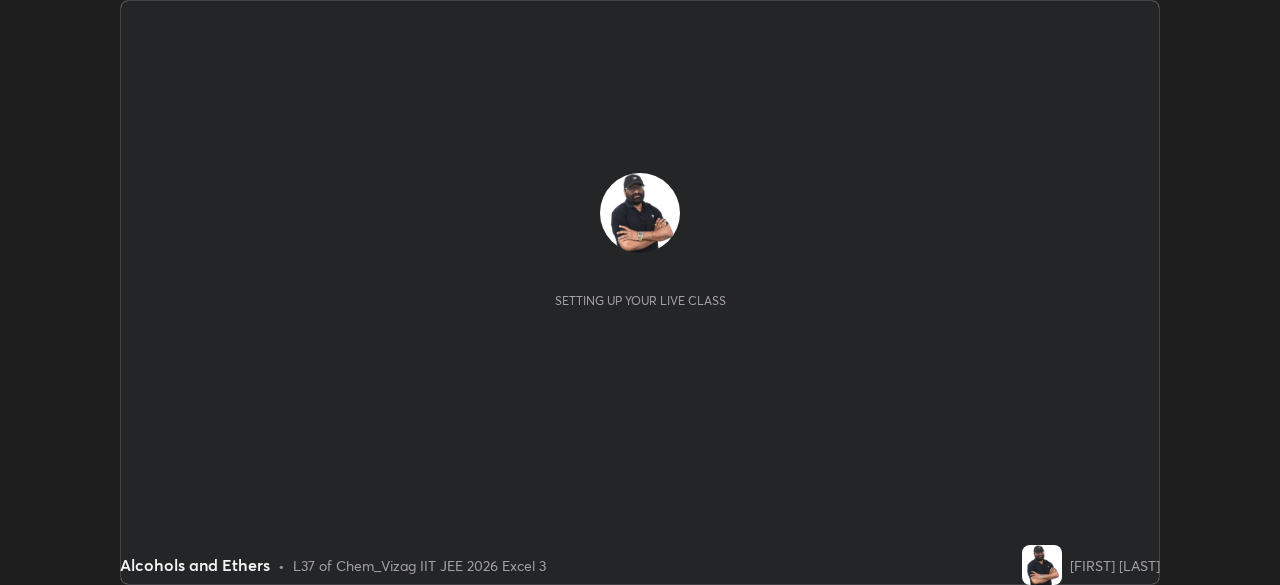 scroll, scrollTop: 0, scrollLeft: 0, axis: both 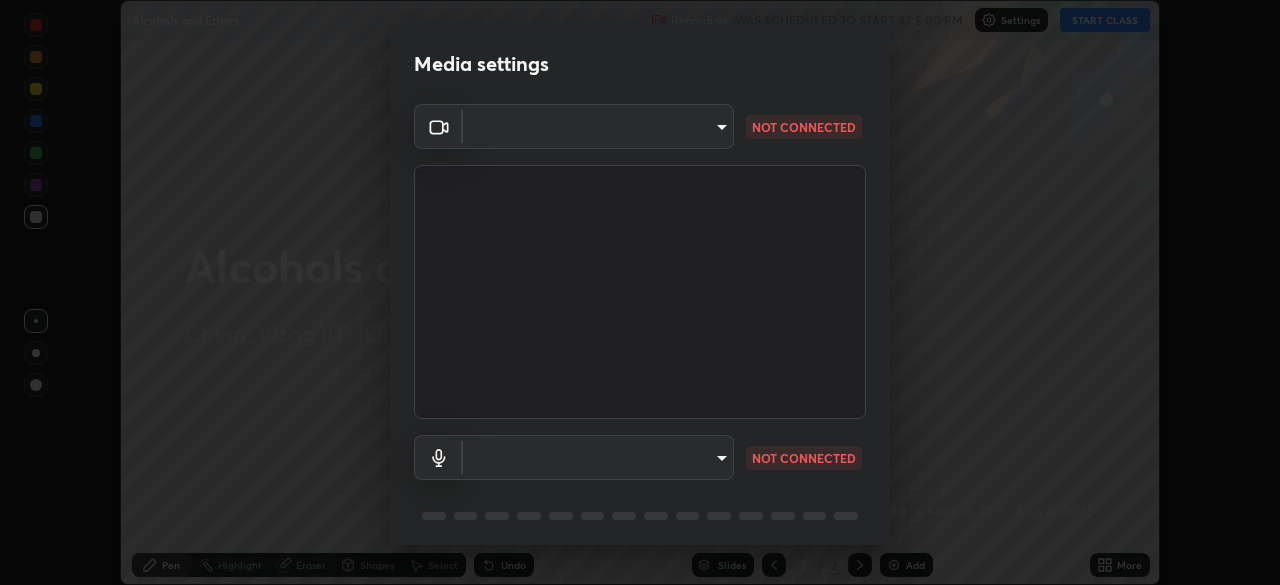 type on "16a3ea641df93e9f5ebf54f9e04601d458bfbe5b1de0b77a33e5a410cb71acb5" 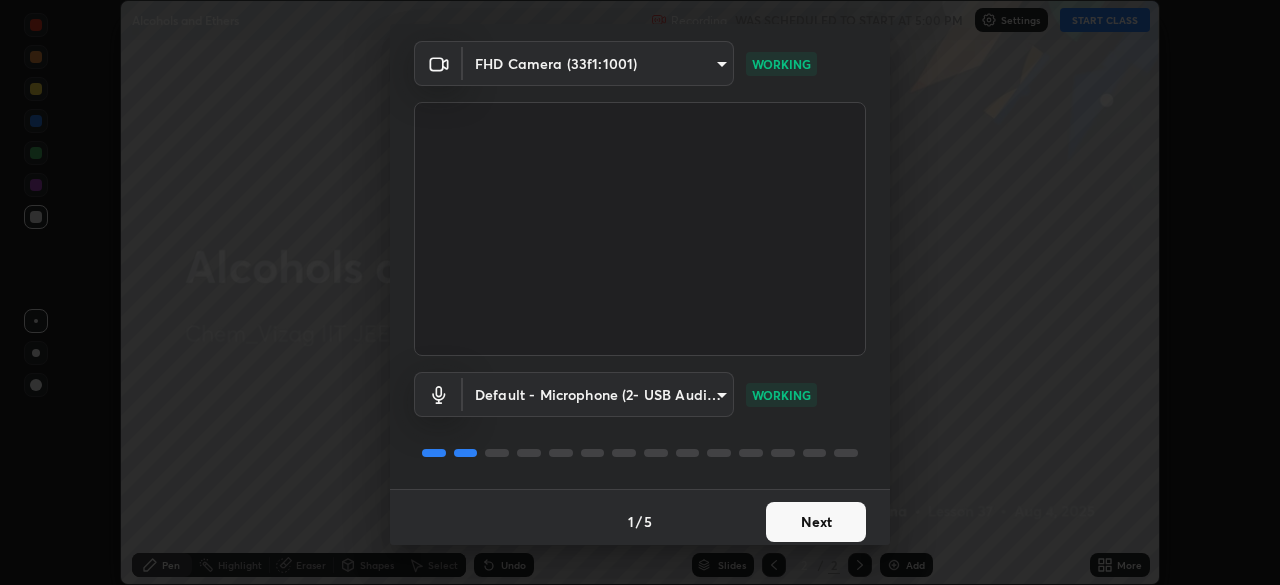 scroll, scrollTop: 71, scrollLeft: 0, axis: vertical 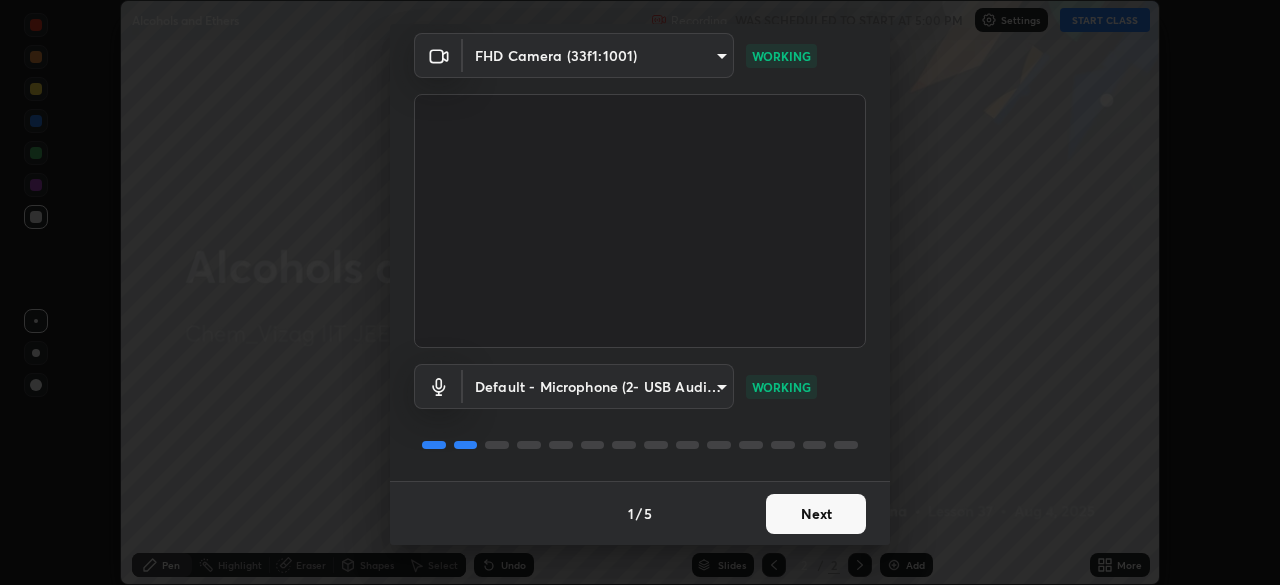 click on "Erase all Alcohols and Ethers Recording WAS SCHEDULED TO START AT  5:00 PM Settings START CLASS Setting up your live class Alcohols and Ethers • L37 of Chem_Vizag IIT JEE 2026 Excel 3 [PERSON] Pen Highlight Eraser Shapes Select Undo Slides 2 / 2 Add More No doubts shared Encourage your learners to ask a doubt for better clarity Report an issue Reason for reporting Buffering Chat not working Audio - Video sync issue Educator video quality low ​ Attach an image Report Media settings FHD Camera (33f1:1001) WORKING Default - Microphone (2- USB Audio Device) default WORKING 1 / 5 Next" at bounding box center (640, 292) 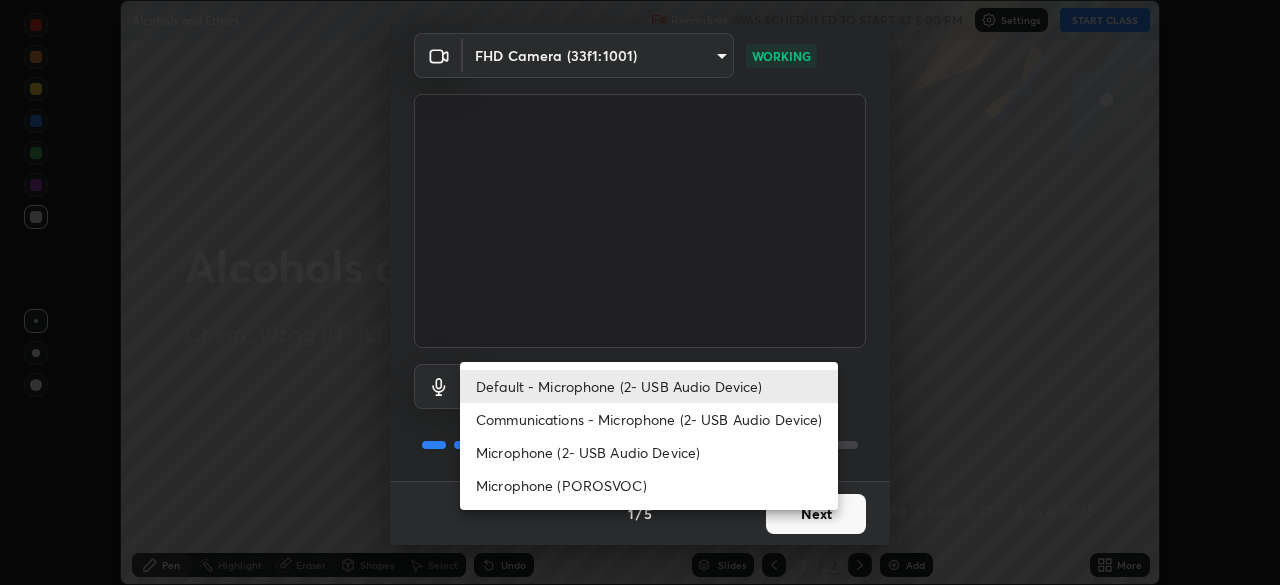 click on "Microphone (POROSVOC)" at bounding box center [649, 485] 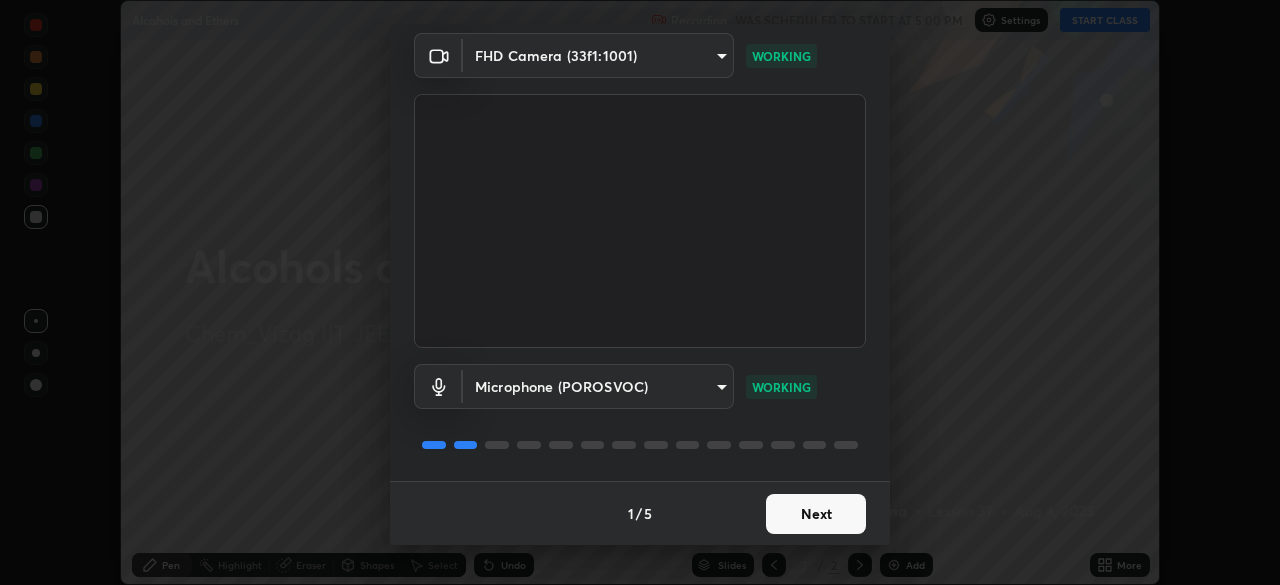 type on "18c23ce1bedc8f333bdc7b2a02e99cc63dd4a44ce60f77ac5b3966f697e8a32e" 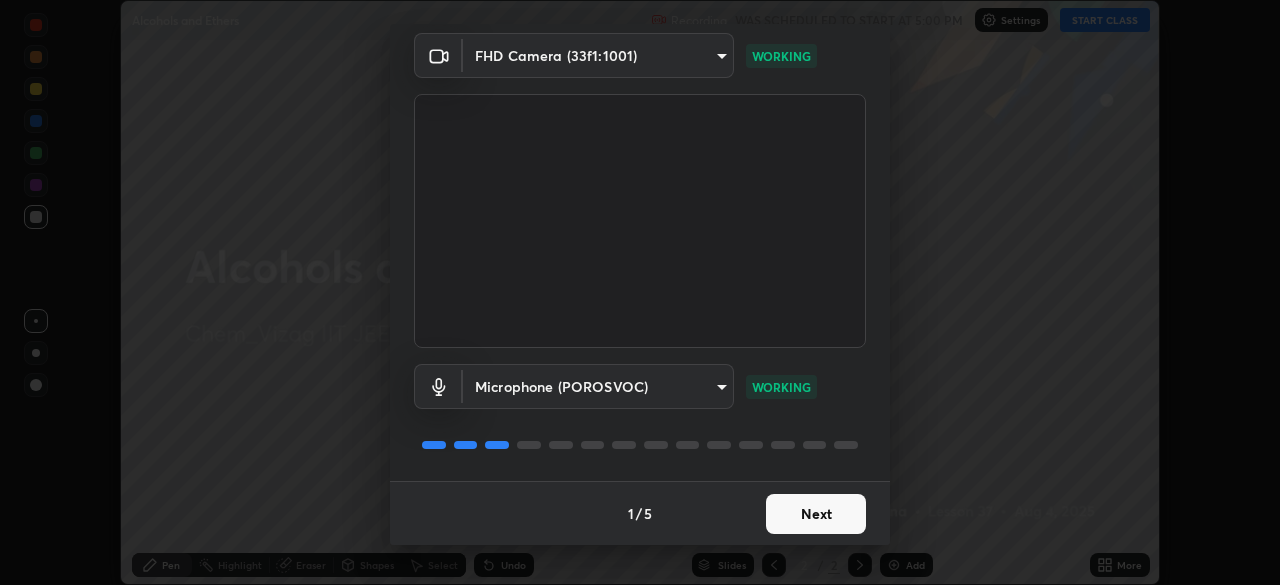 click on "Next" at bounding box center [816, 514] 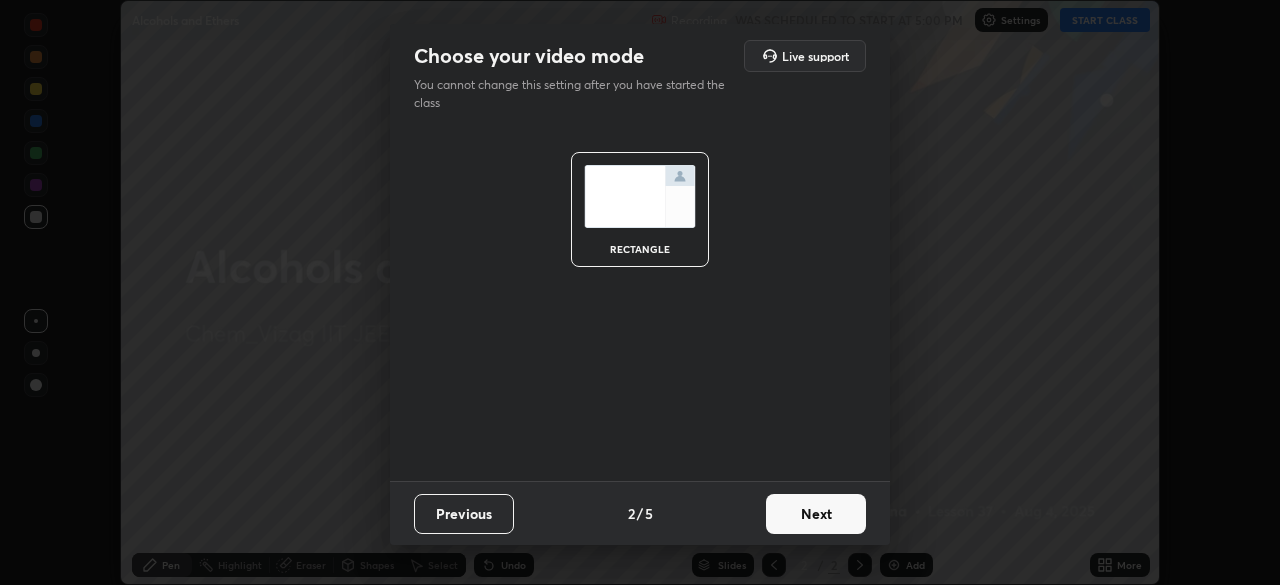 scroll, scrollTop: 0, scrollLeft: 0, axis: both 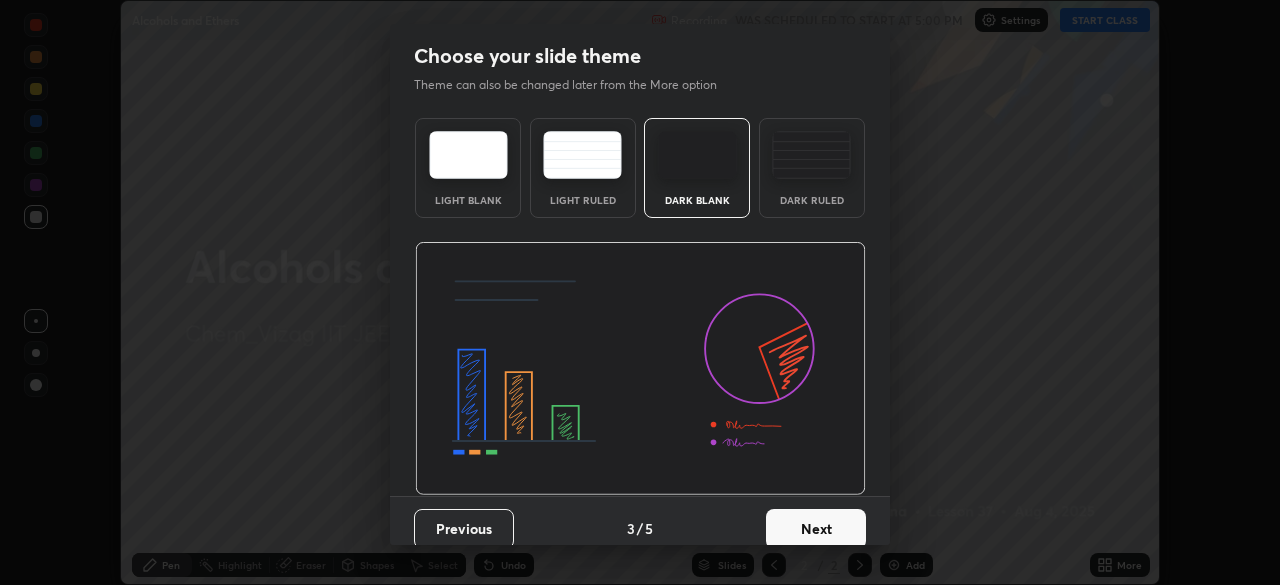 click on "Next" at bounding box center (816, 529) 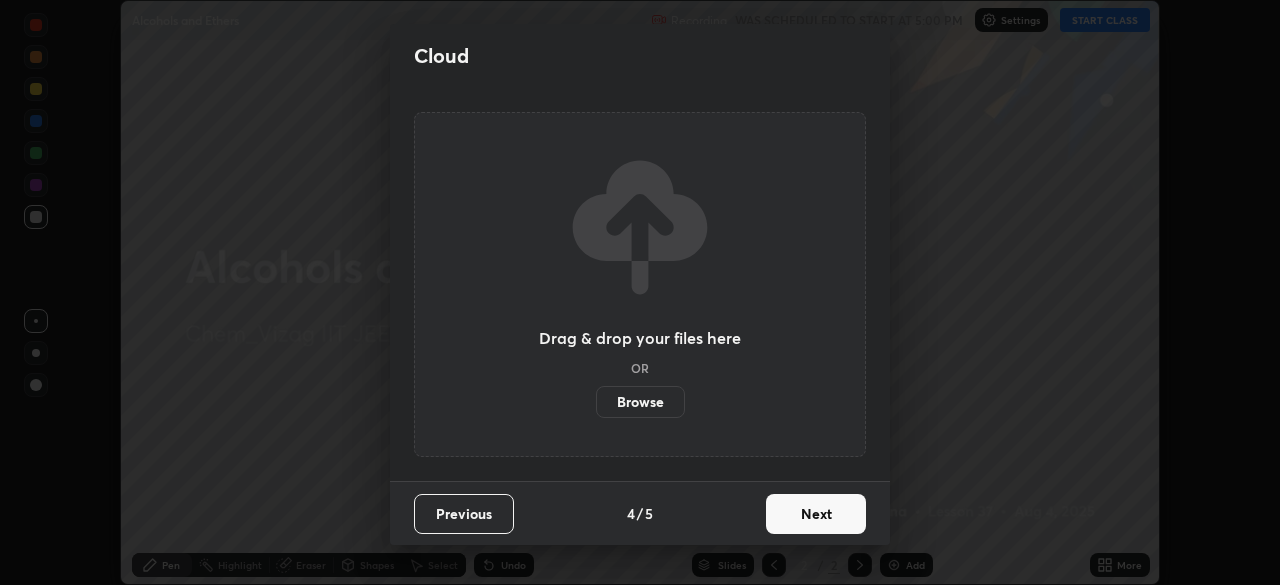 click on "Next" at bounding box center [816, 514] 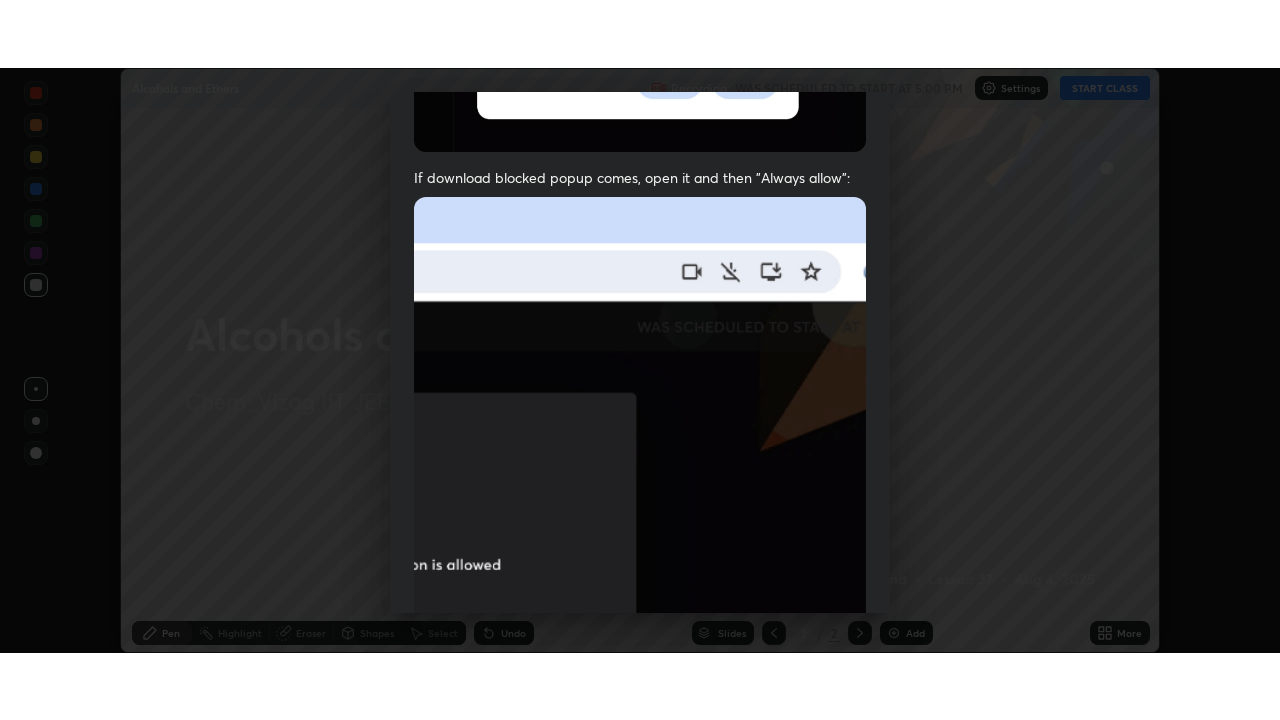 scroll, scrollTop: 479, scrollLeft: 0, axis: vertical 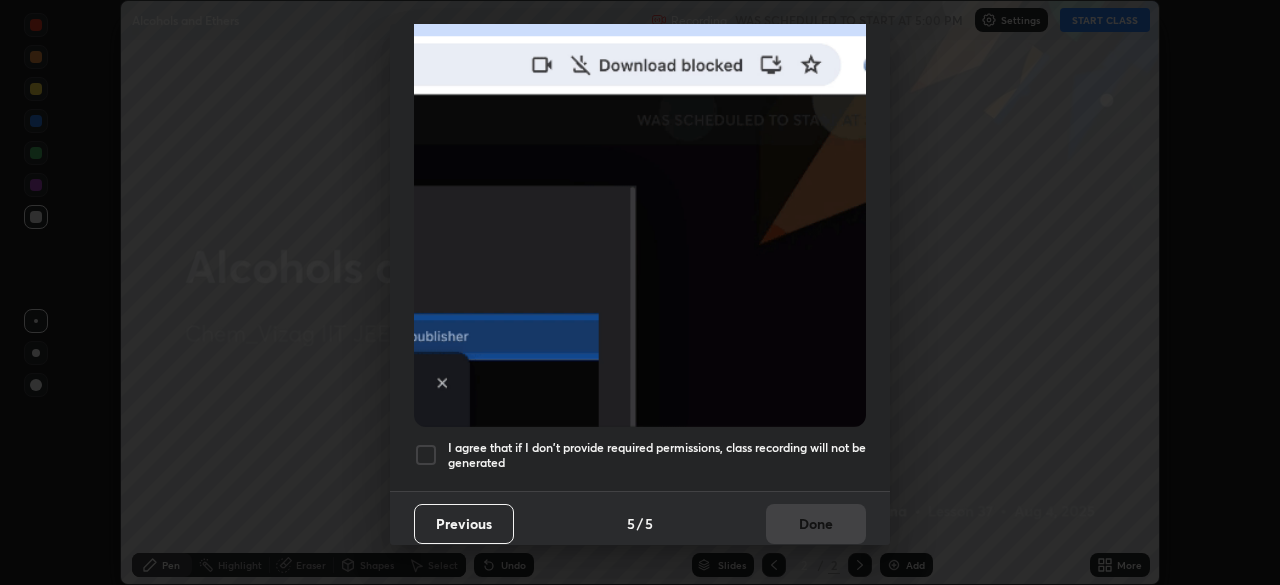 click on "I agree that if I don't provide required permissions, class recording will not be generated" at bounding box center (657, 455) 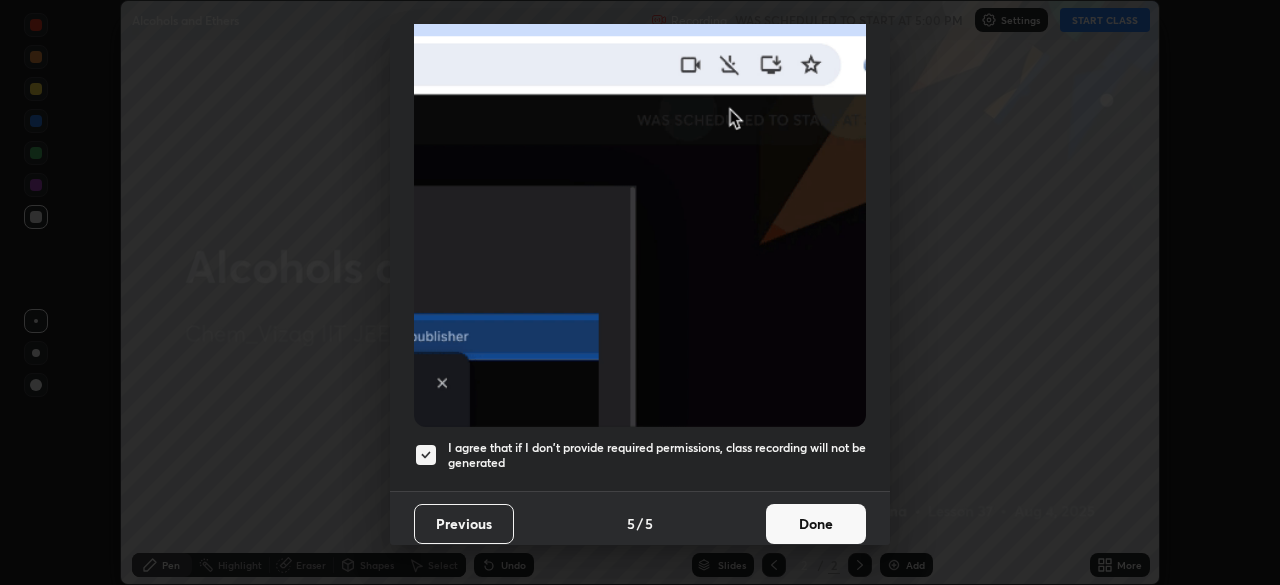 click on "Done" at bounding box center [816, 524] 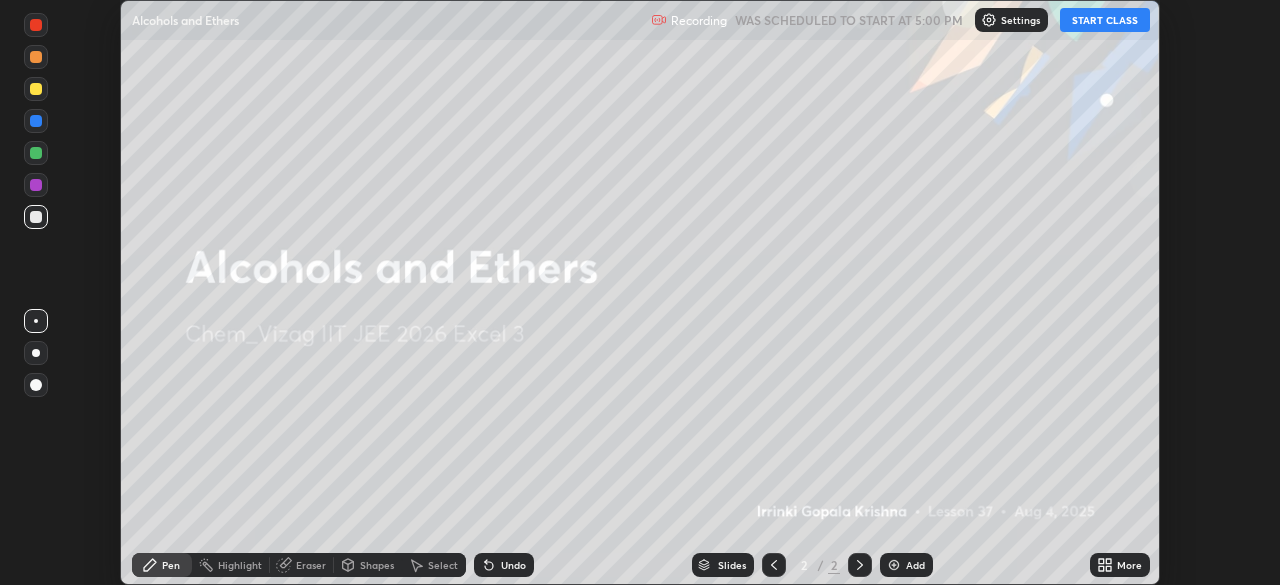 click at bounding box center (894, 565) 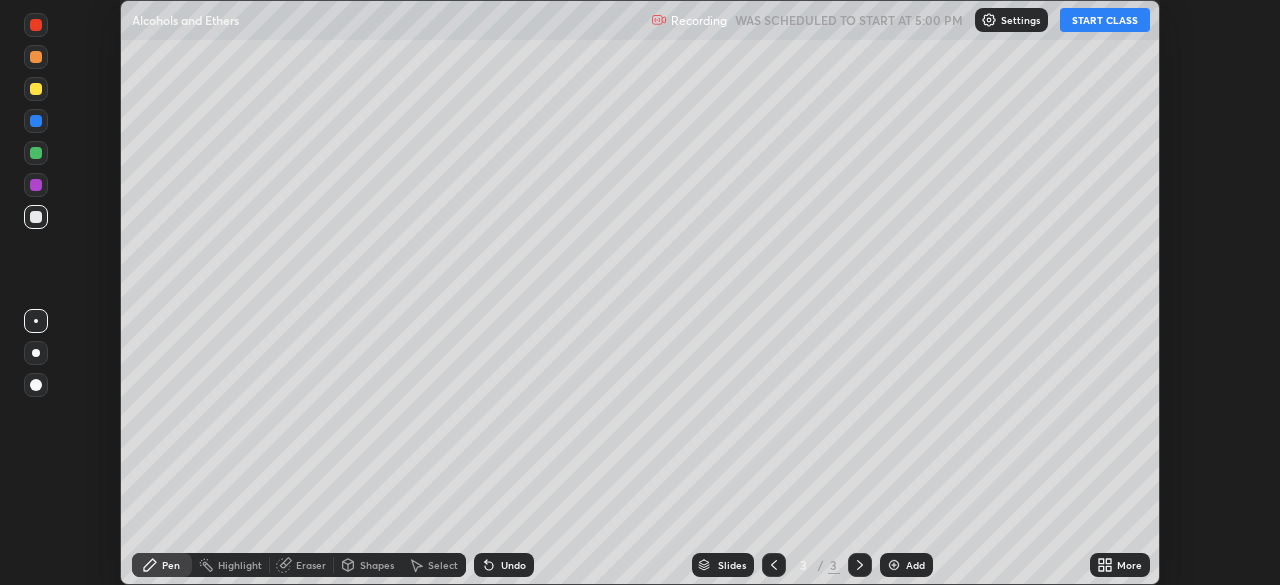 click 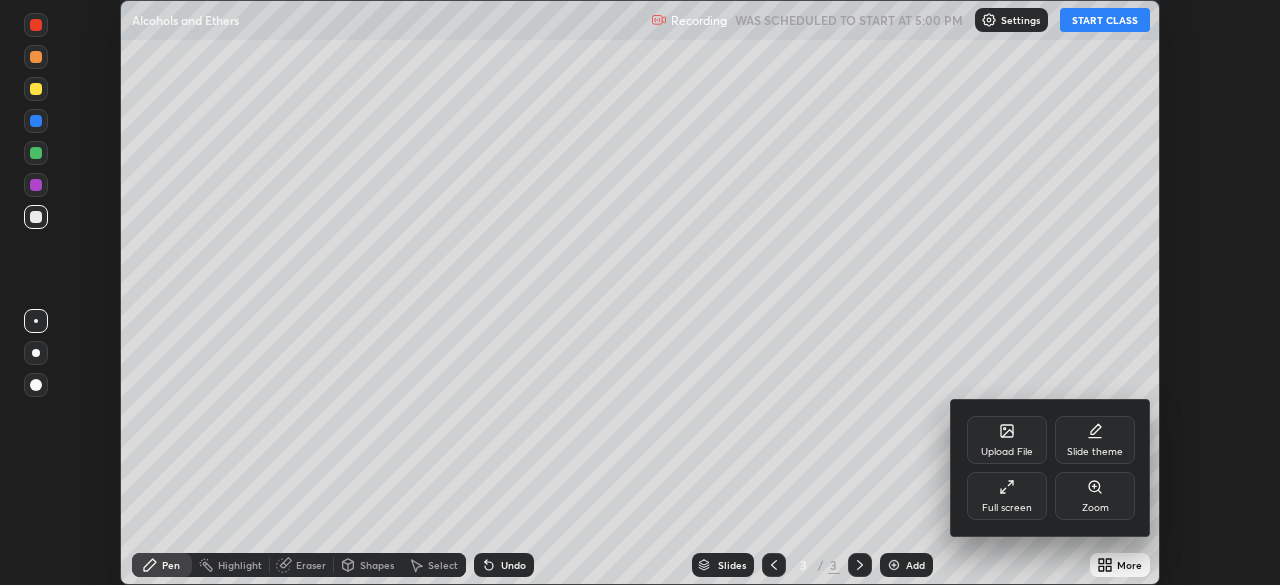 click on "Full screen" at bounding box center [1007, 496] 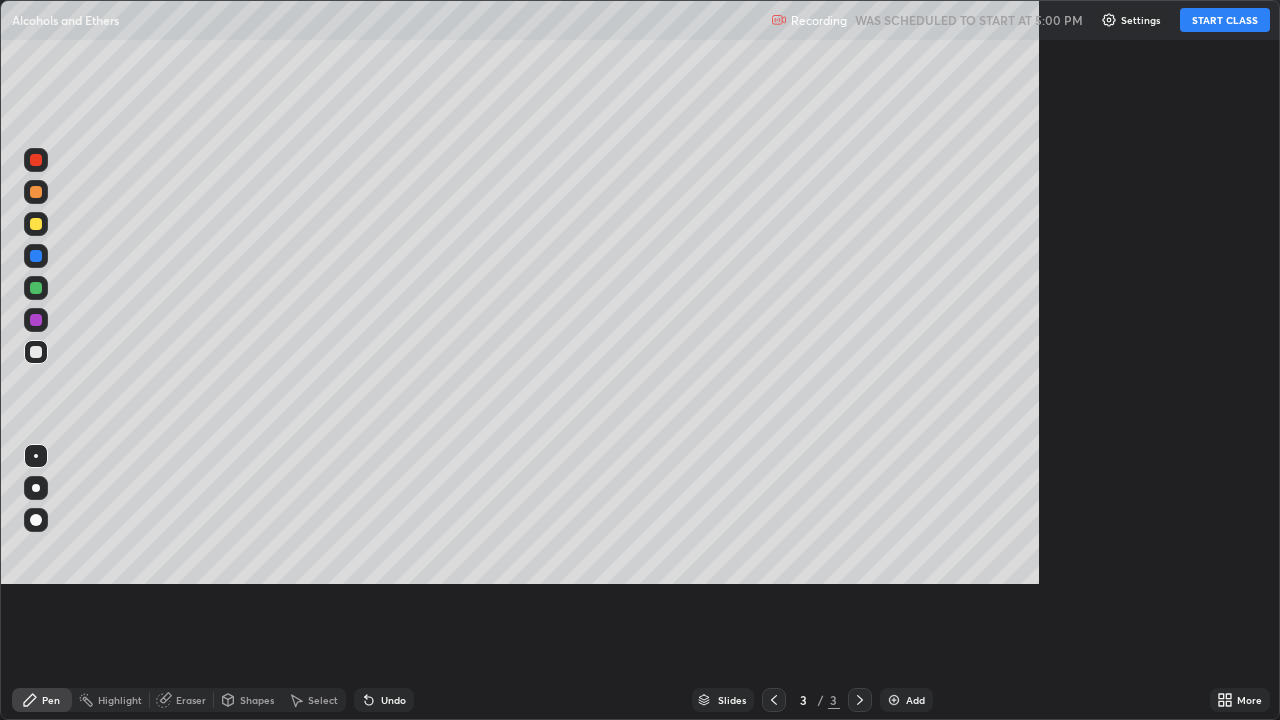scroll, scrollTop: 99280, scrollLeft: 98720, axis: both 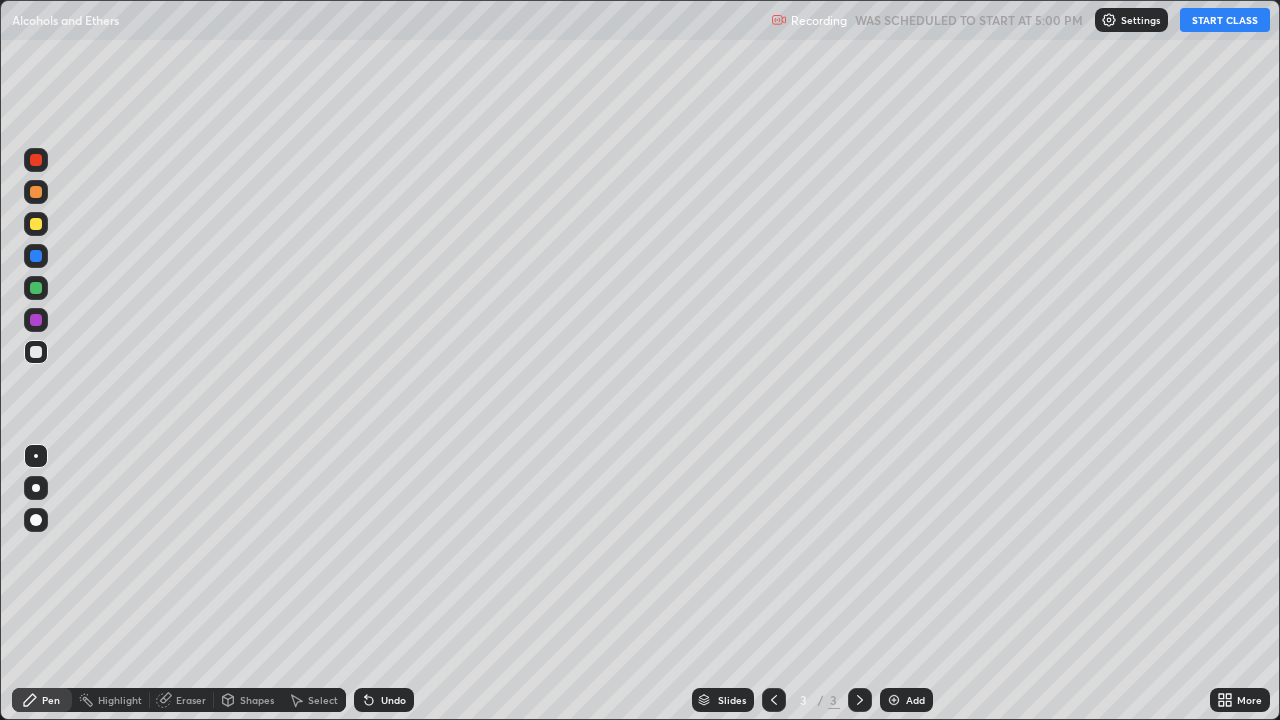 click on "START CLASS" at bounding box center (1225, 20) 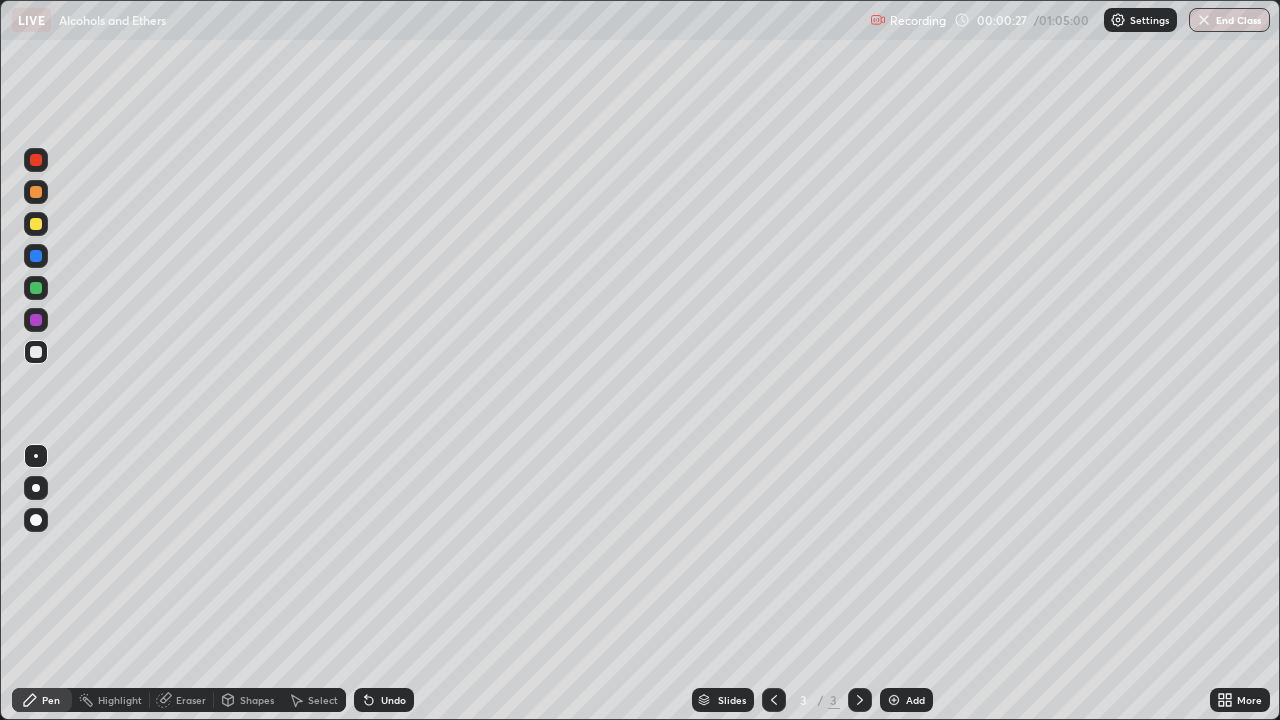 click at bounding box center [36, 224] 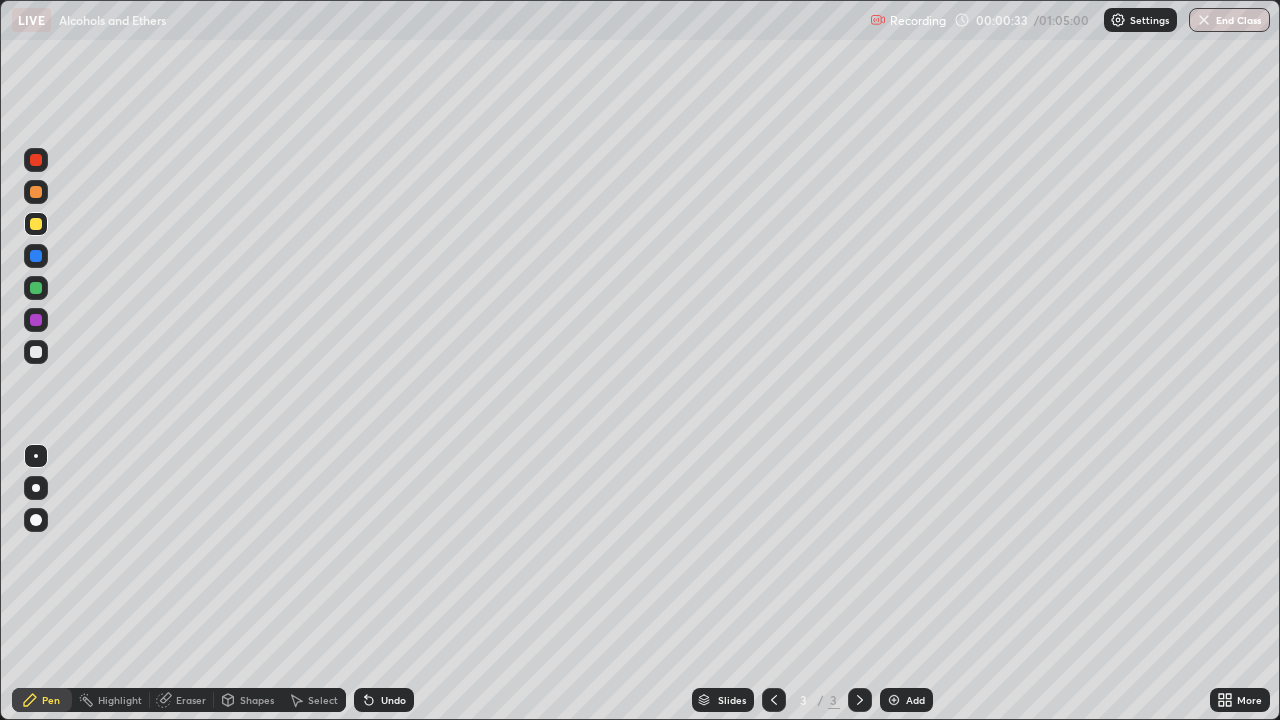 click at bounding box center (36, 520) 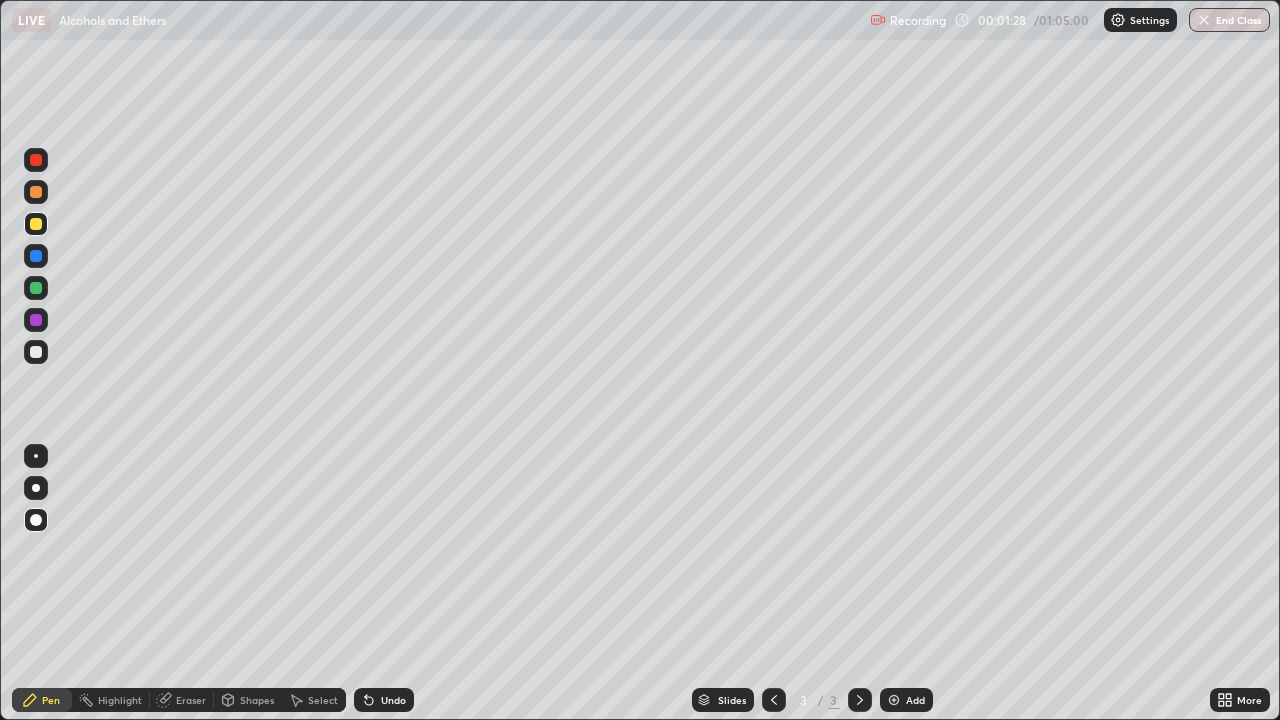 click at bounding box center [36, 352] 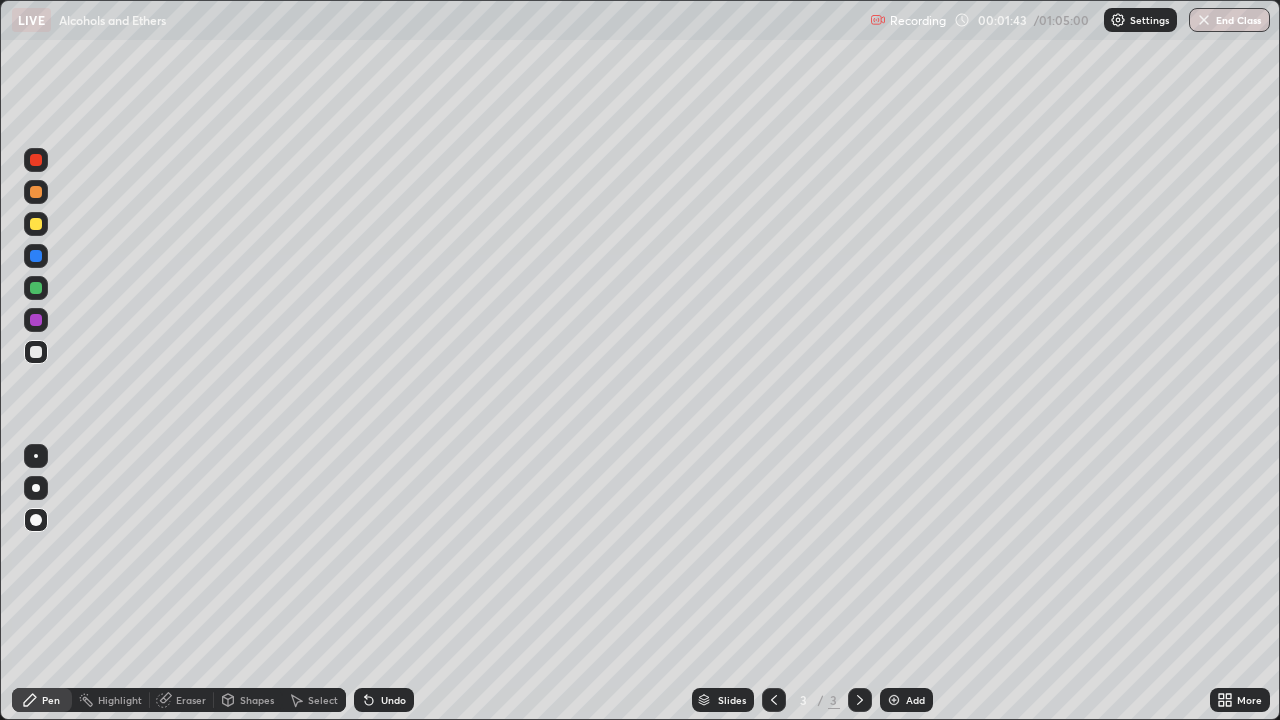 click at bounding box center (36, 224) 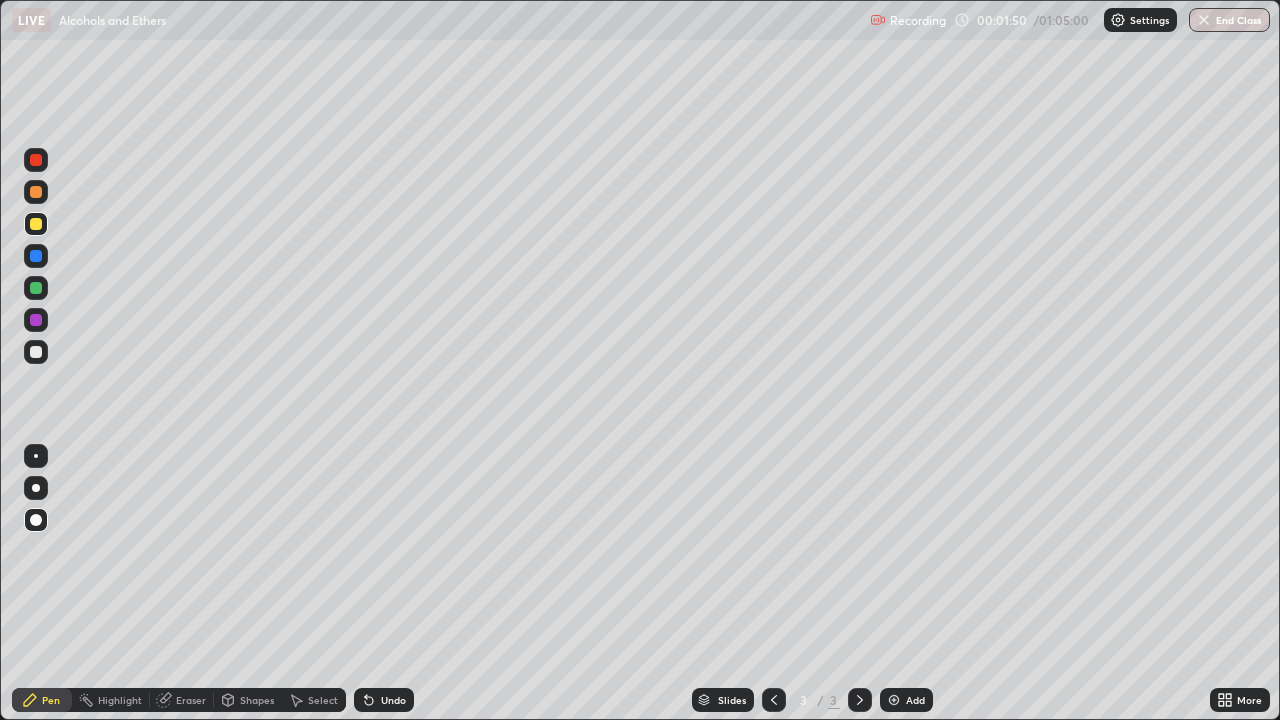 click at bounding box center [36, 352] 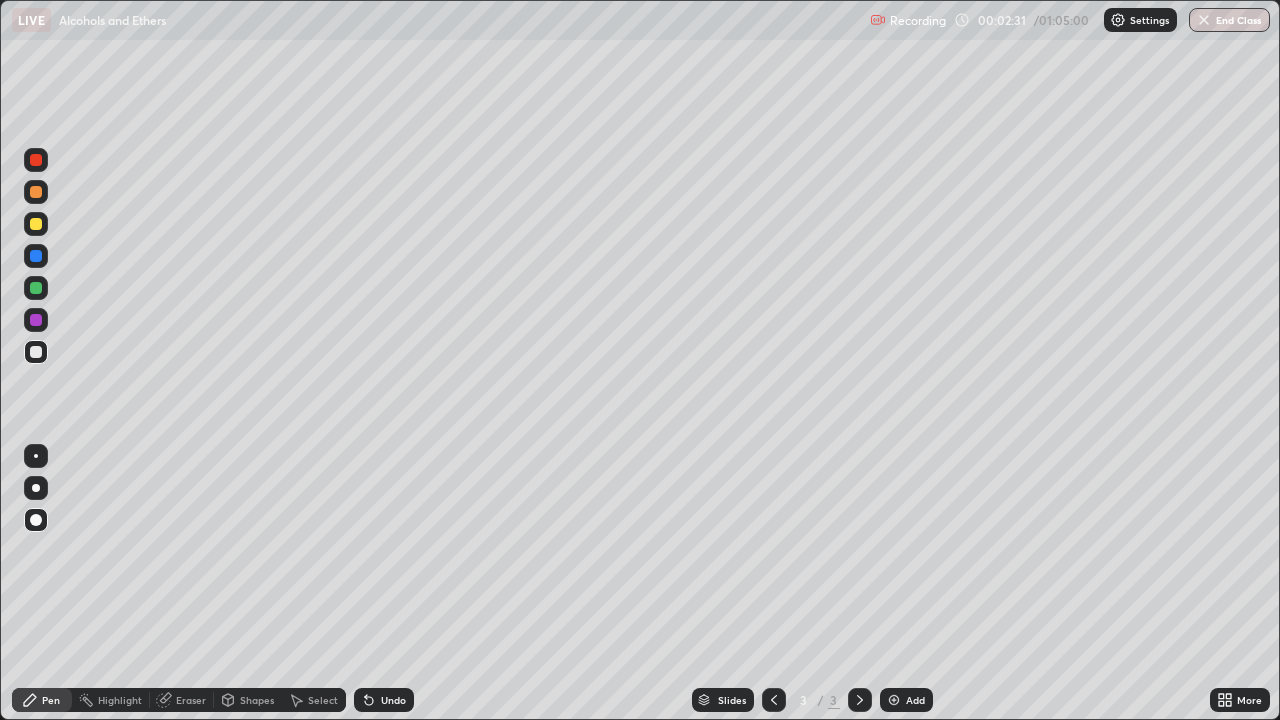 click at bounding box center (36, 224) 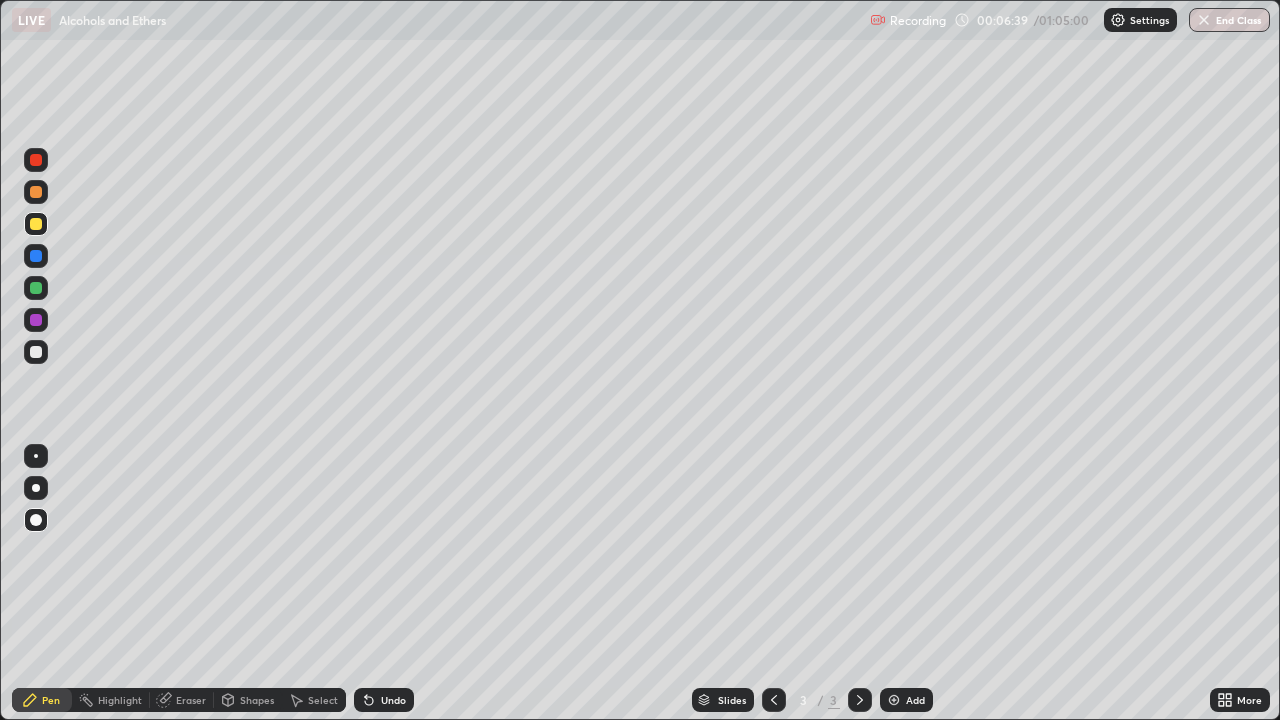 click on "Select" at bounding box center [314, 700] 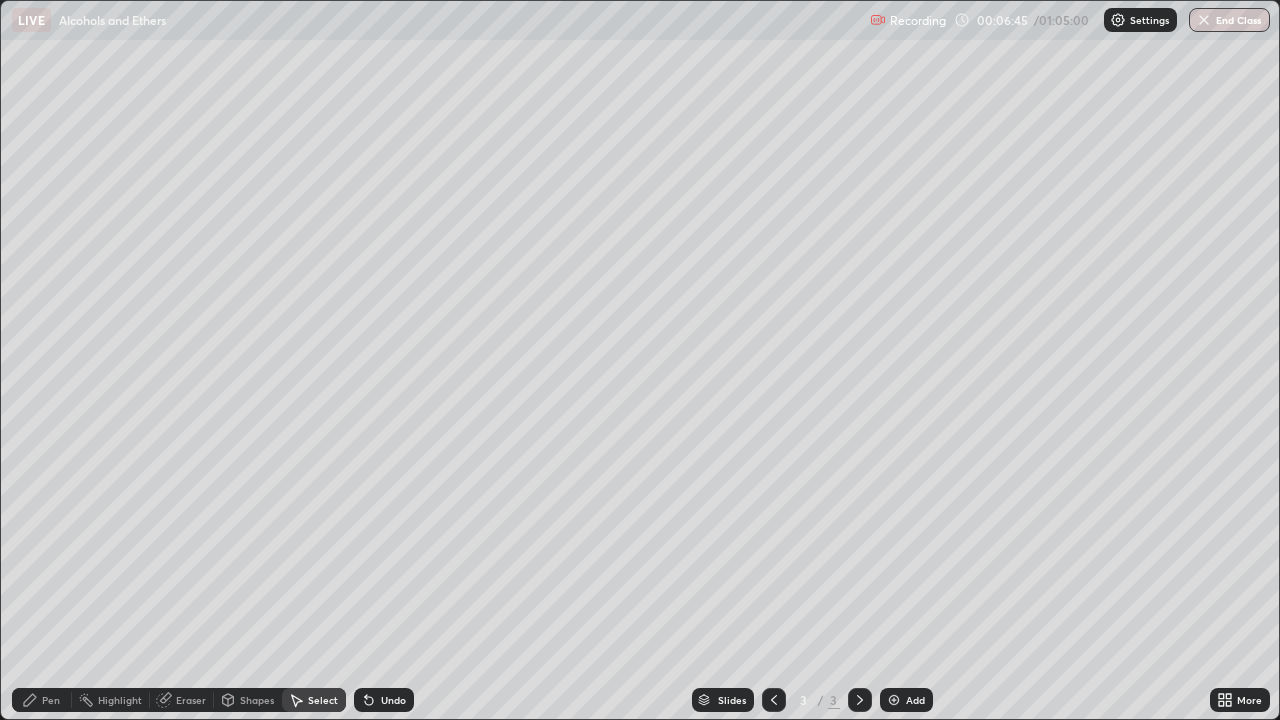 click on "Pen" at bounding box center (51, 700) 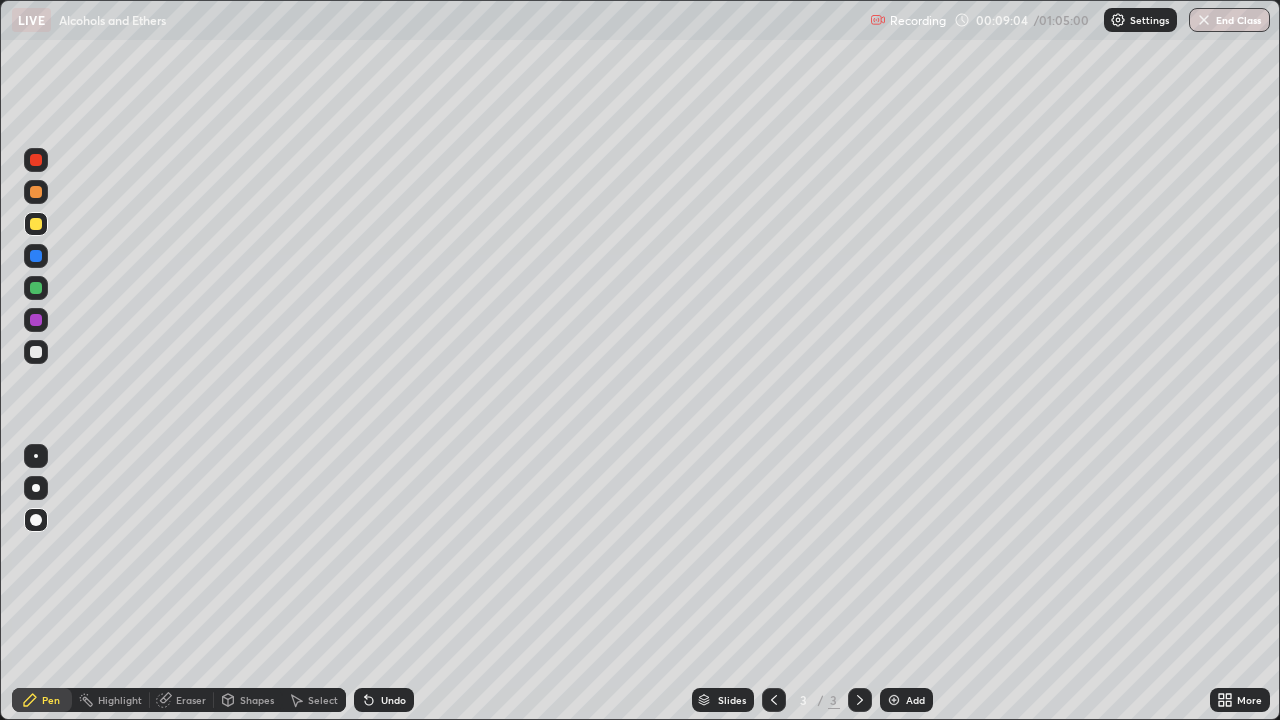 click on "Undo" at bounding box center [393, 700] 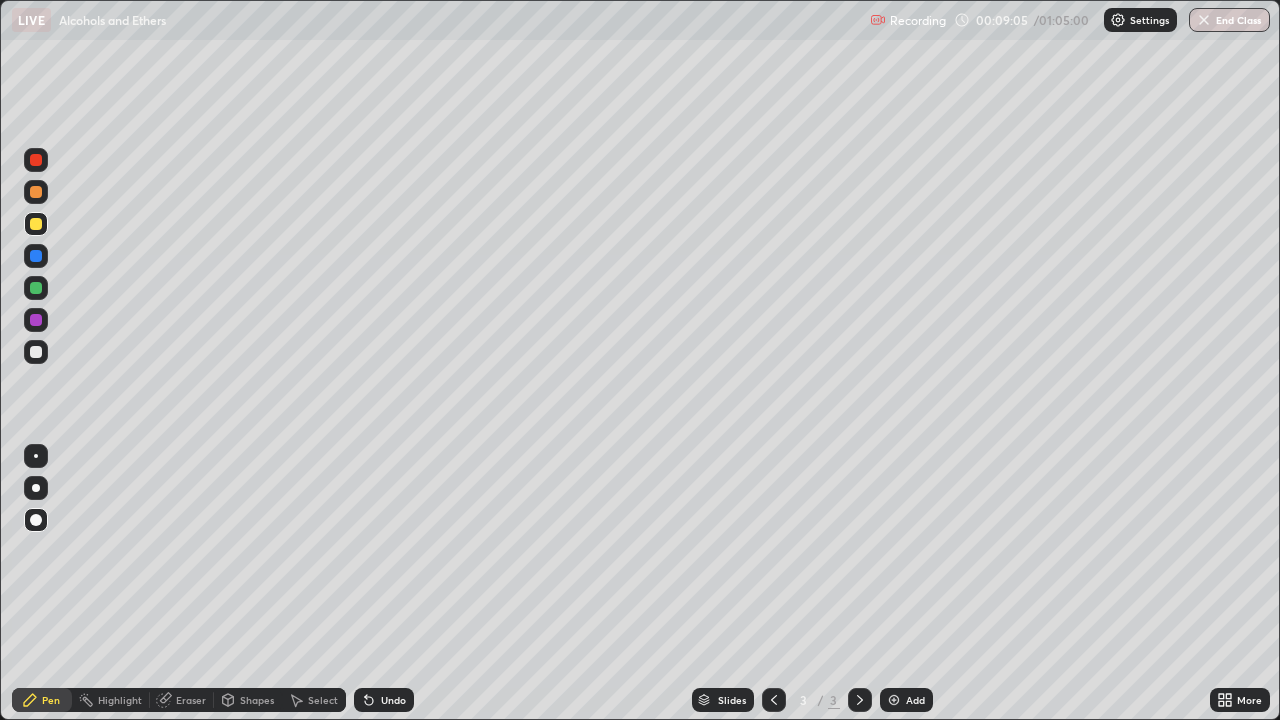 click on "Undo" at bounding box center [384, 700] 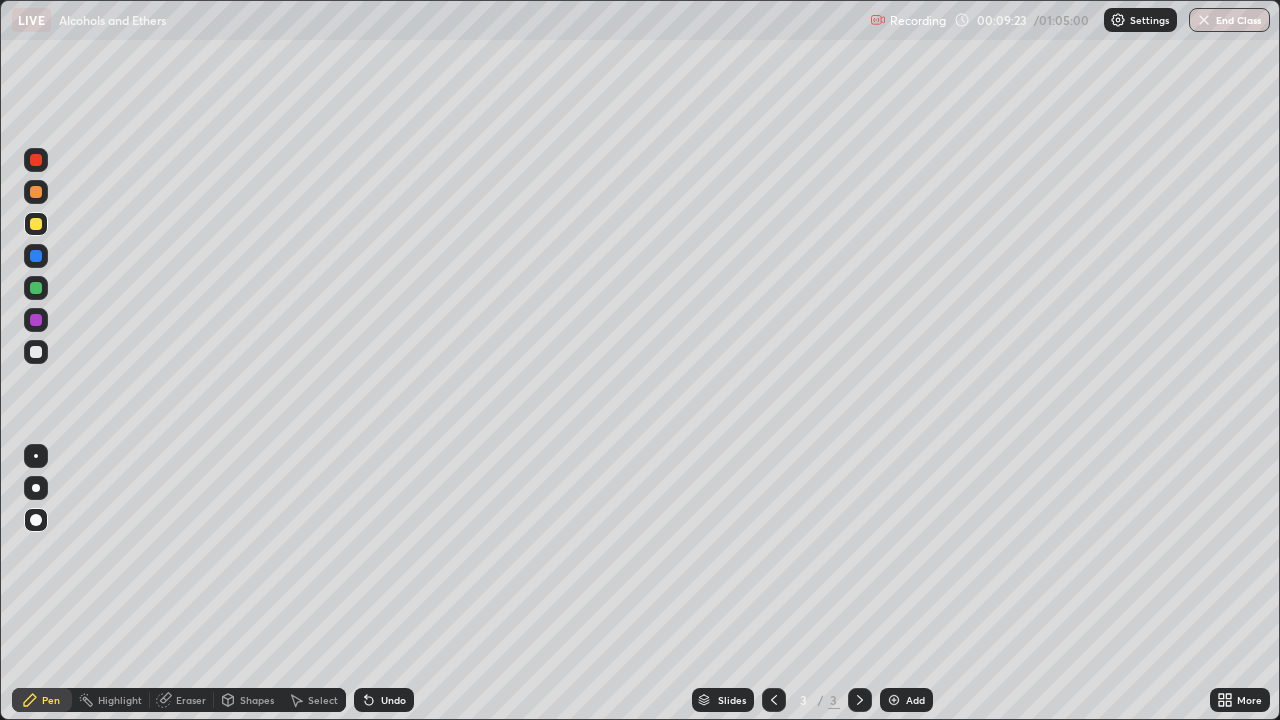 click on "Undo" at bounding box center (384, 700) 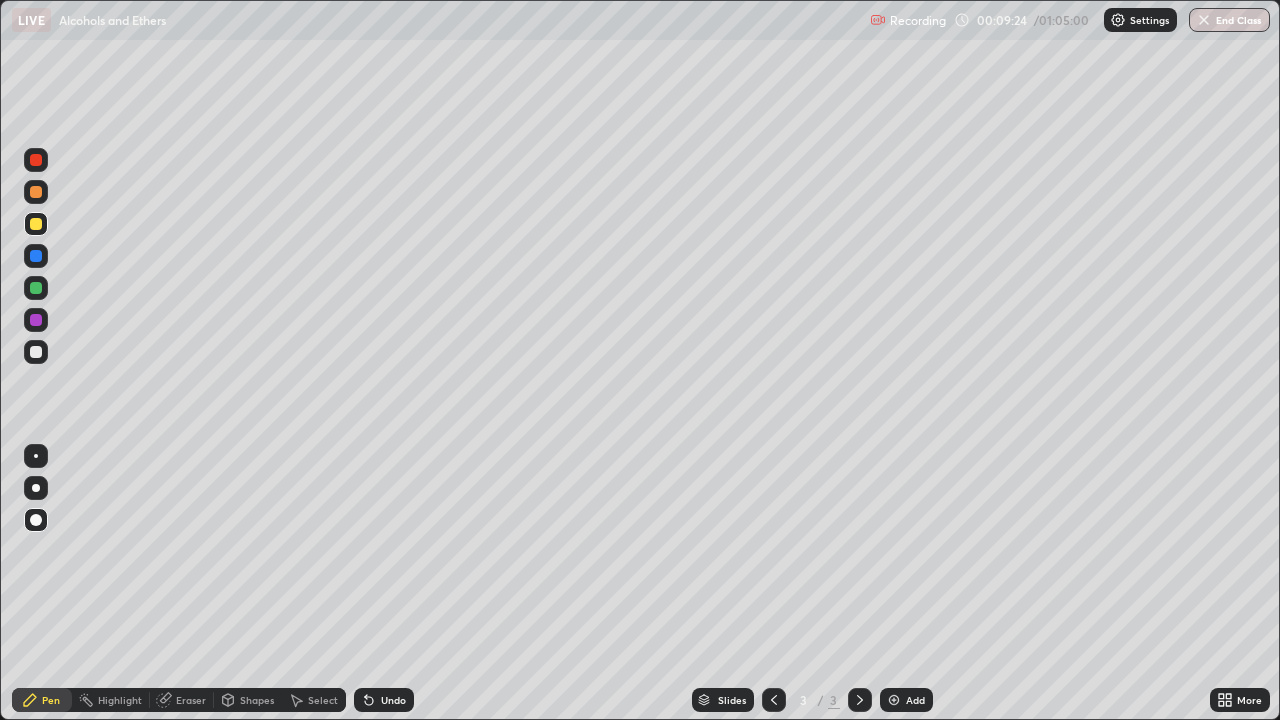 click on "Undo" at bounding box center [384, 700] 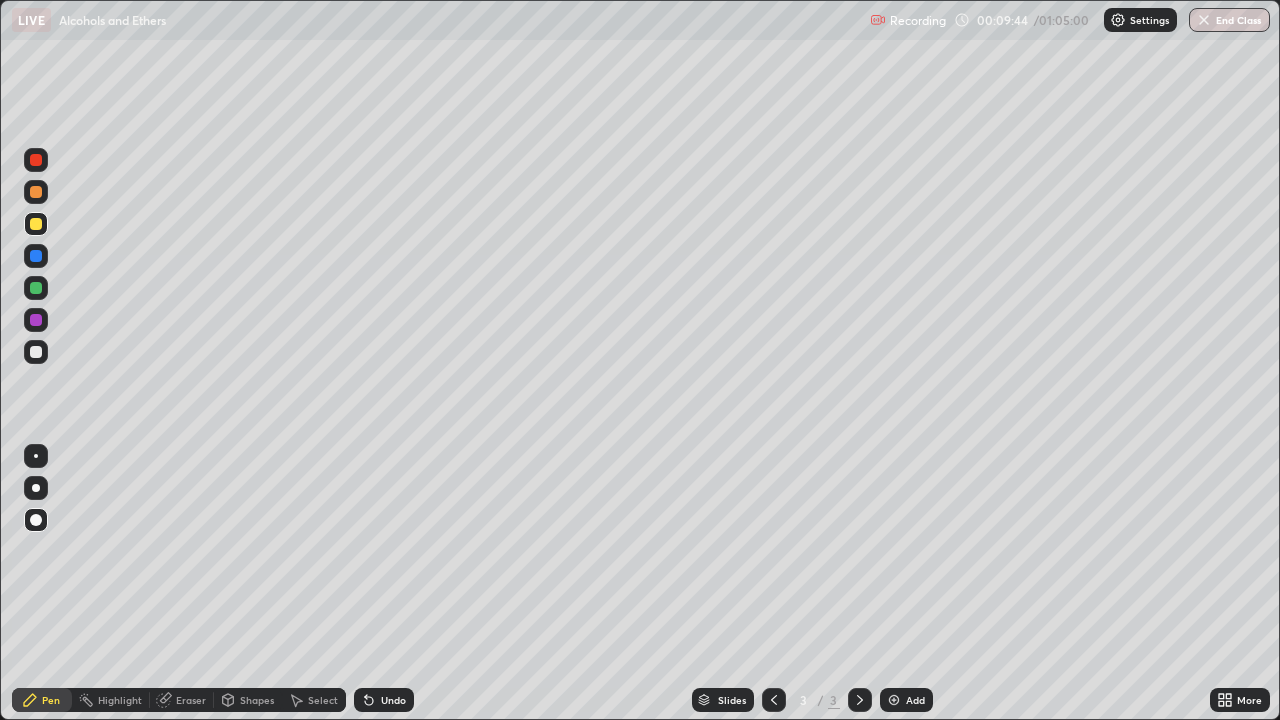 click on "Undo" at bounding box center [393, 700] 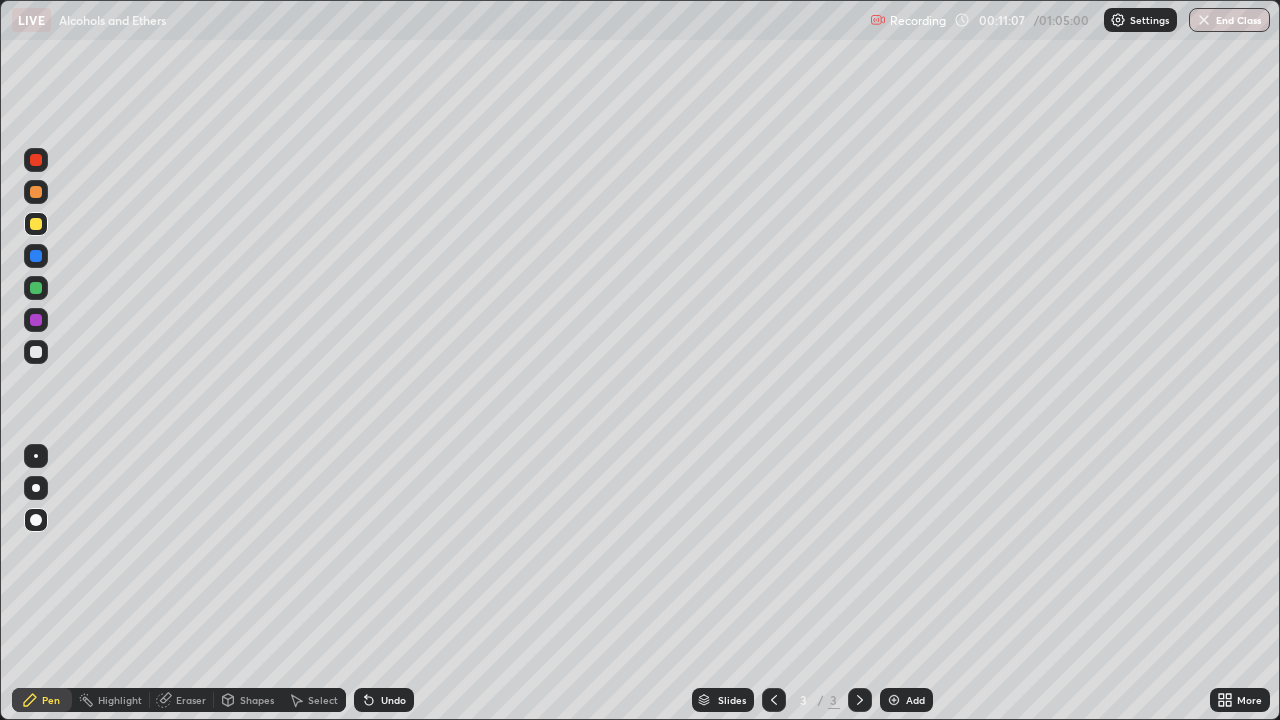 click at bounding box center [894, 700] 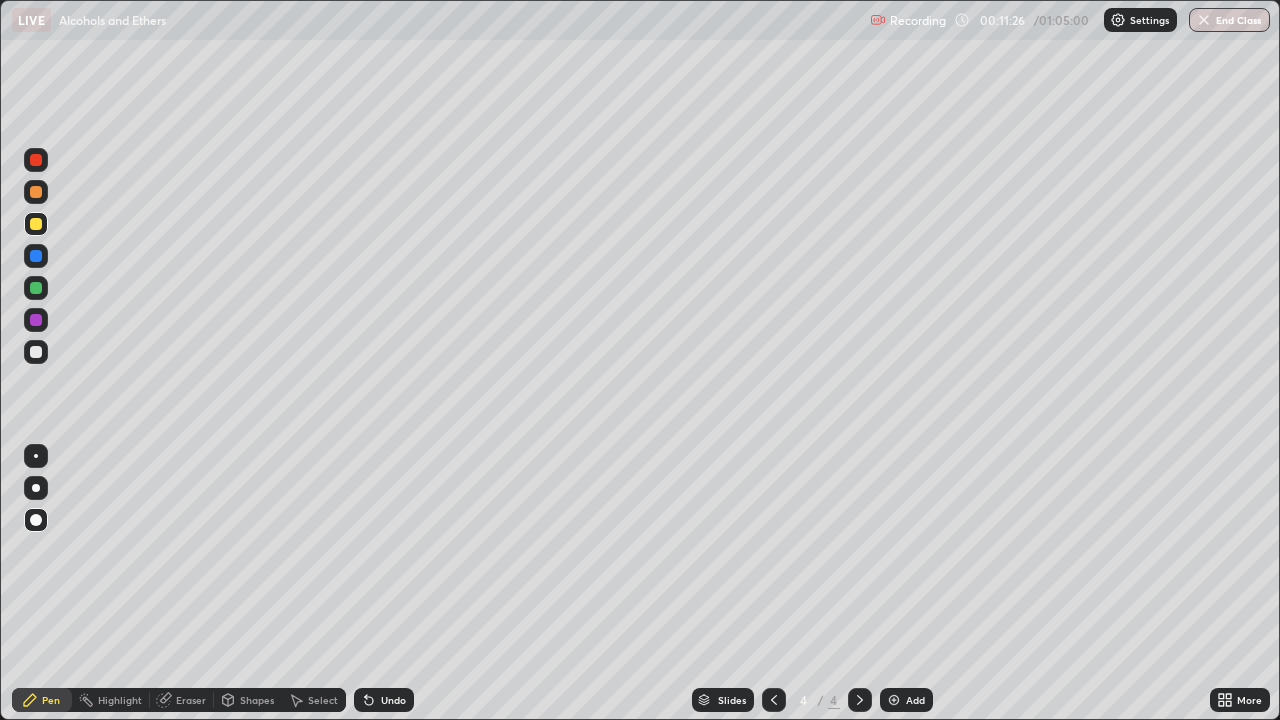 click at bounding box center (36, 192) 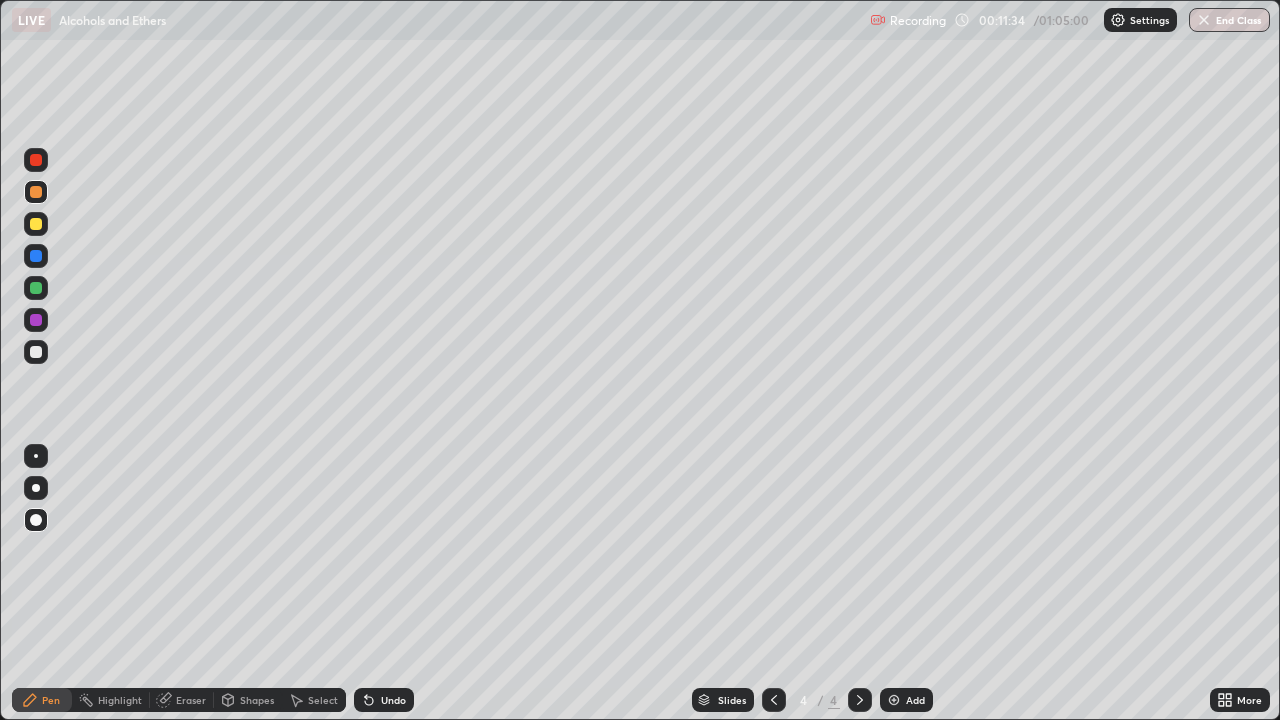 click at bounding box center (36, 352) 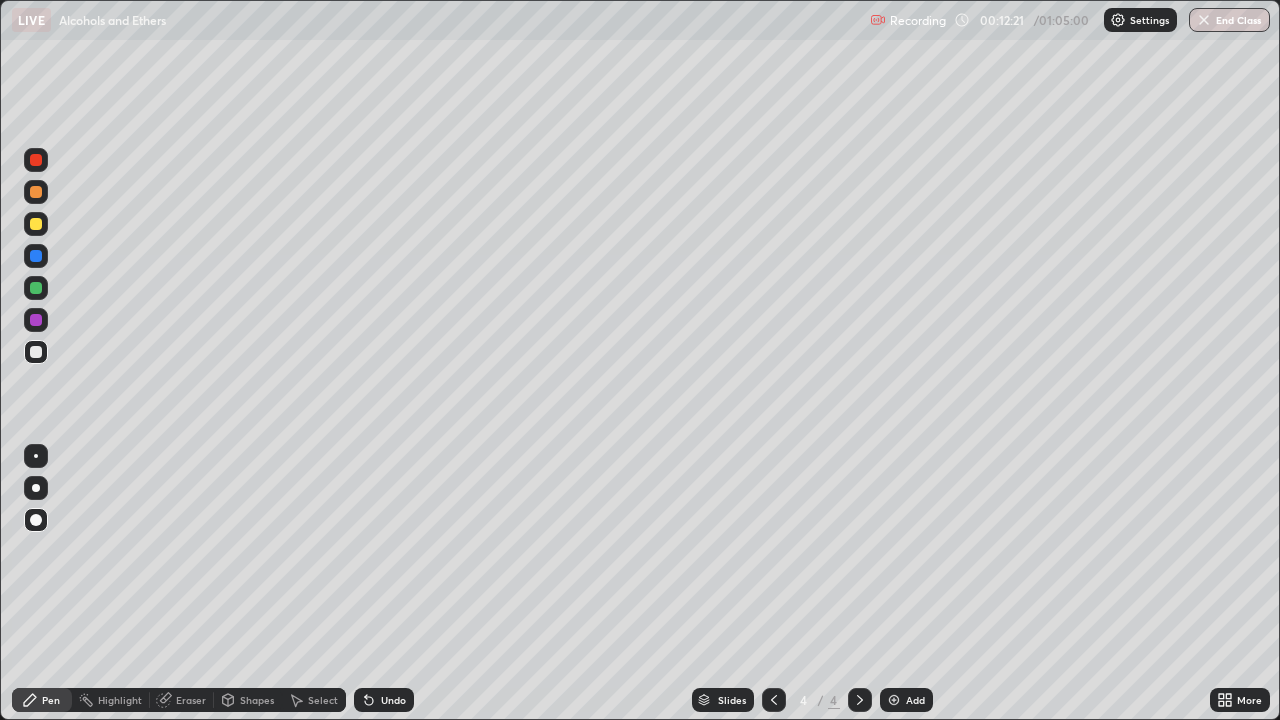 click at bounding box center (36, 224) 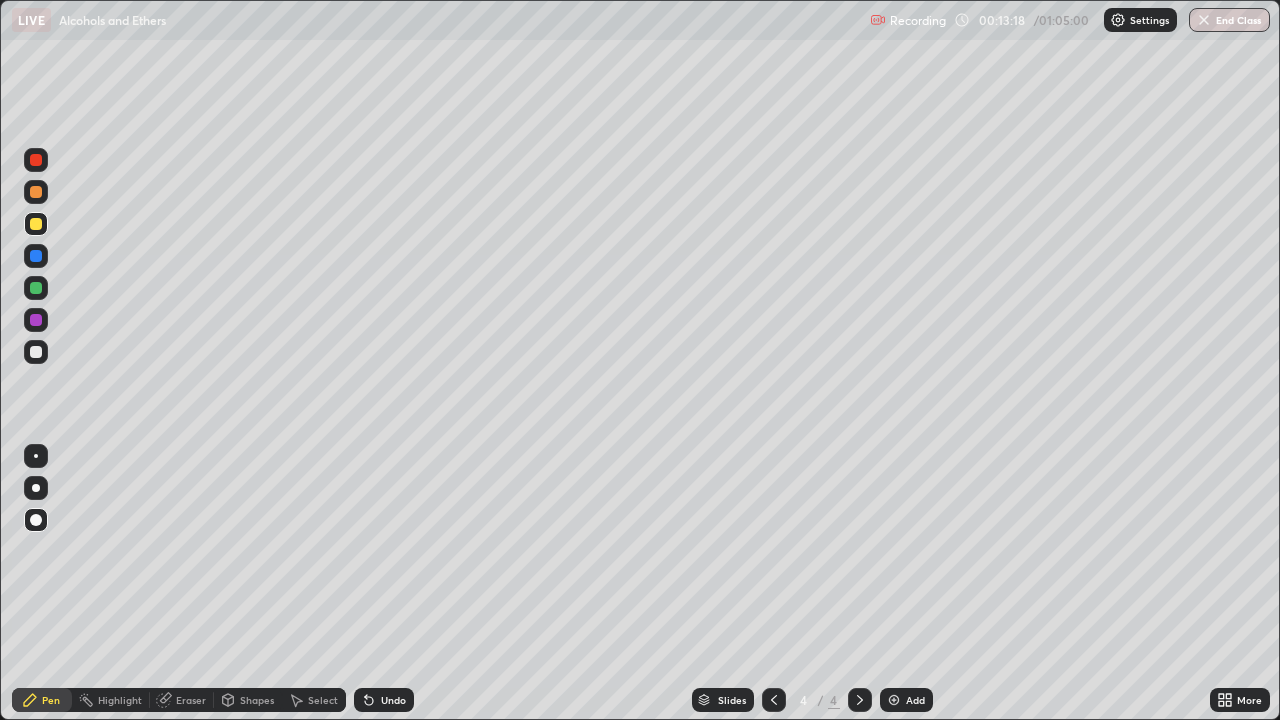 click 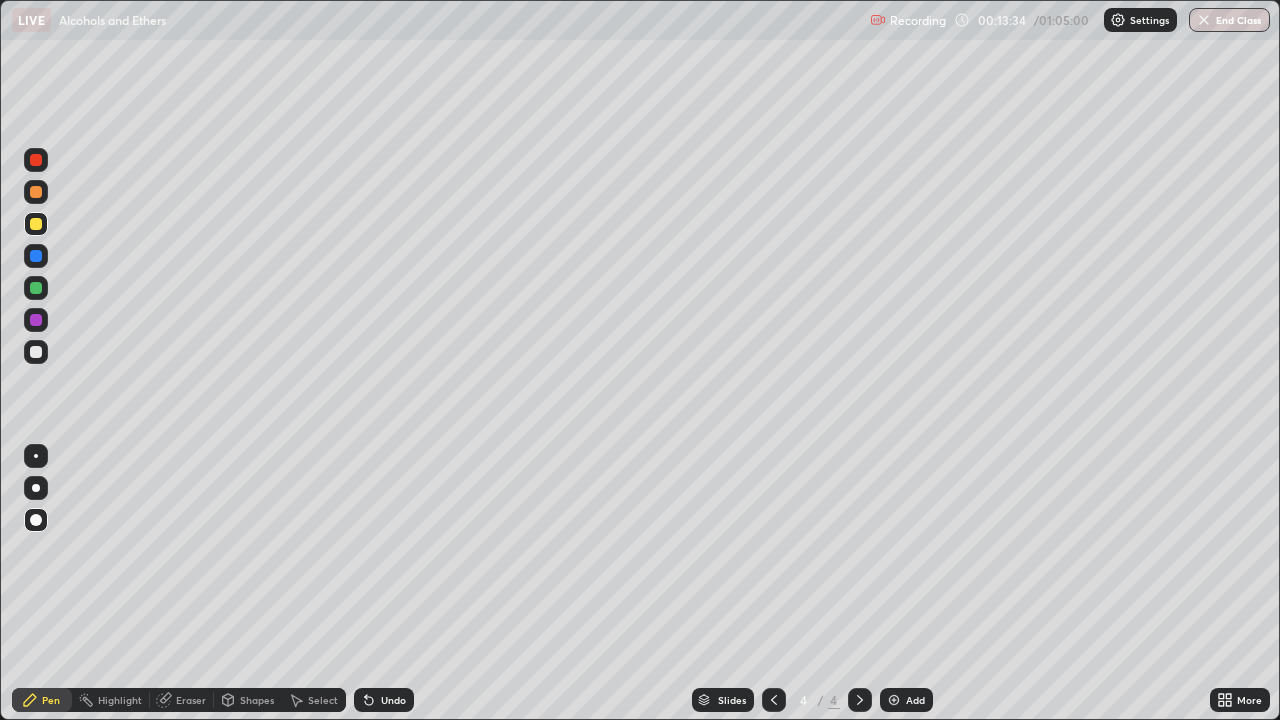 click 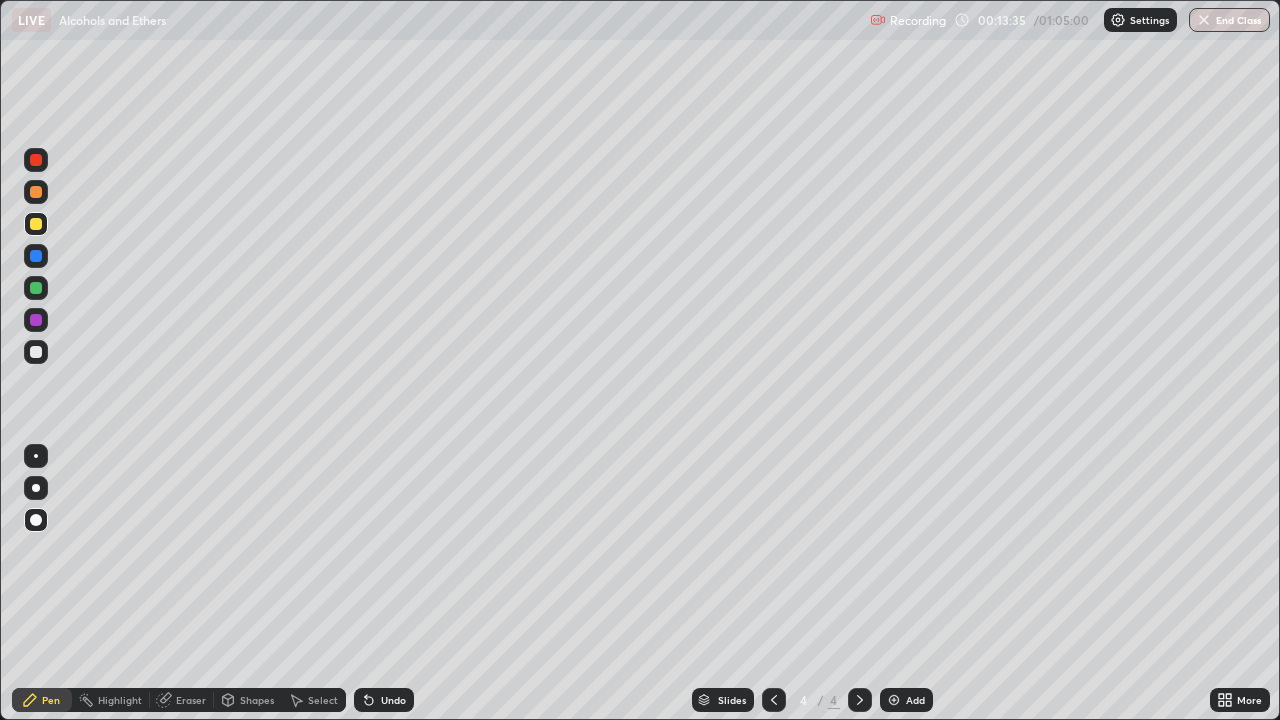 click 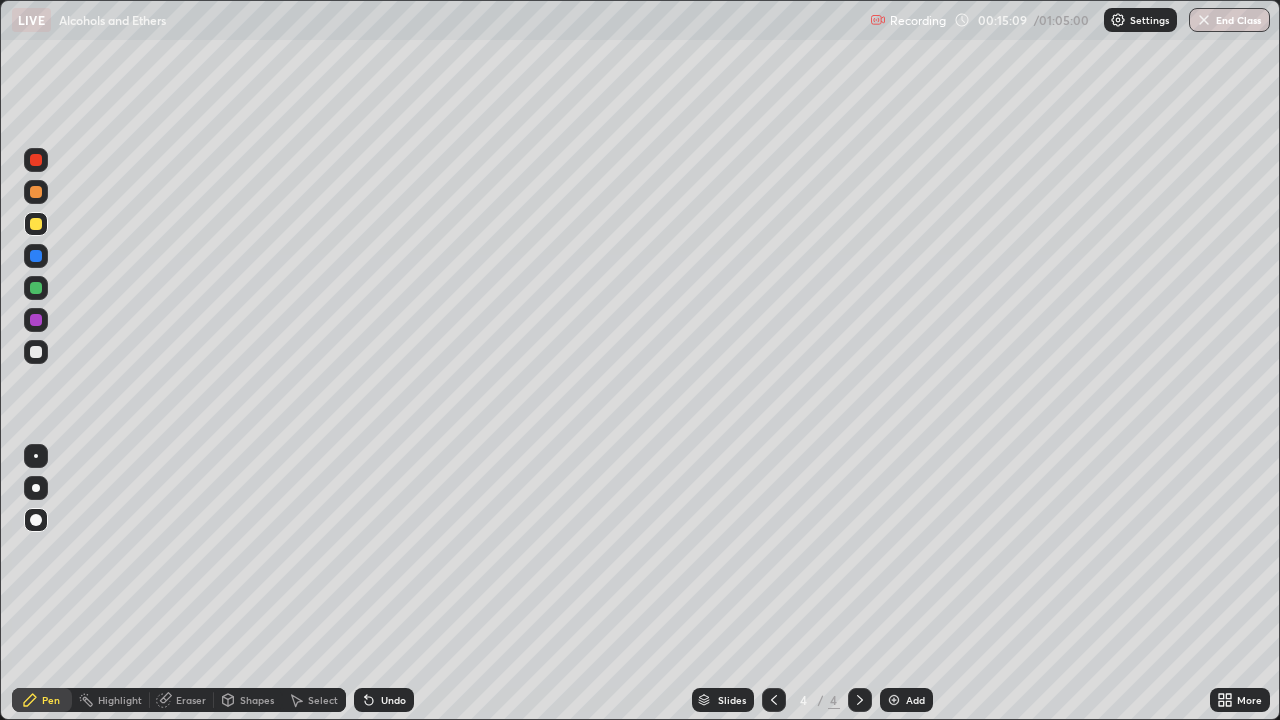 click at bounding box center (894, 700) 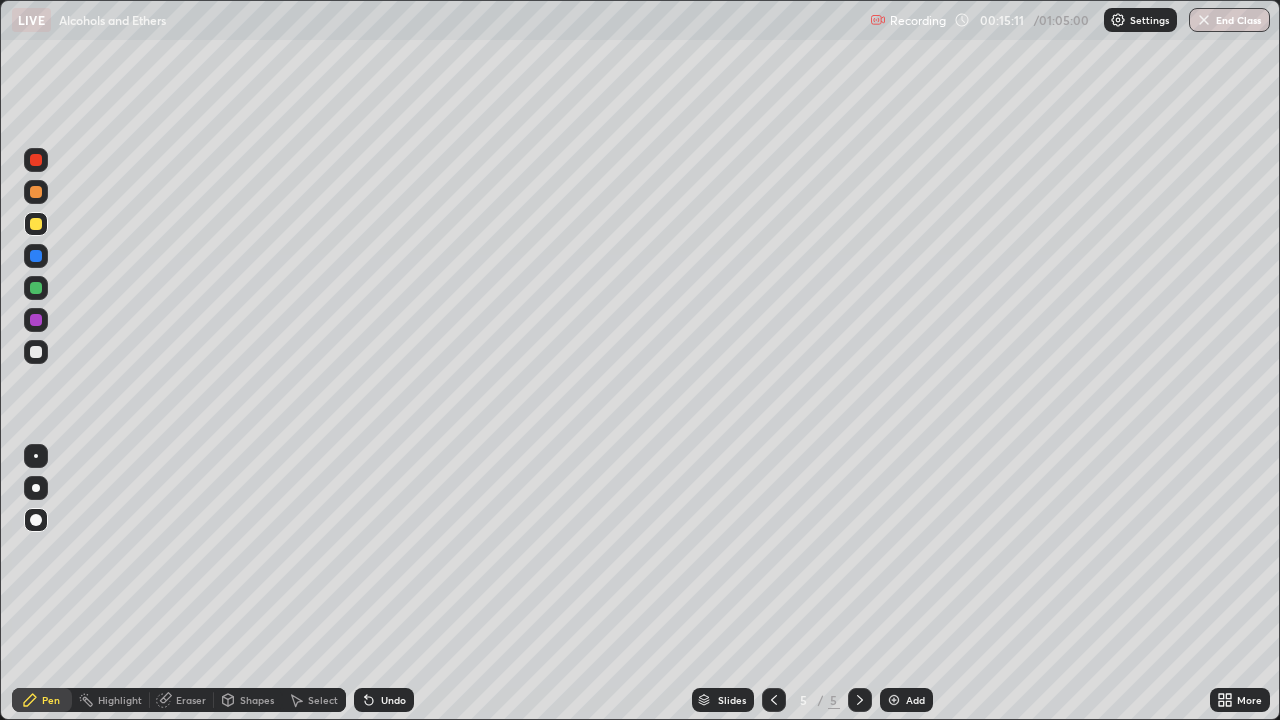 click at bounding box center [36, 192] 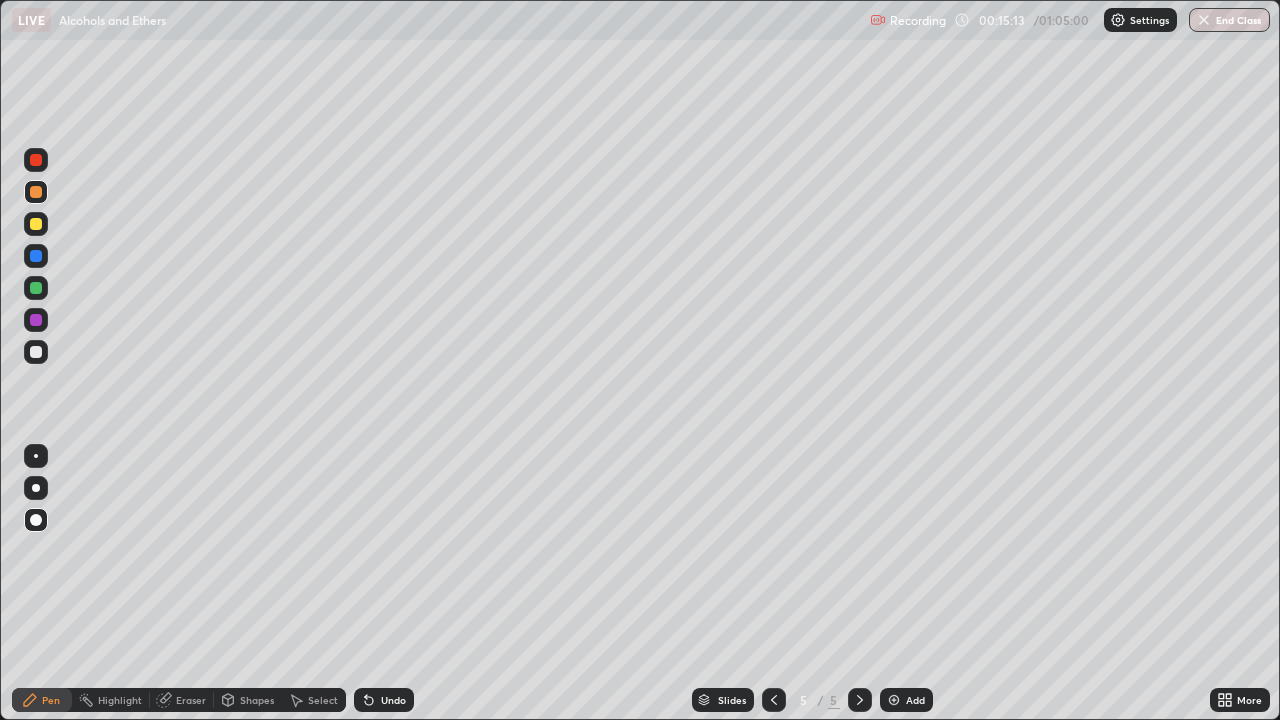 click 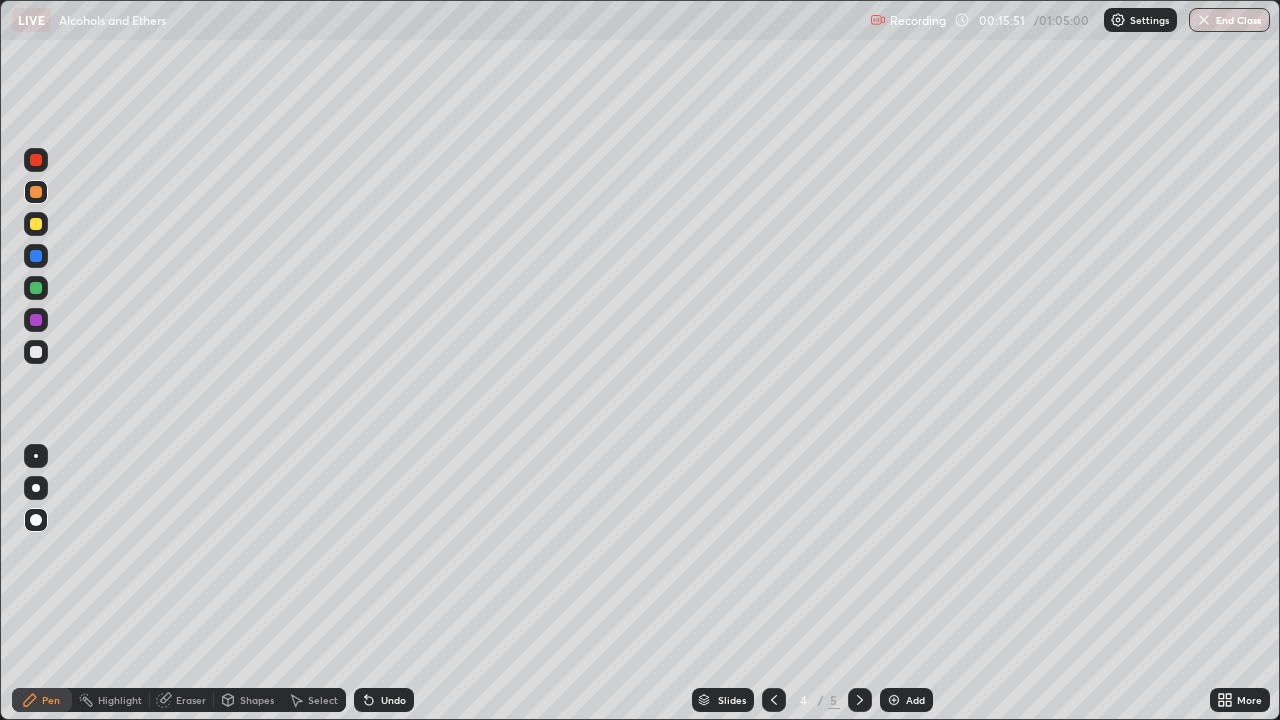 click 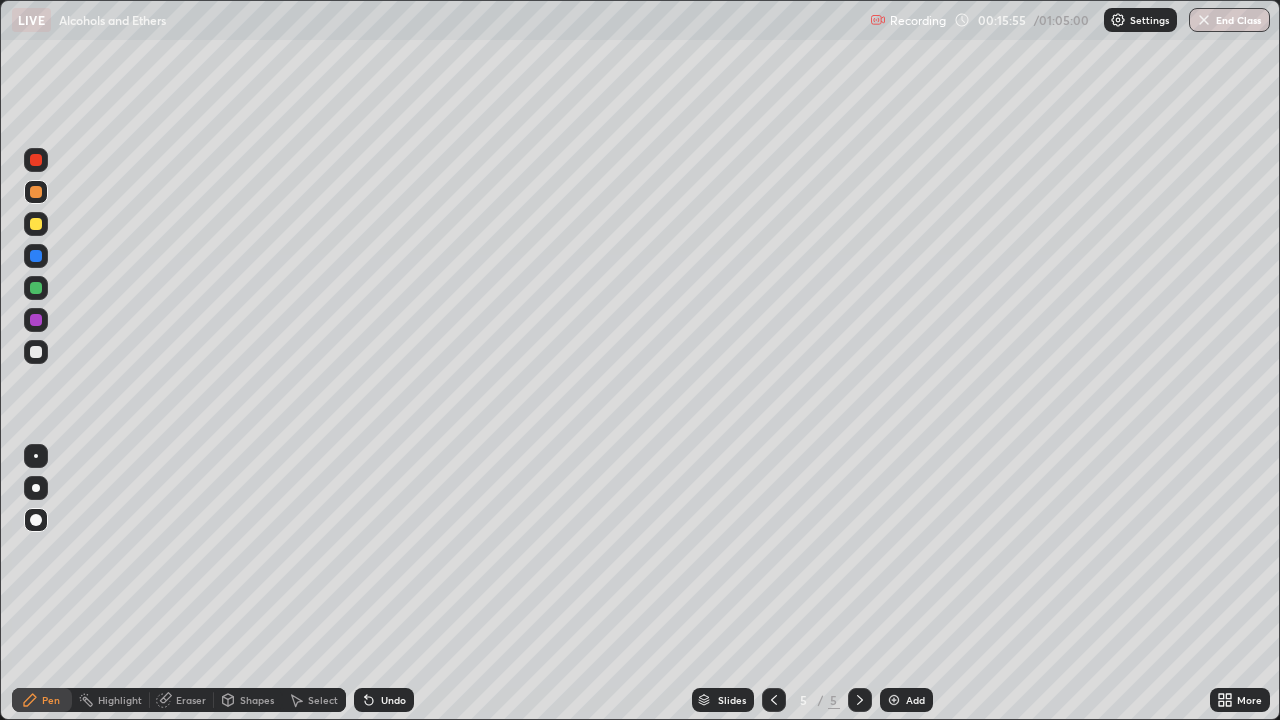 click at bounding box center [36, 224] 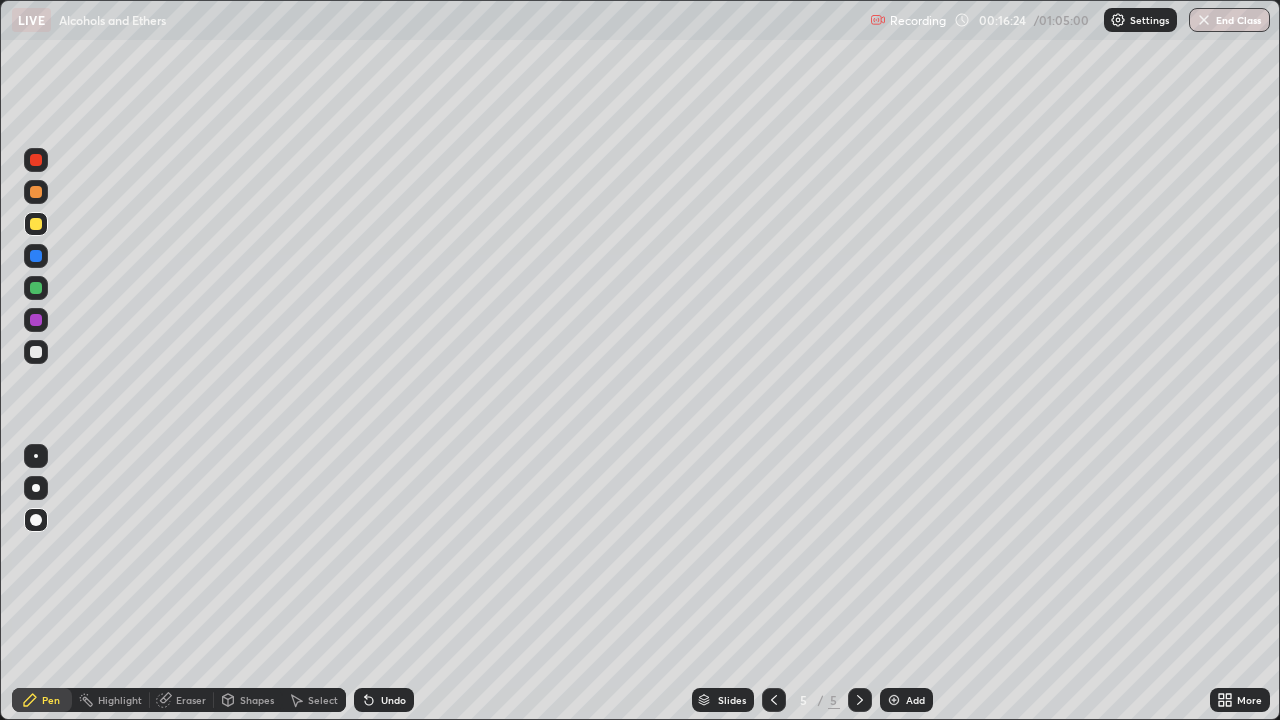 click at bounding box center (36, 352) 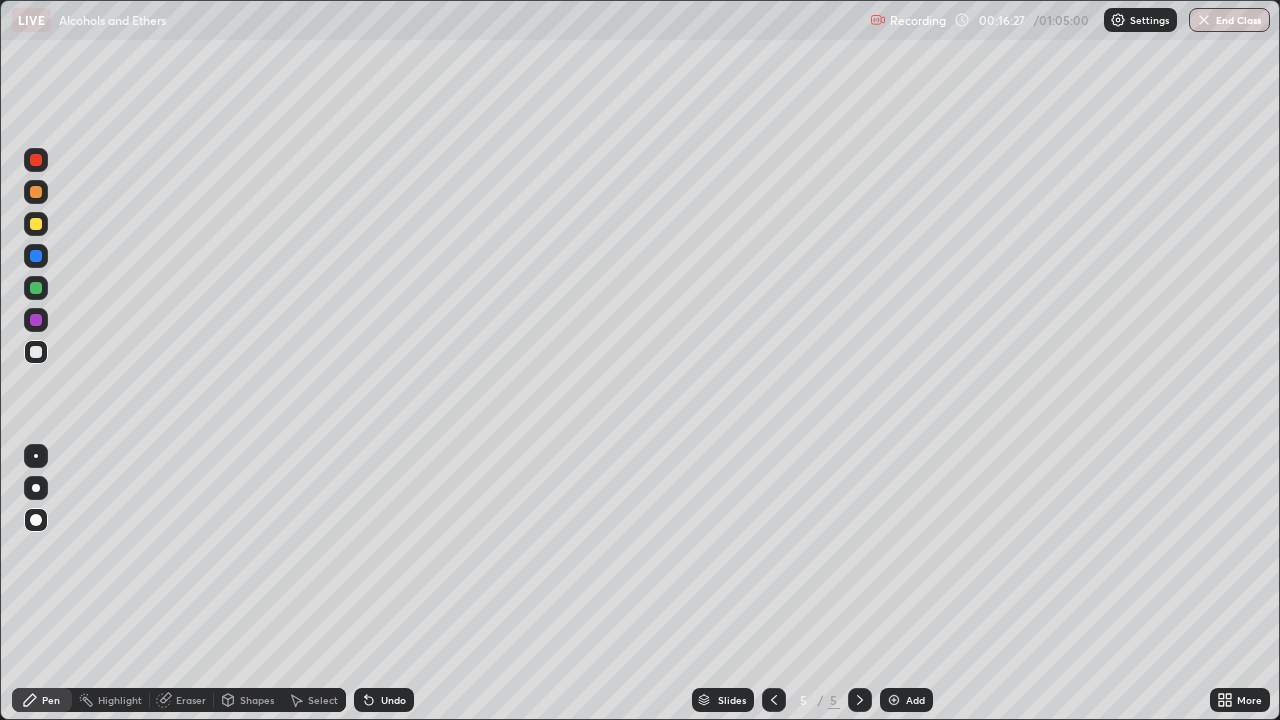 click 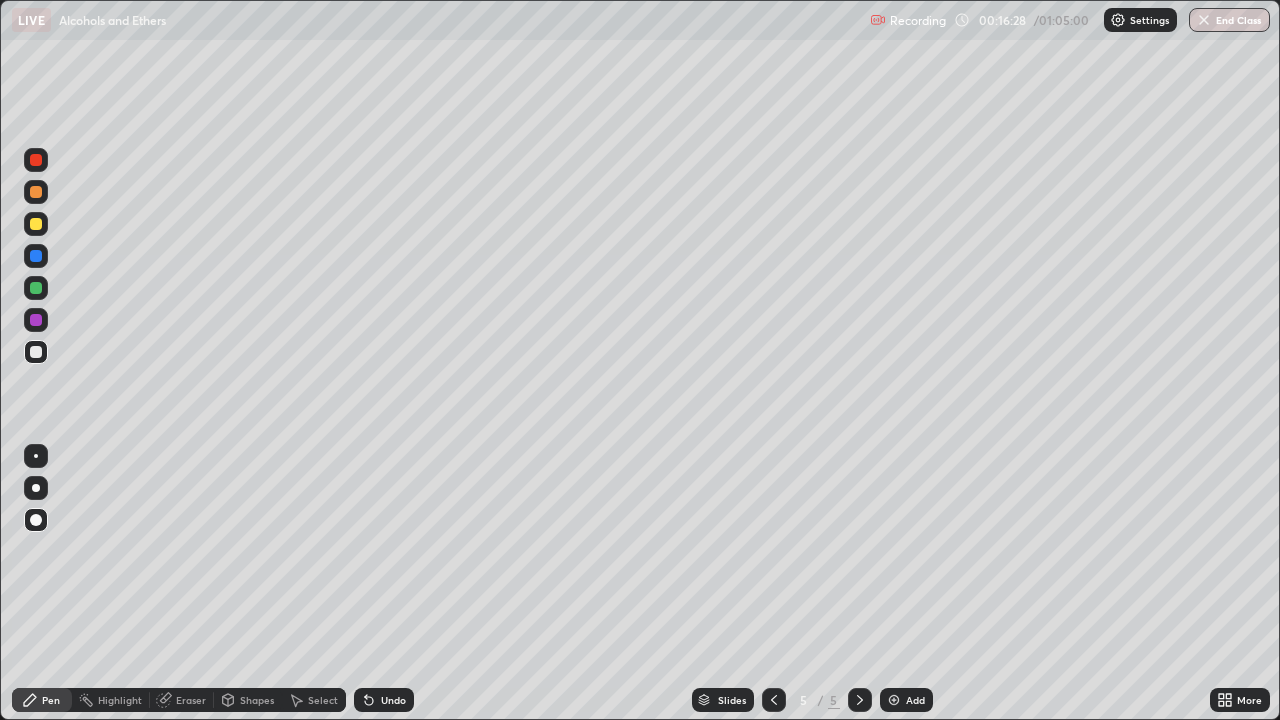 click 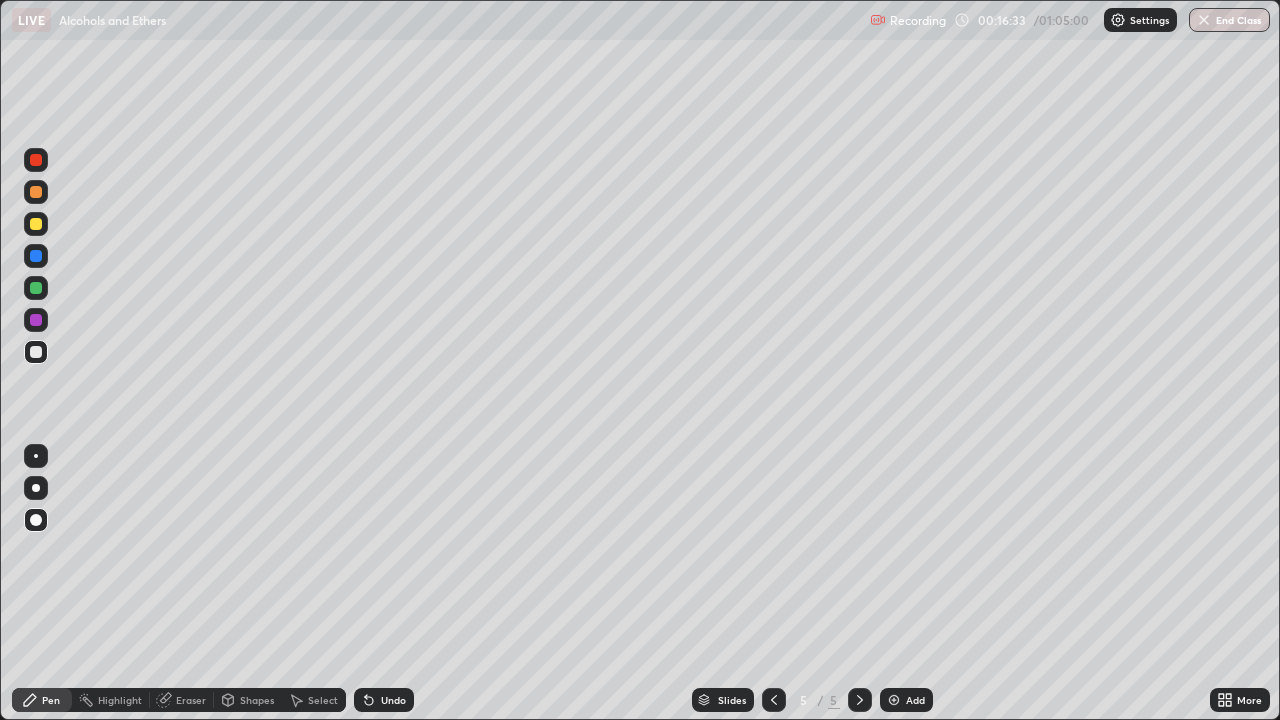 click on "Undo" at bounding box center [384, 700] 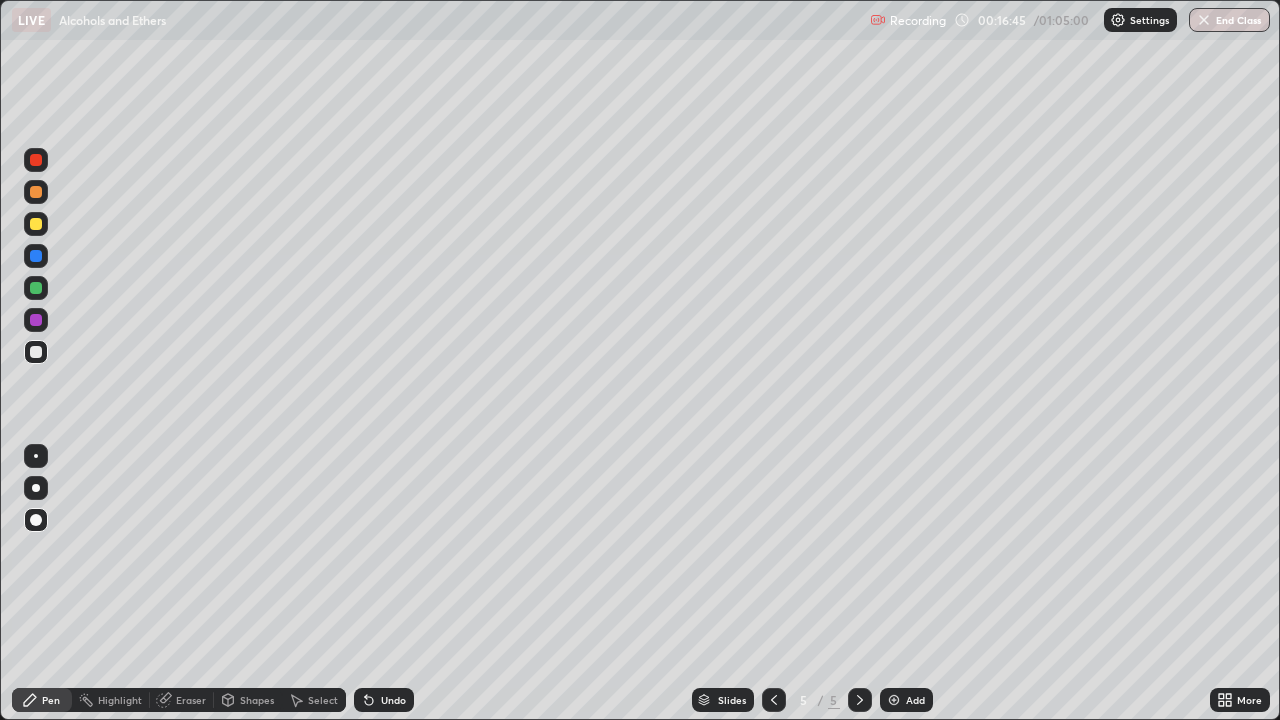 click on "Undo" at bounding box center (384, 700) 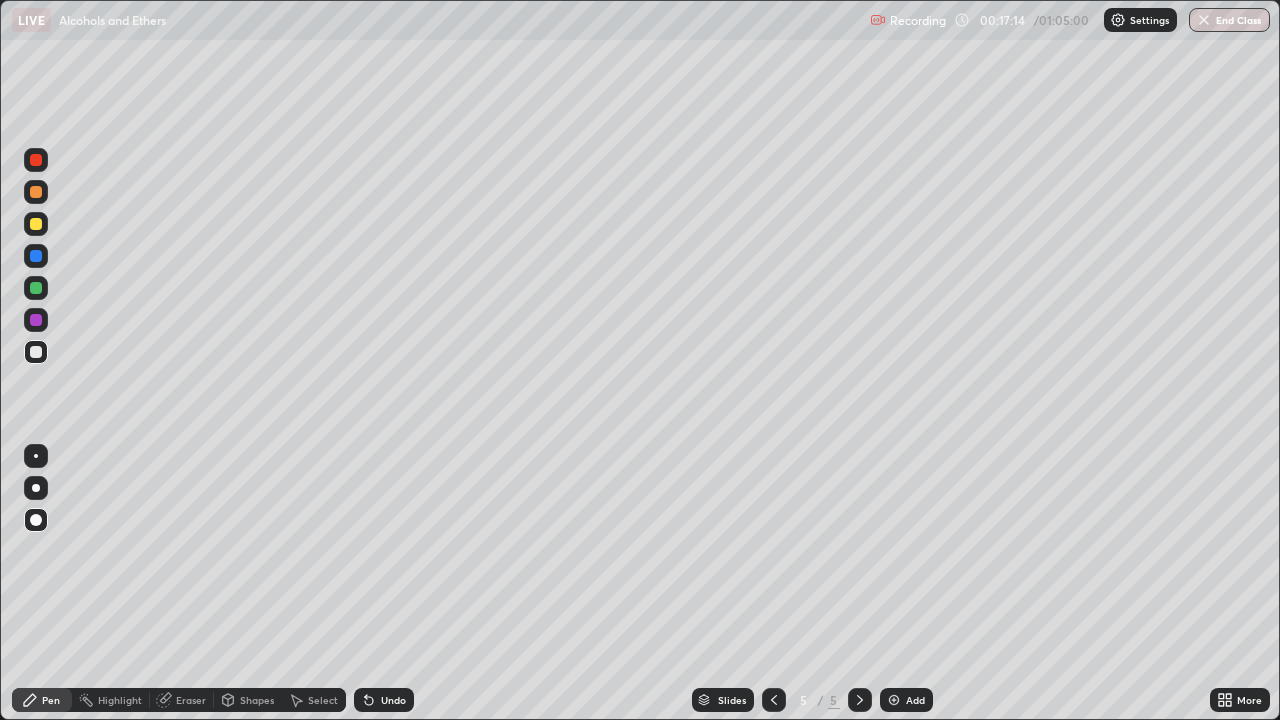 click at bounding box center [36, 288] 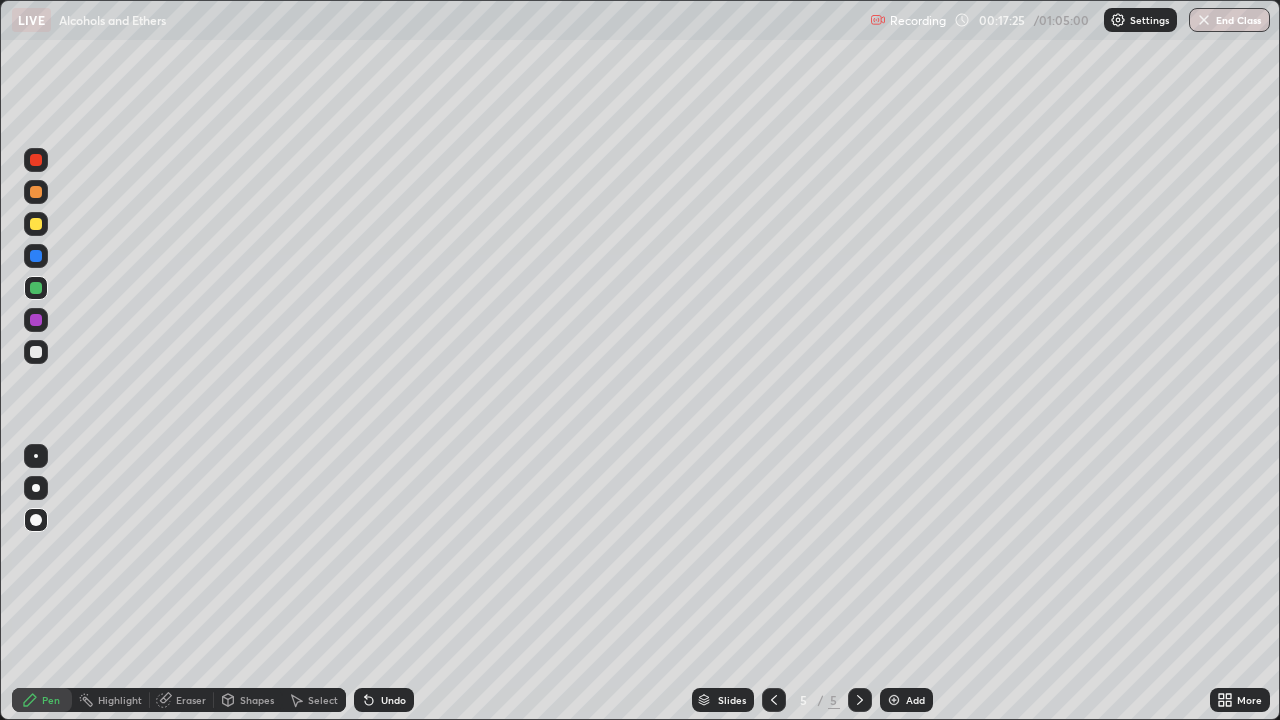 click at bounding box center (36, 160) 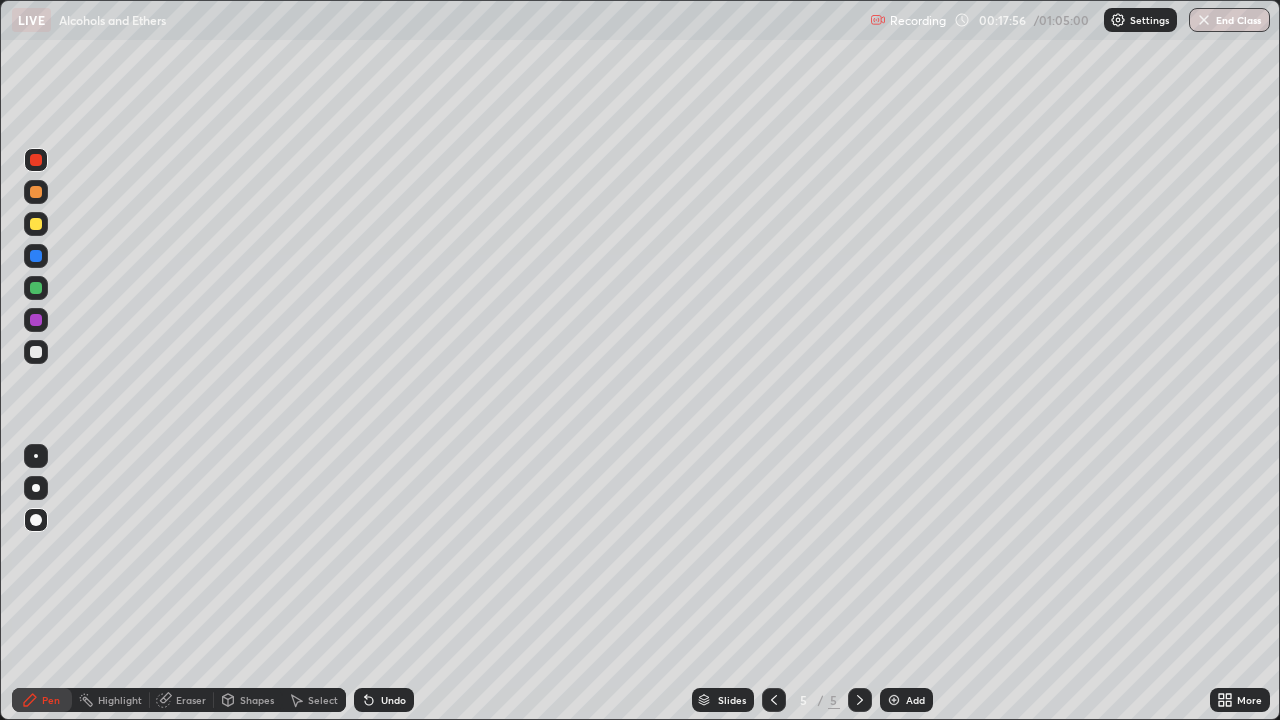 click at bounding box center [36, 224] 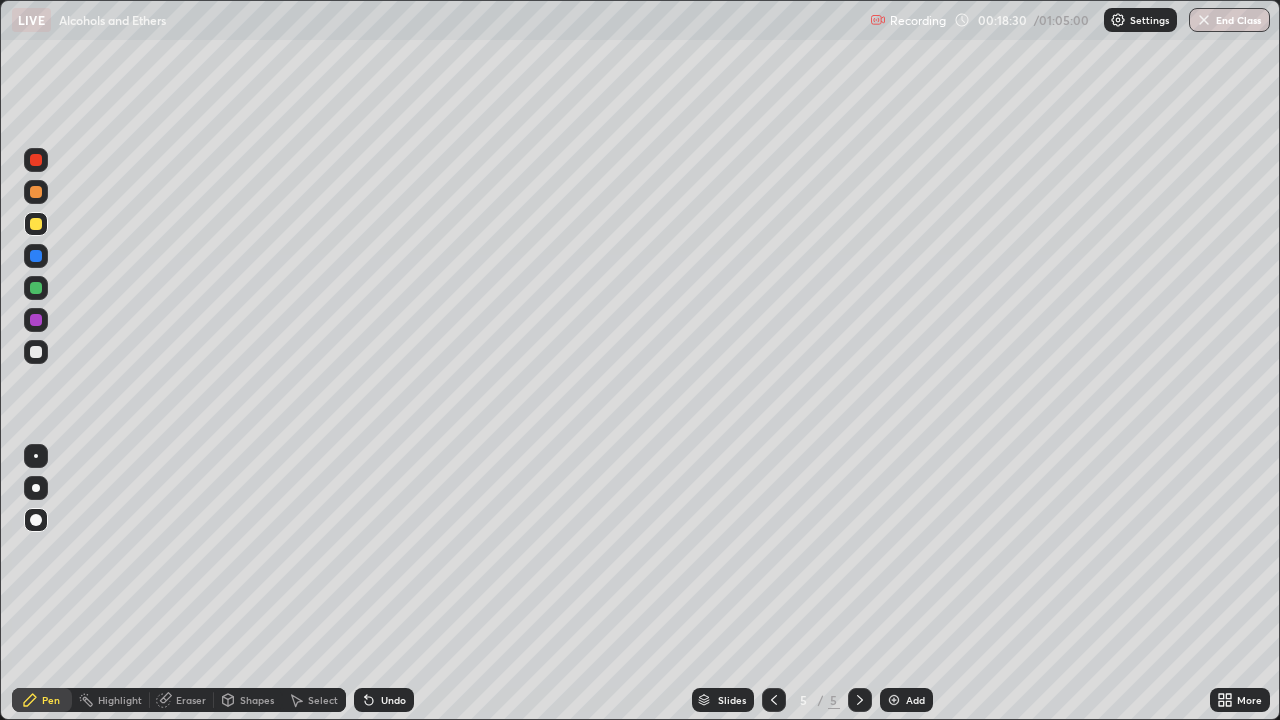 click at bounding box center [36, 352] 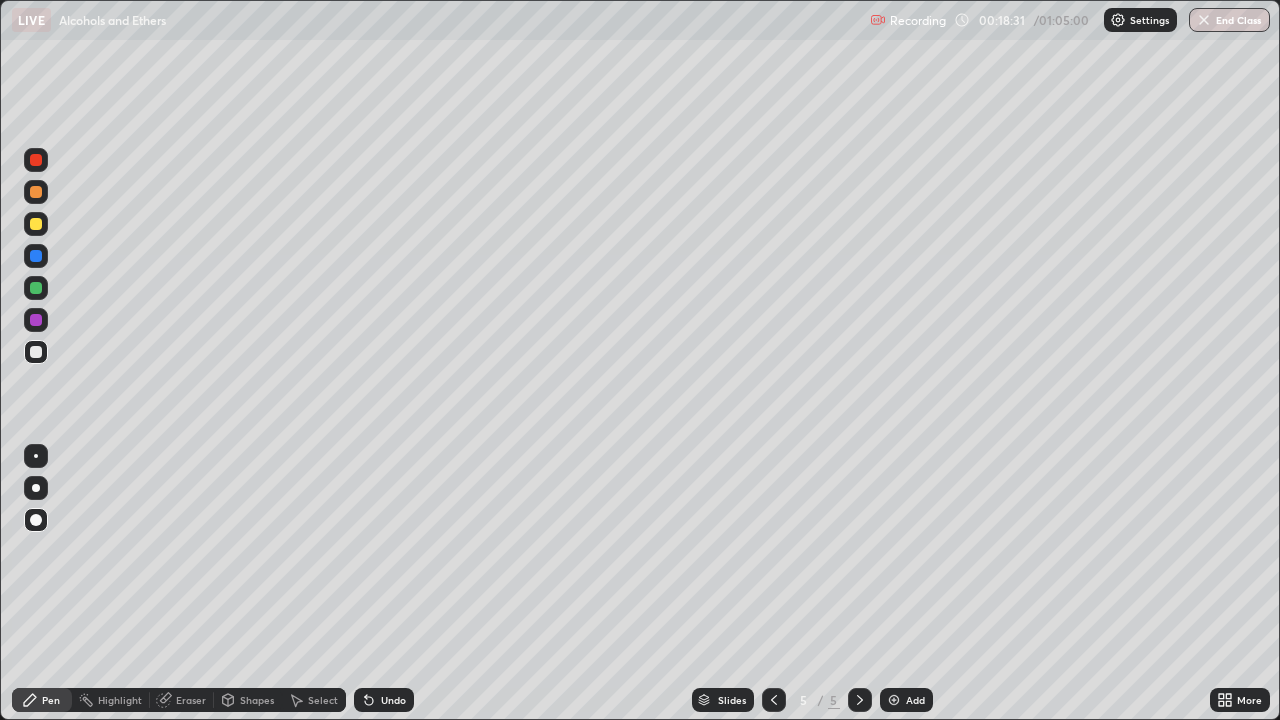 click at bounding box center (36, 256) 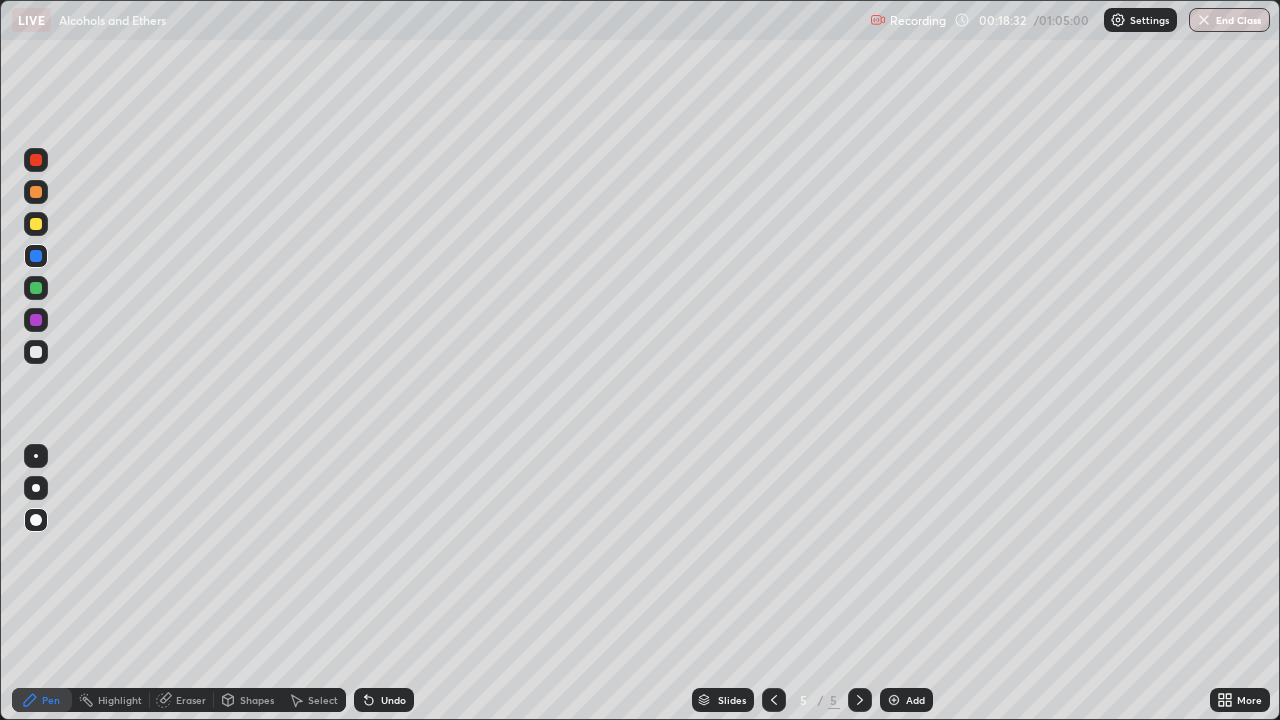 click at bounding box center [36, 288] 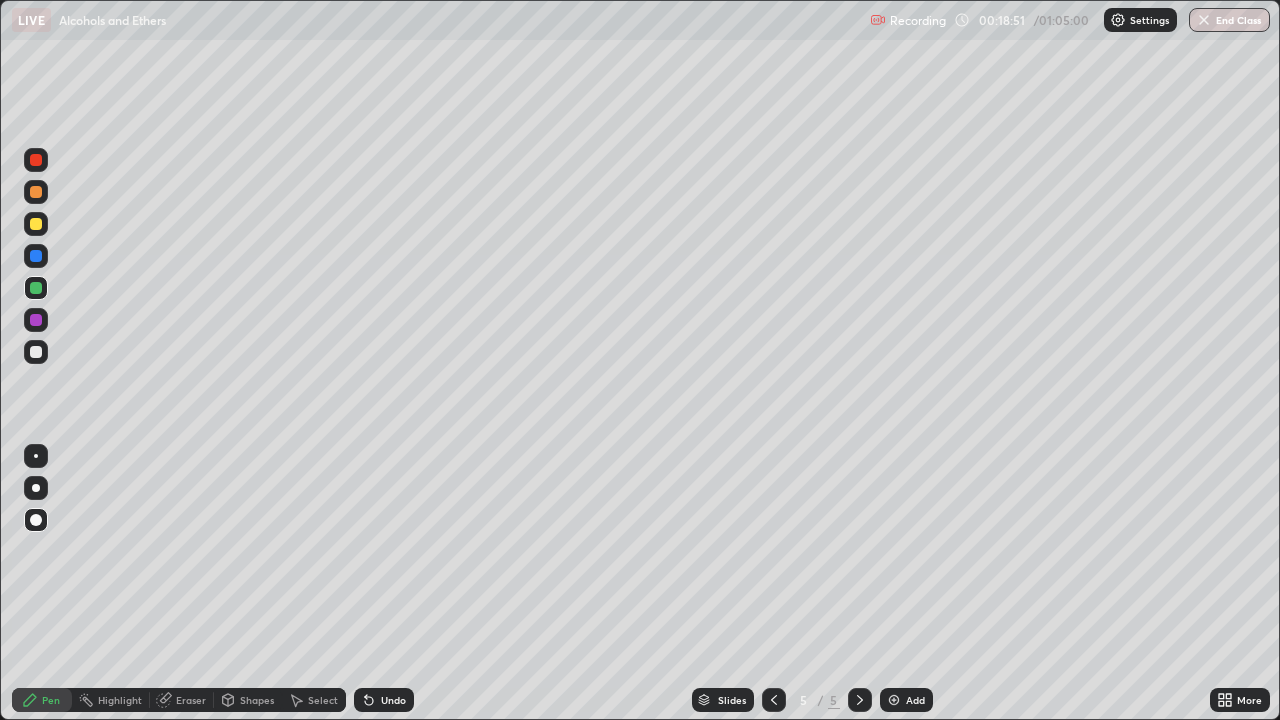 click on "Undo" at bounding box center [393, 700] 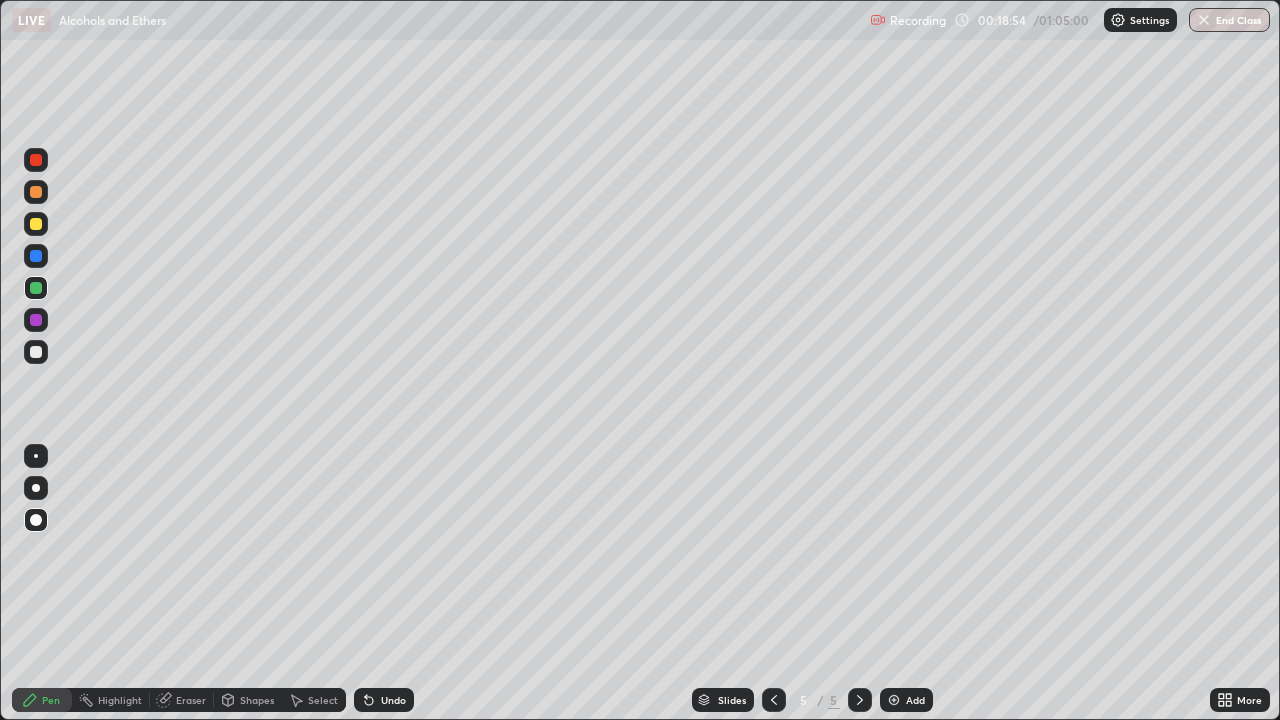 click at bounding box center [36, 320] 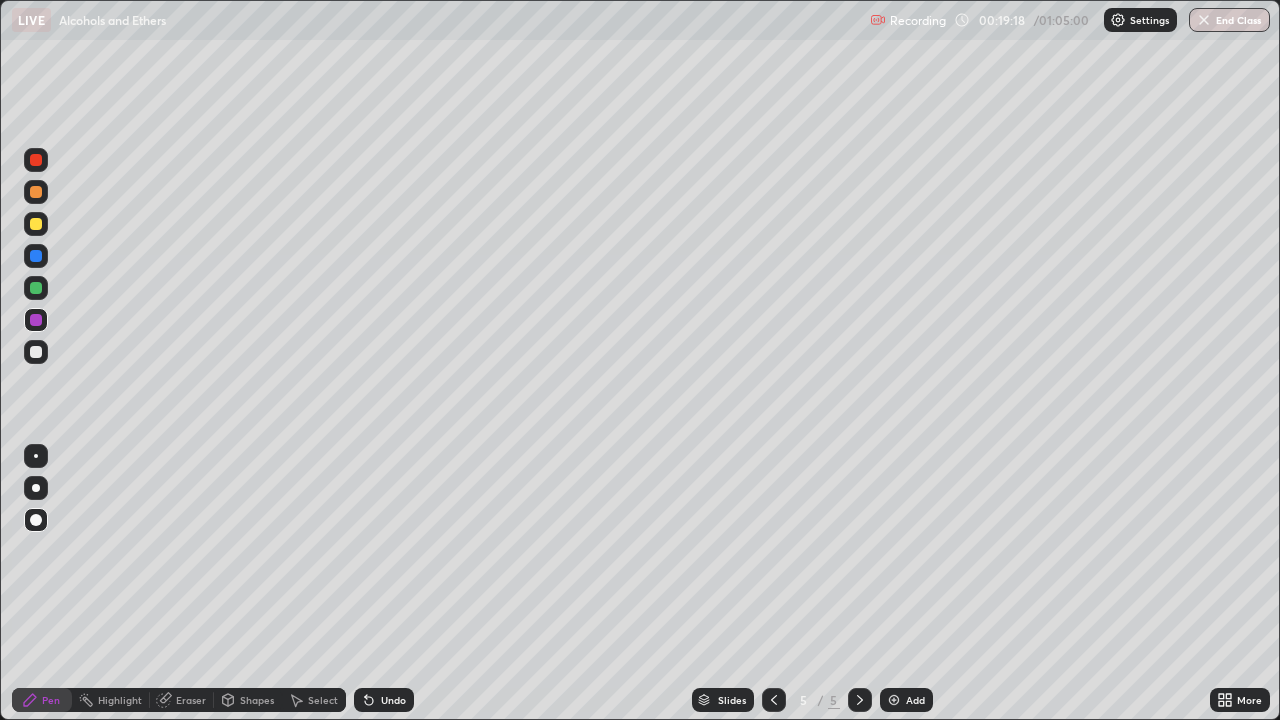 click at bounding box center [36, 224] 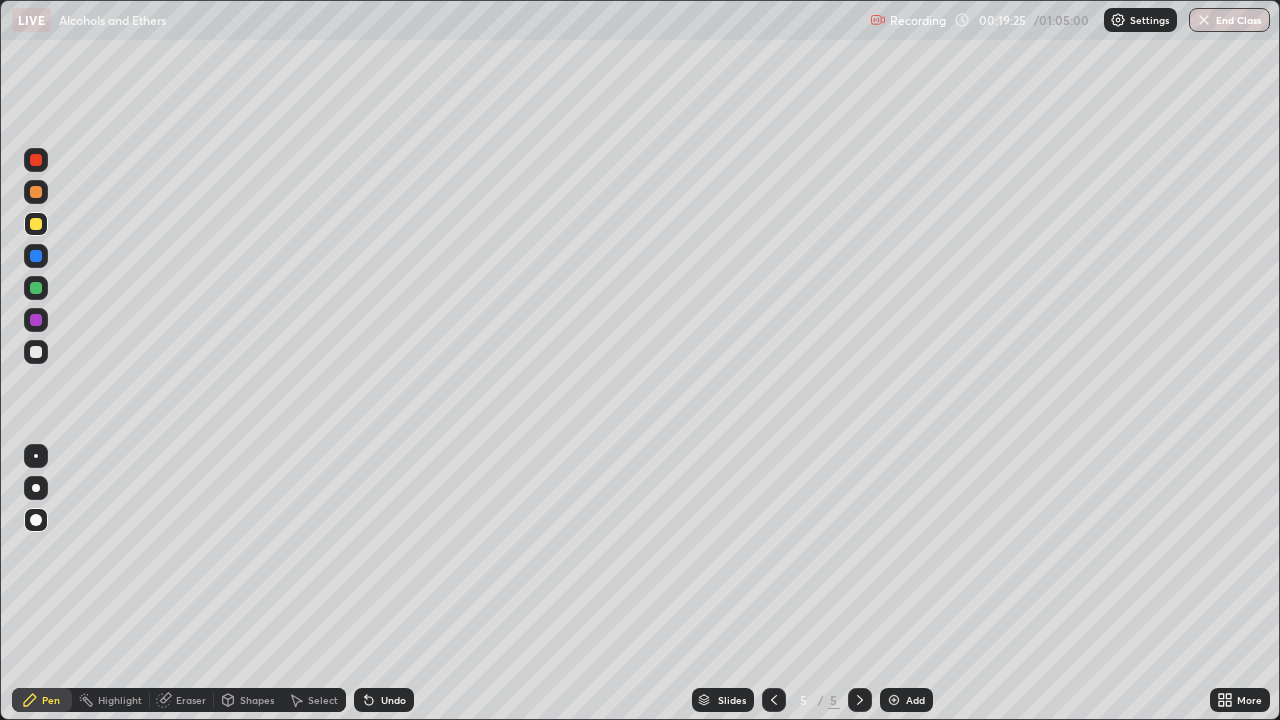 click 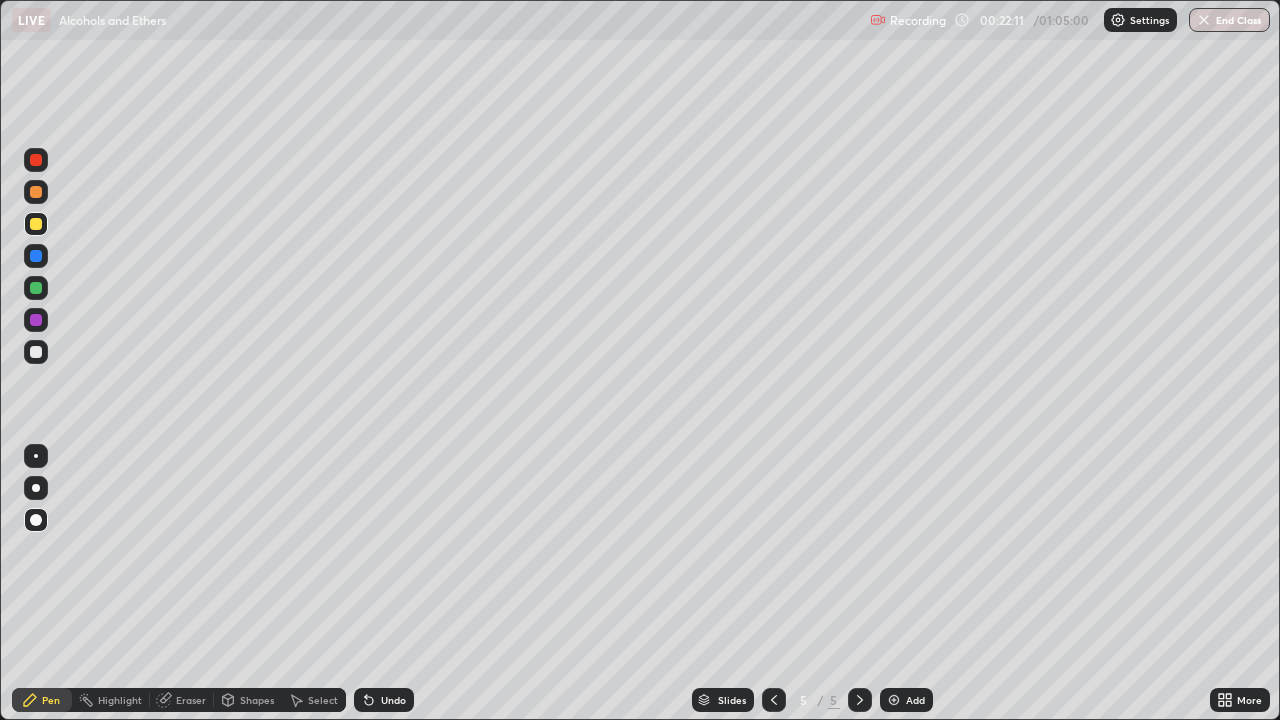 click at bounding box center (894, 700) 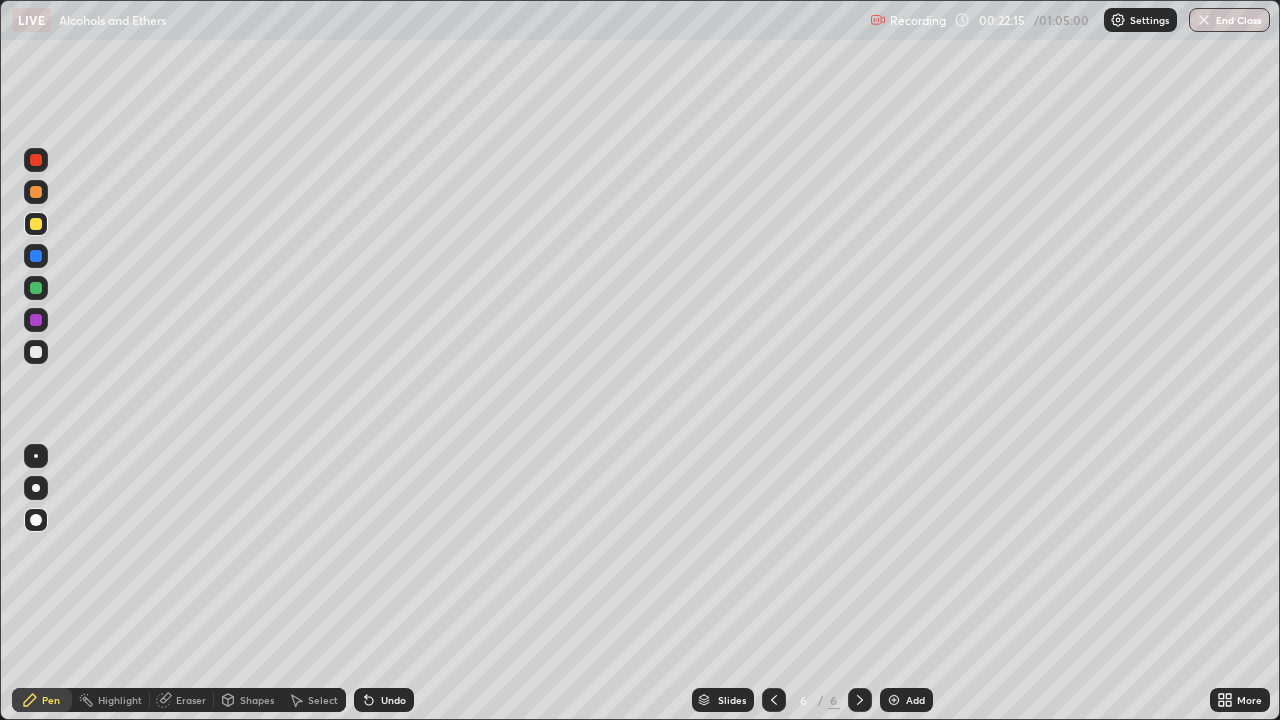 click at bounding box center (36, 352) 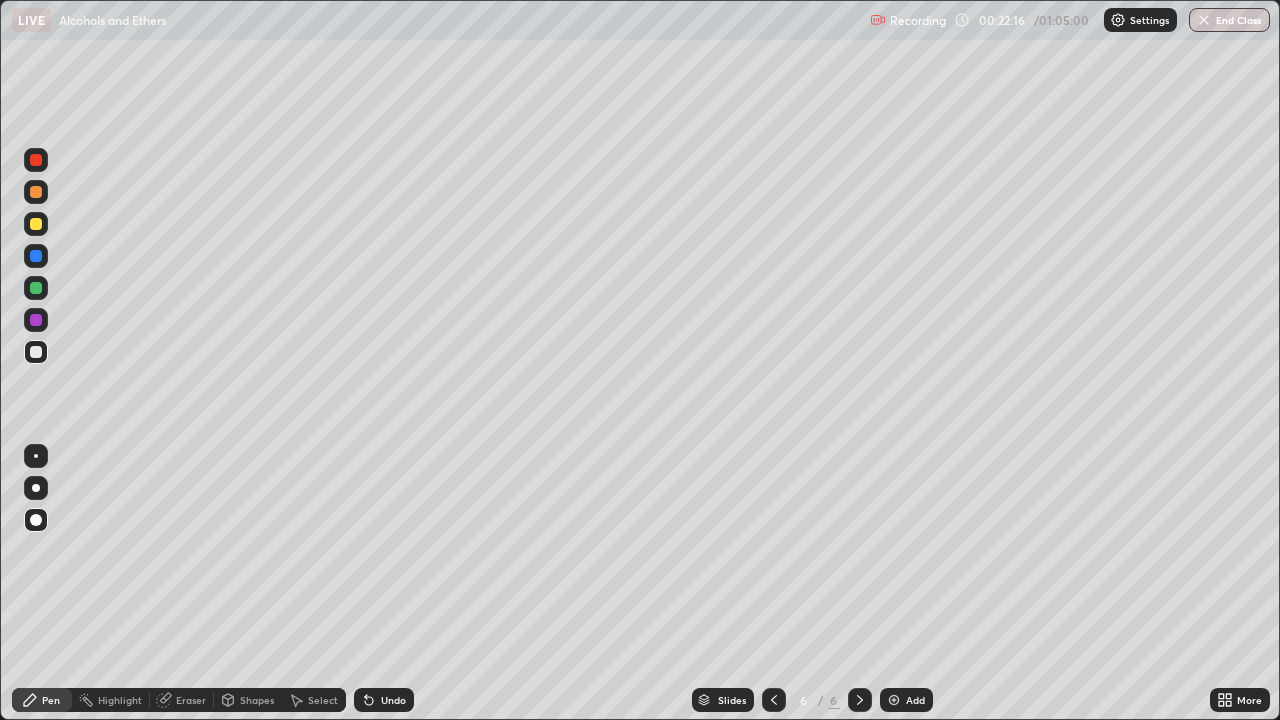 click 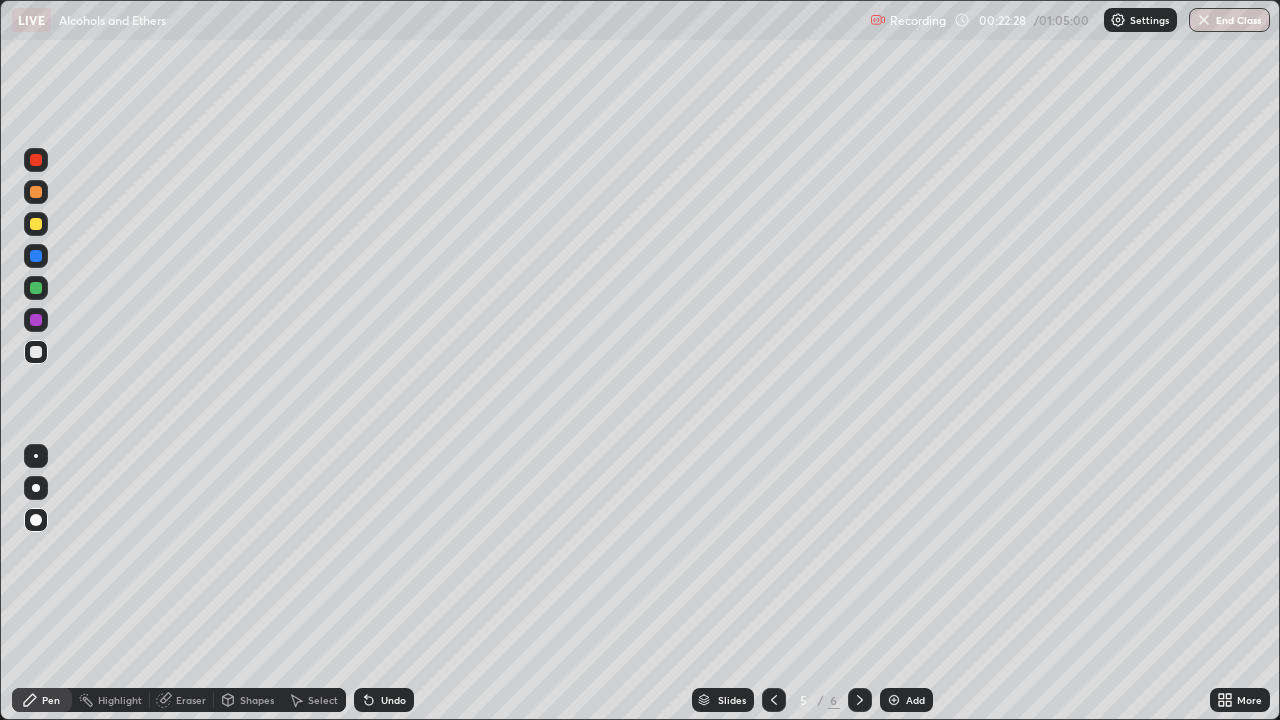 click 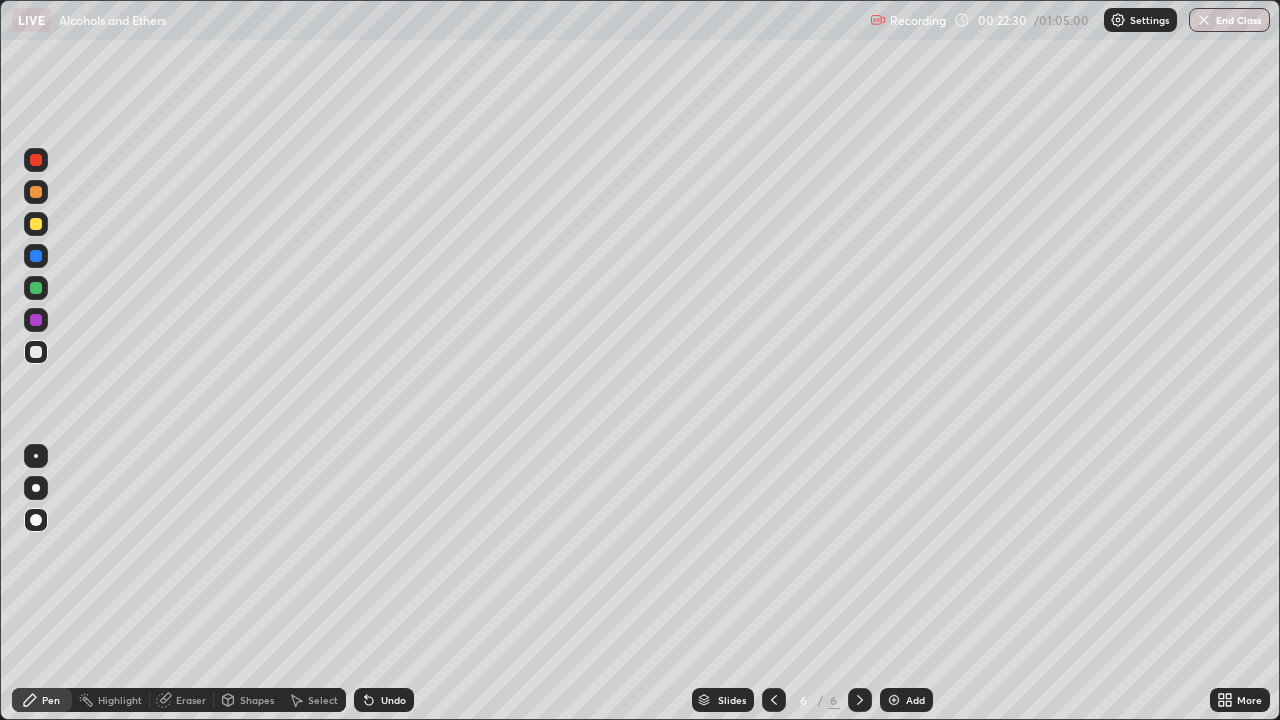 click at bounding box center [36, 224] 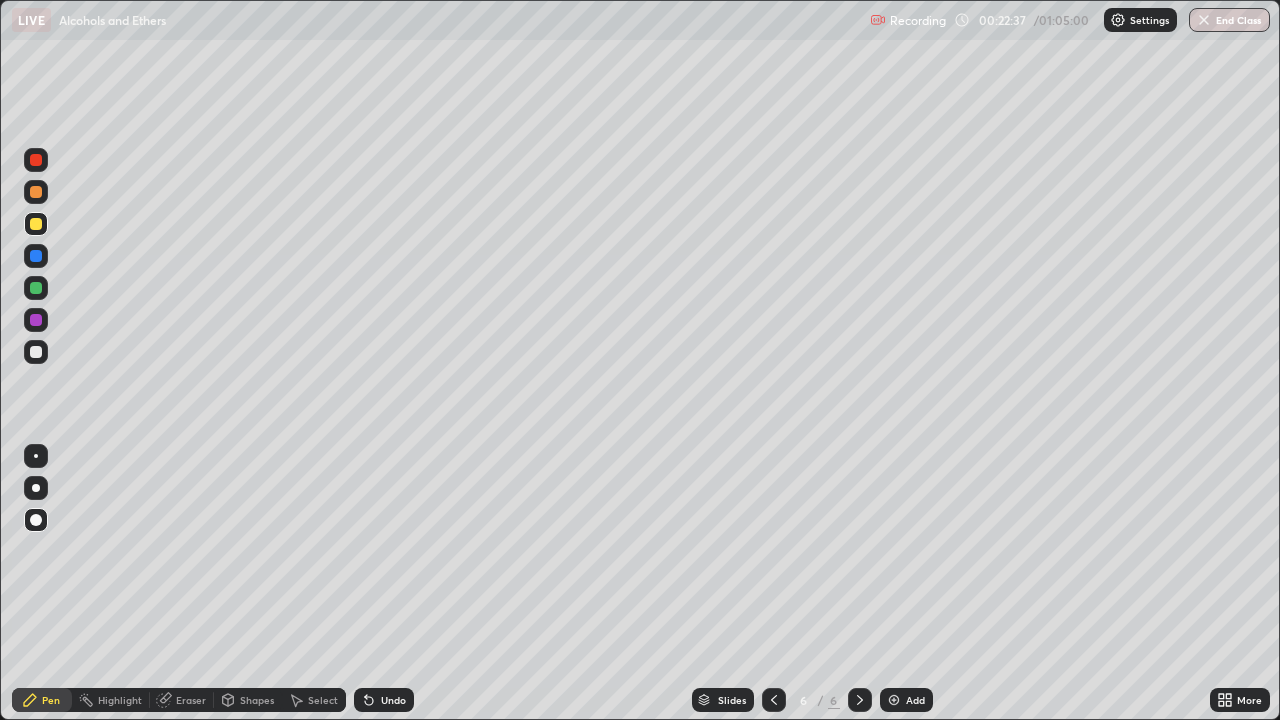 click at bounding box center [36, 288] 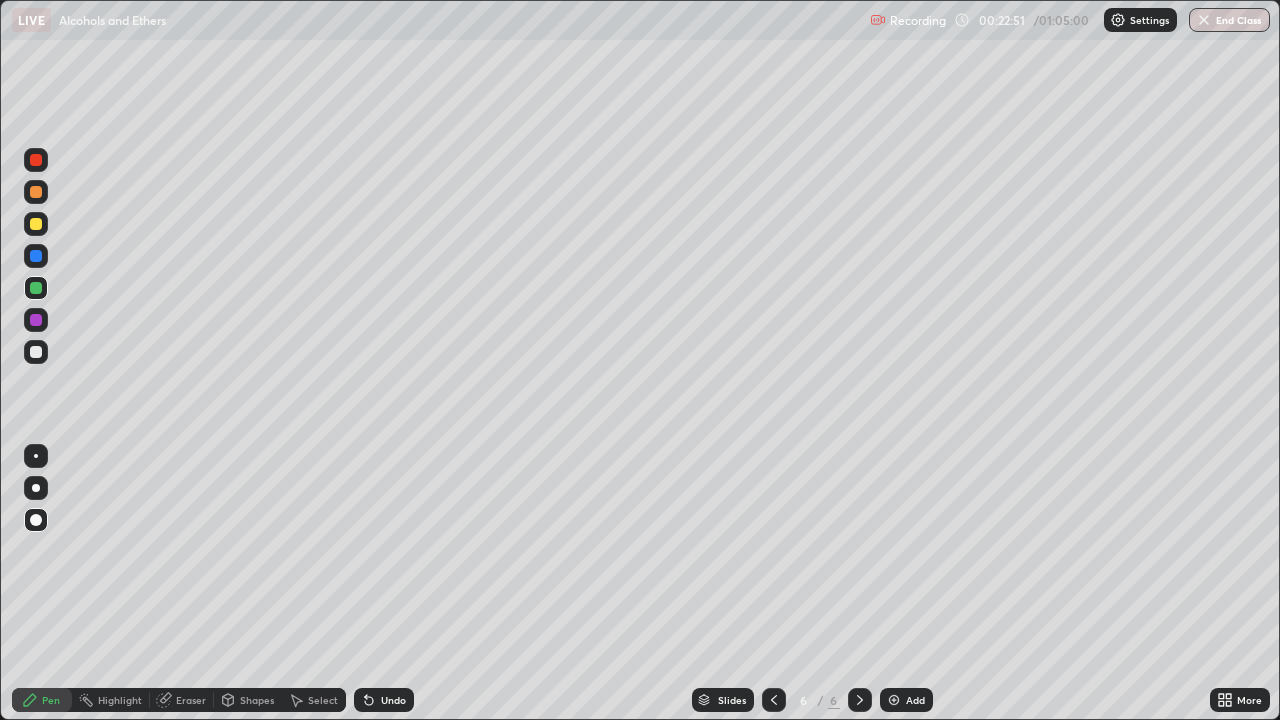 click at bounding box center (36, 224) 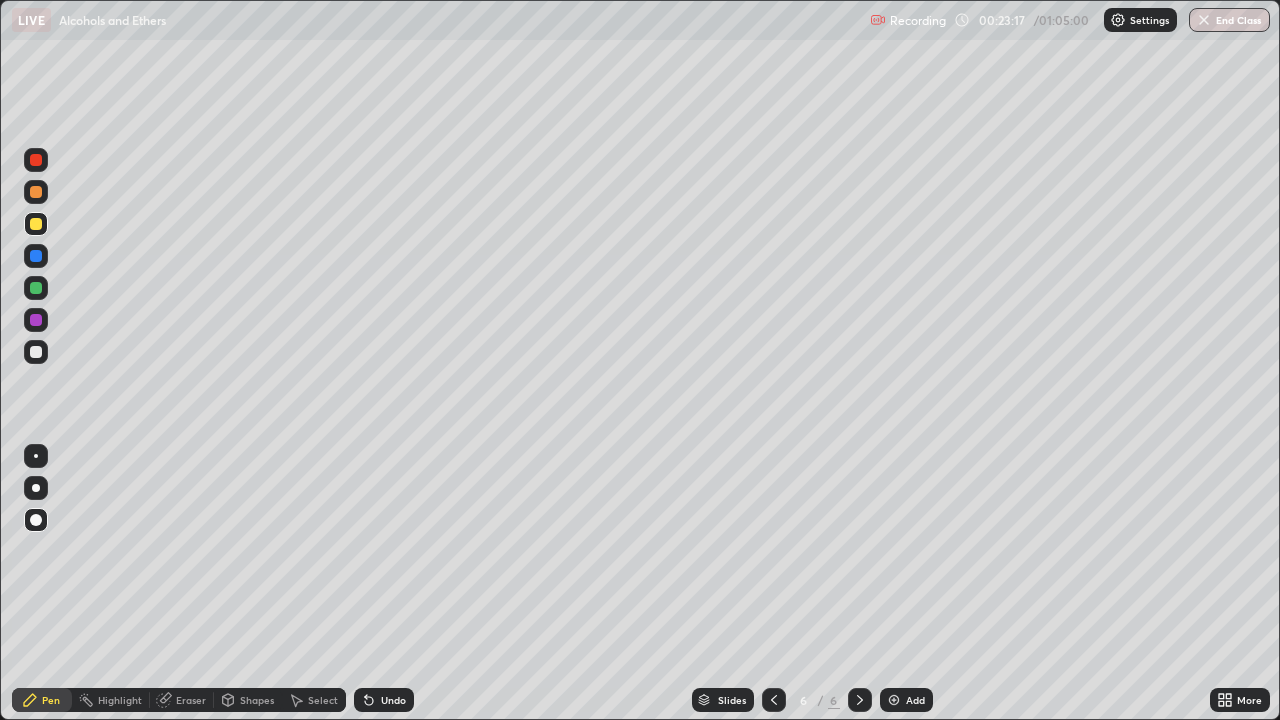 click at bounding box center (36, 352) 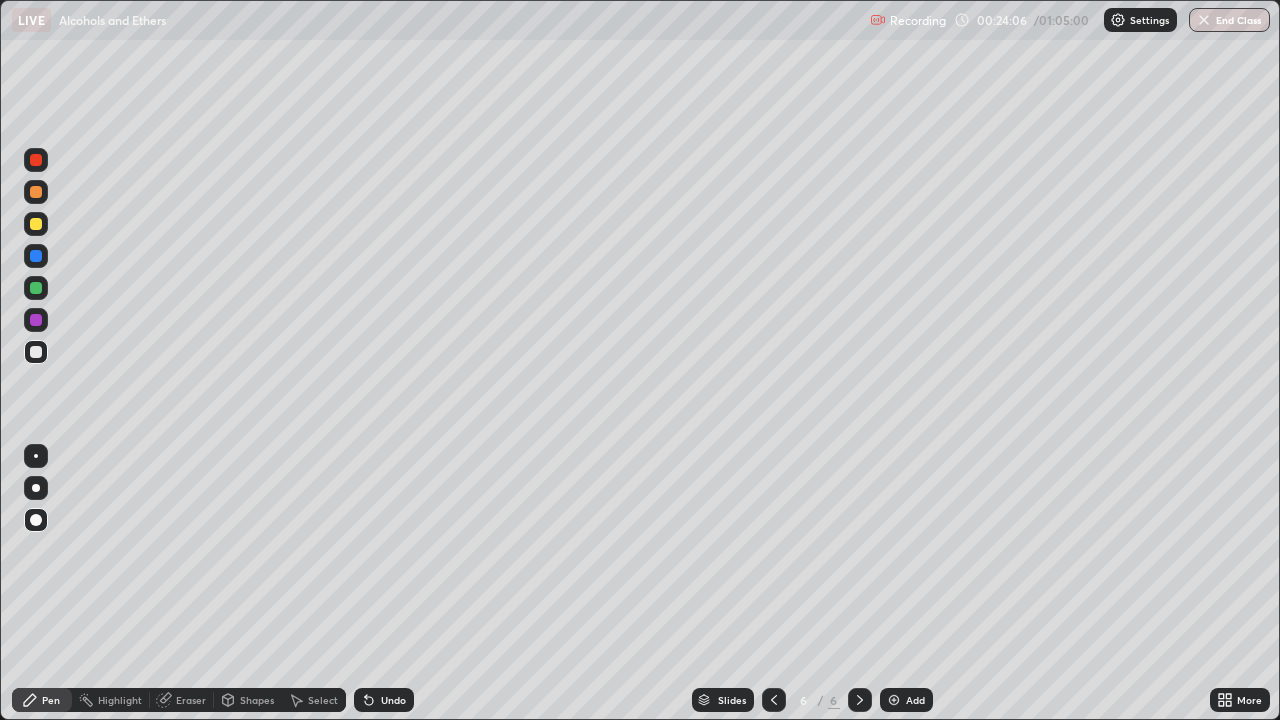 click 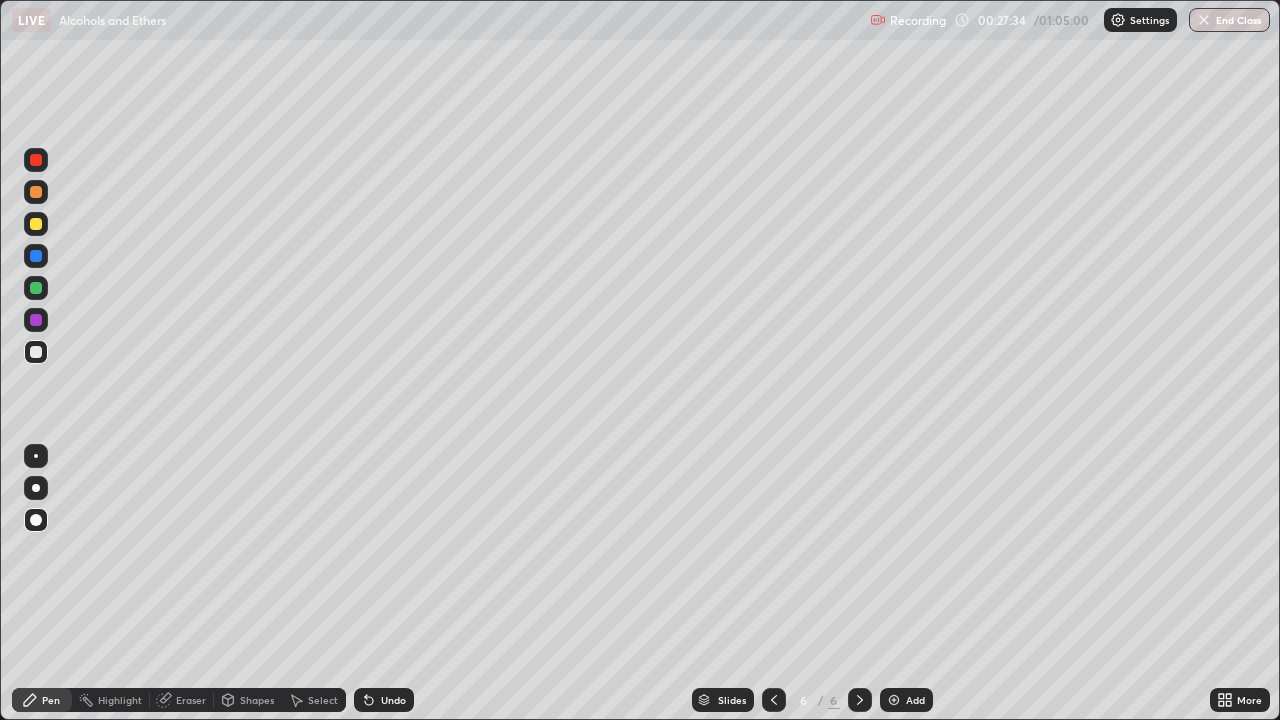 click at bounding box center (894, 700) 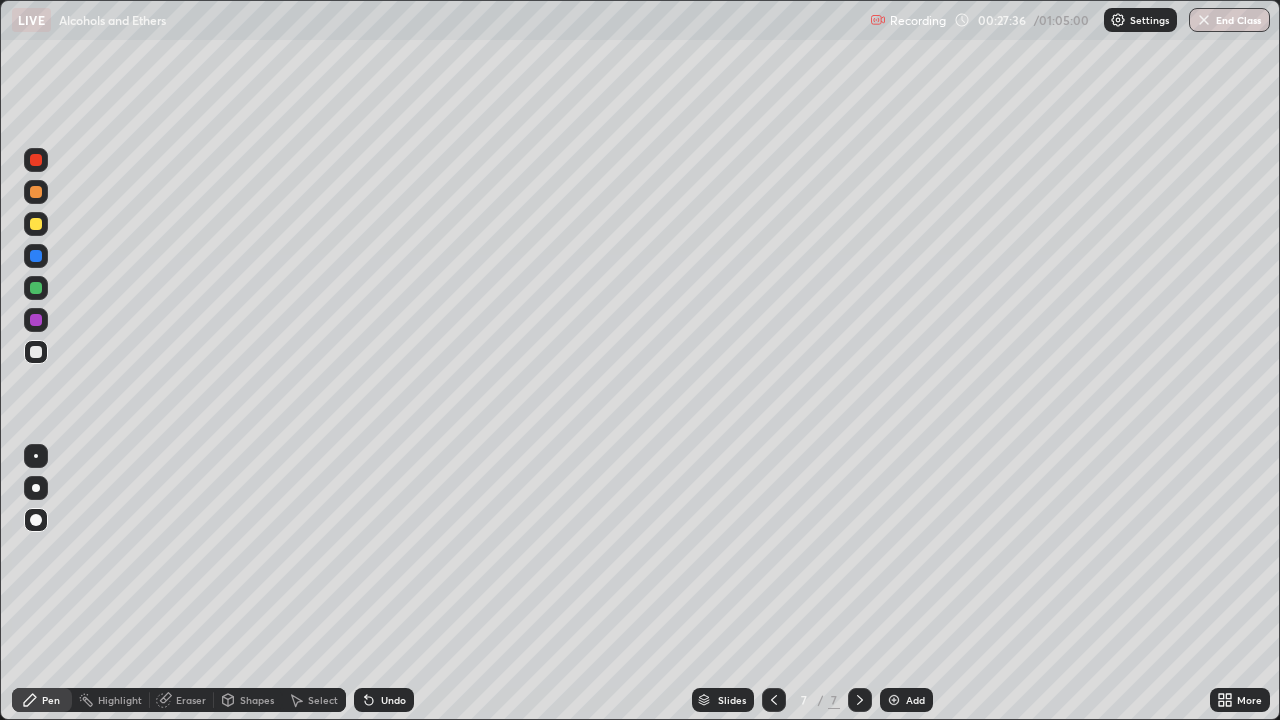 click at bounding box center [36, 224] 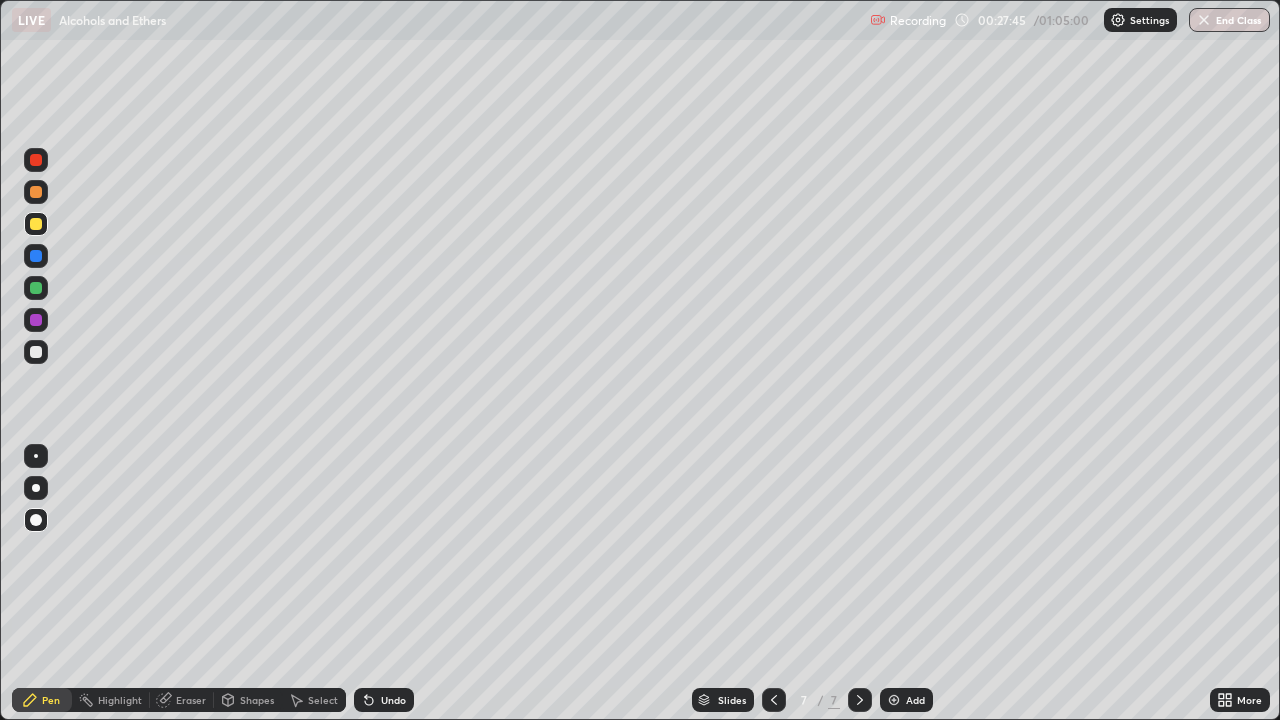 click at bounding box center [36, 160] 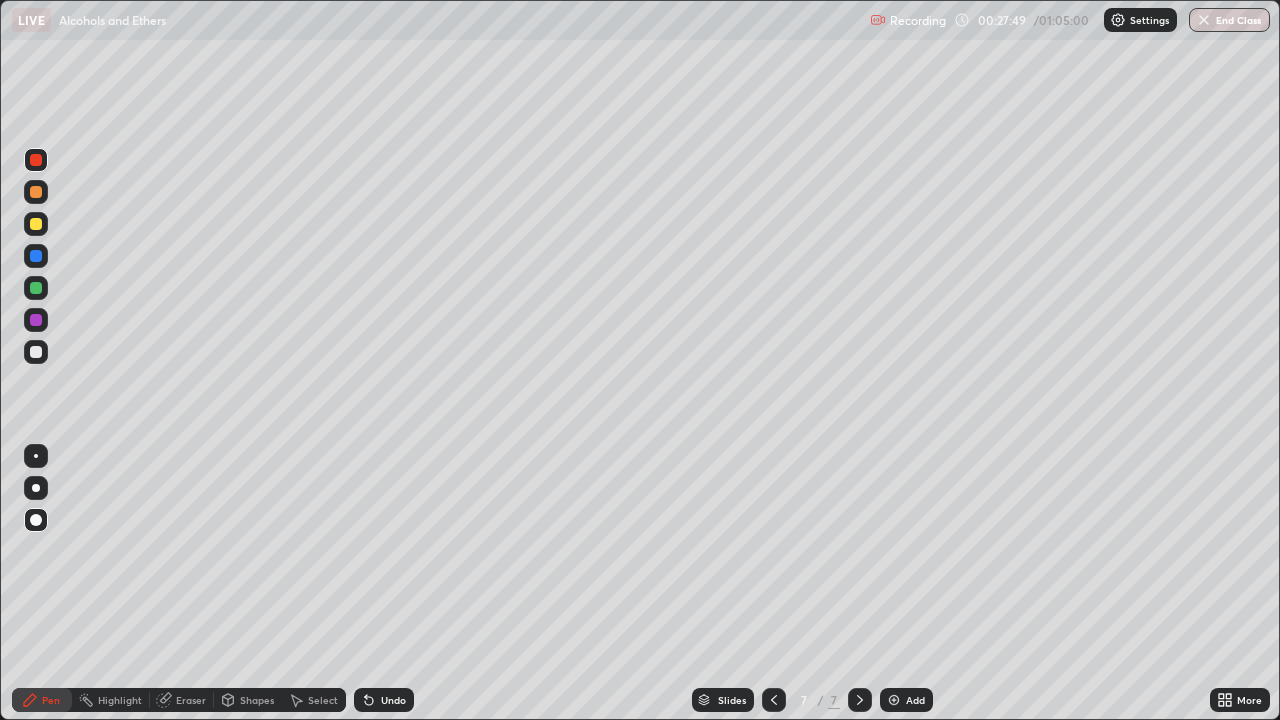 click at bounding box center [36, 352] 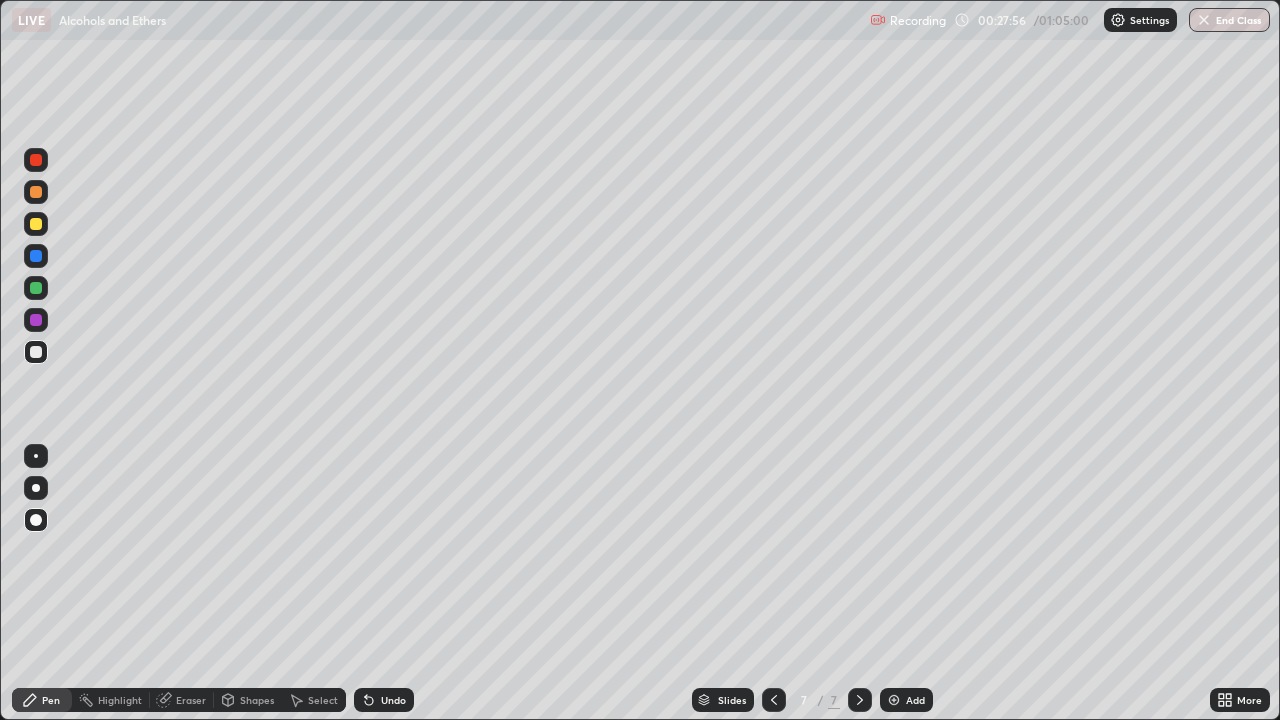 click at bounding box center [36, 352] 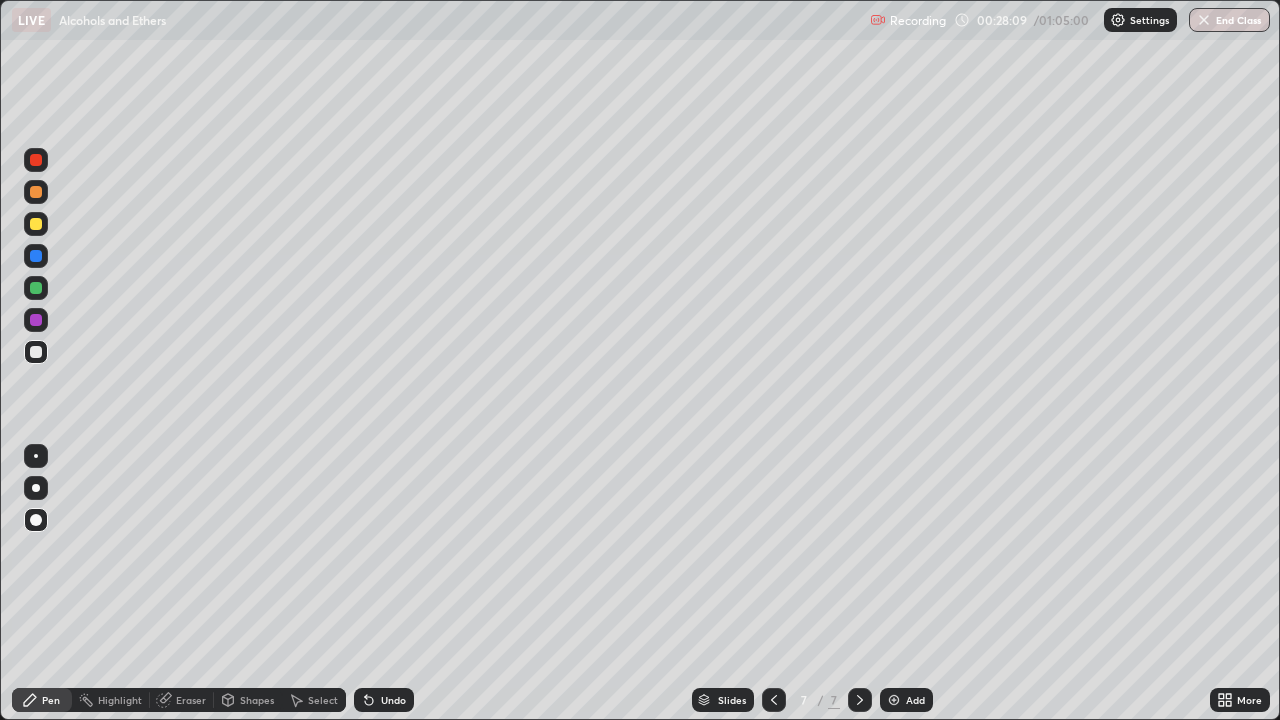 click at bounding box center [36, 224] 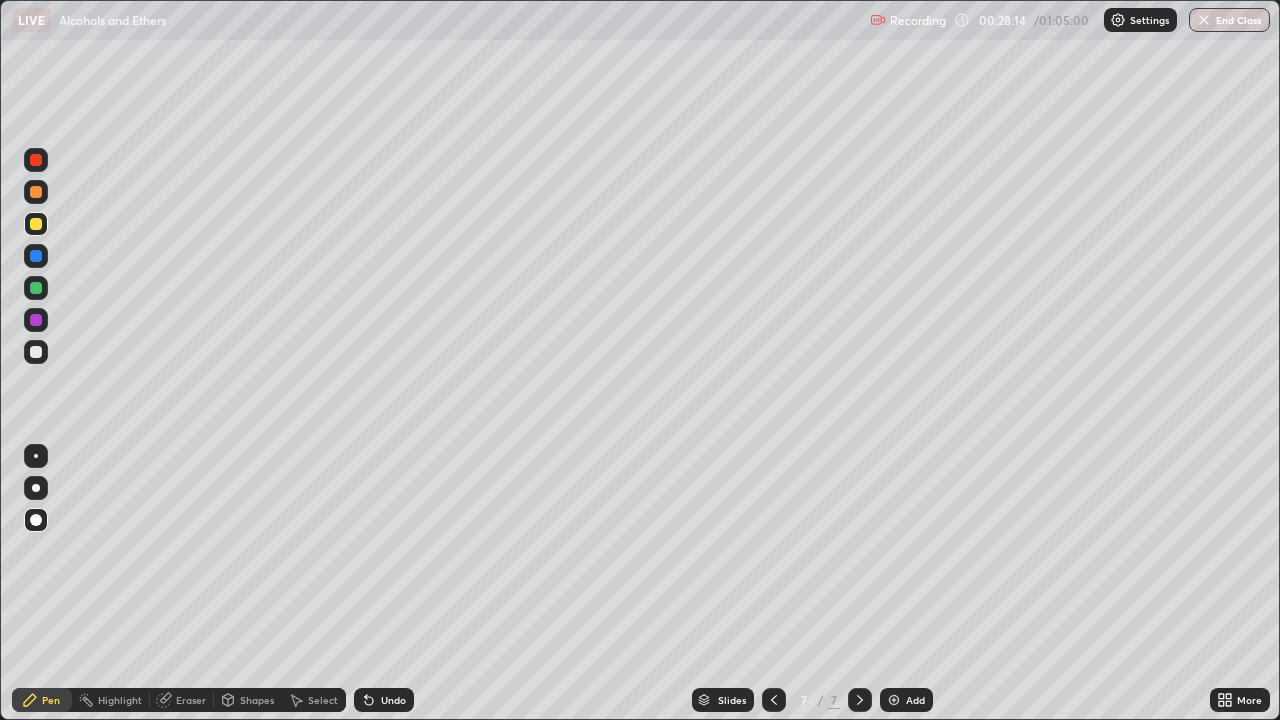 click at bounding box center (36, 160) 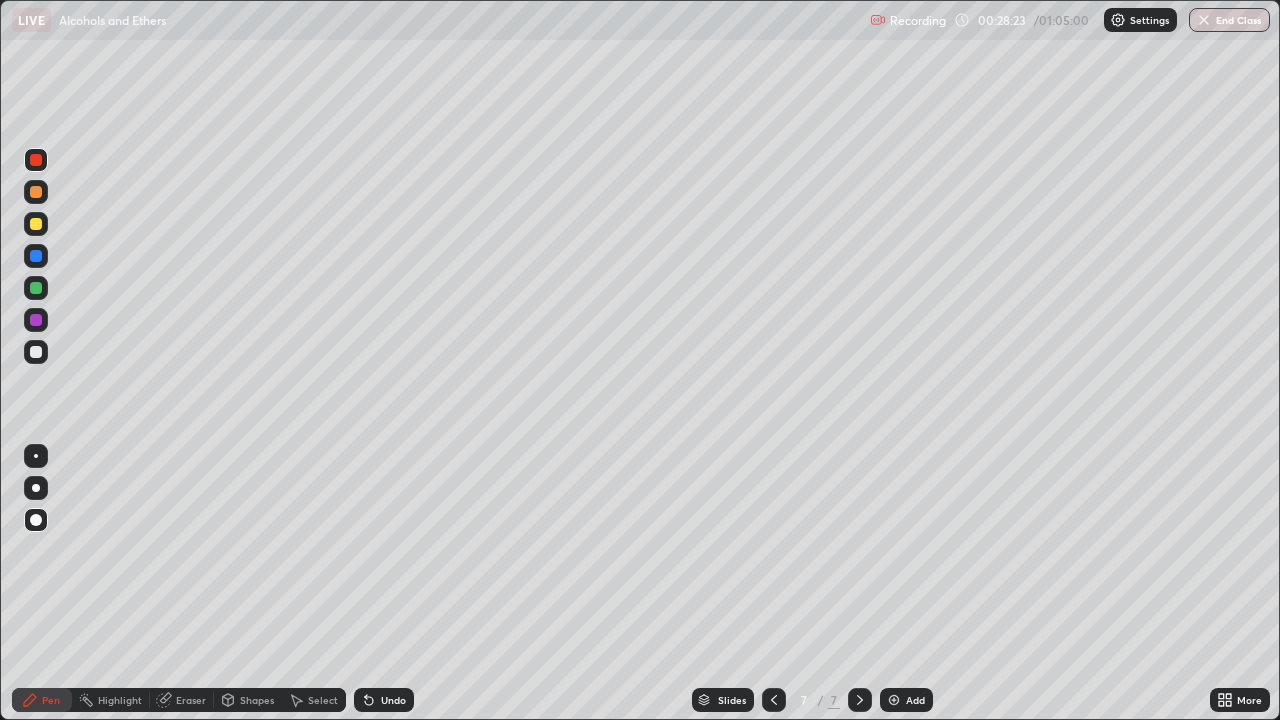 click at bounding box center (36, 352) 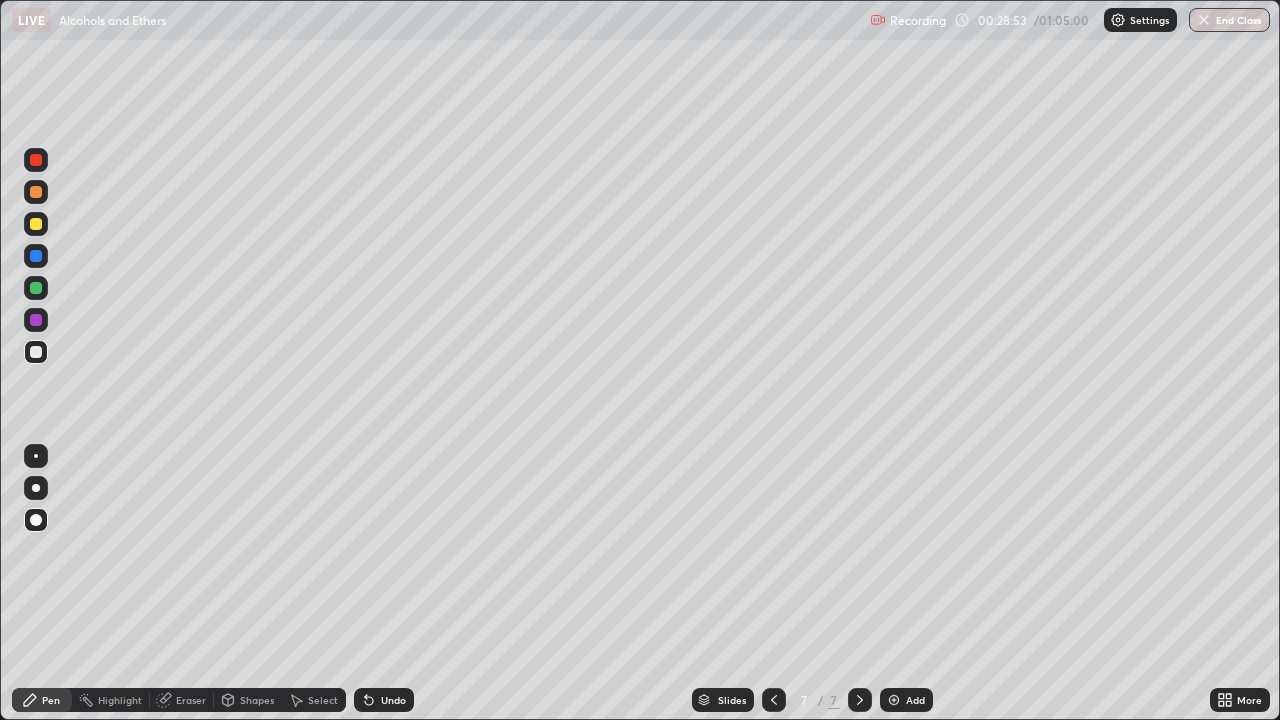 click at bounding box center [36, 224] 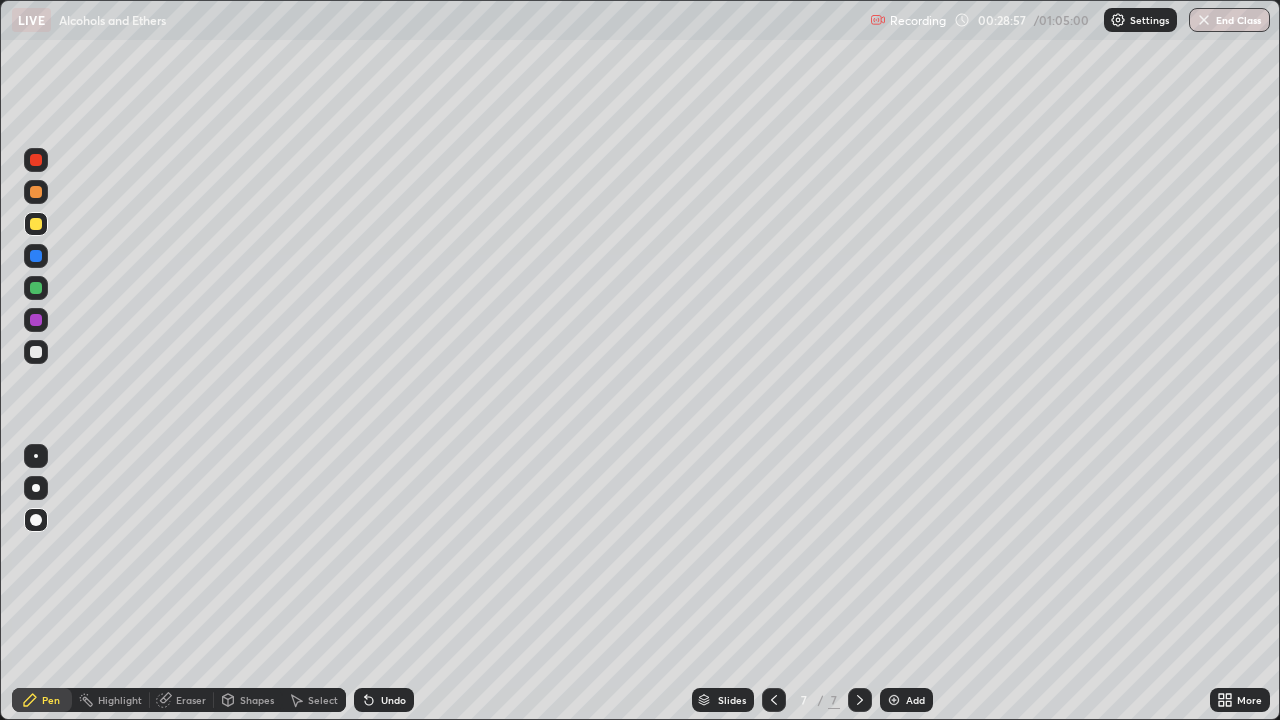 click on "Undo" at bounding box center [384, 700] 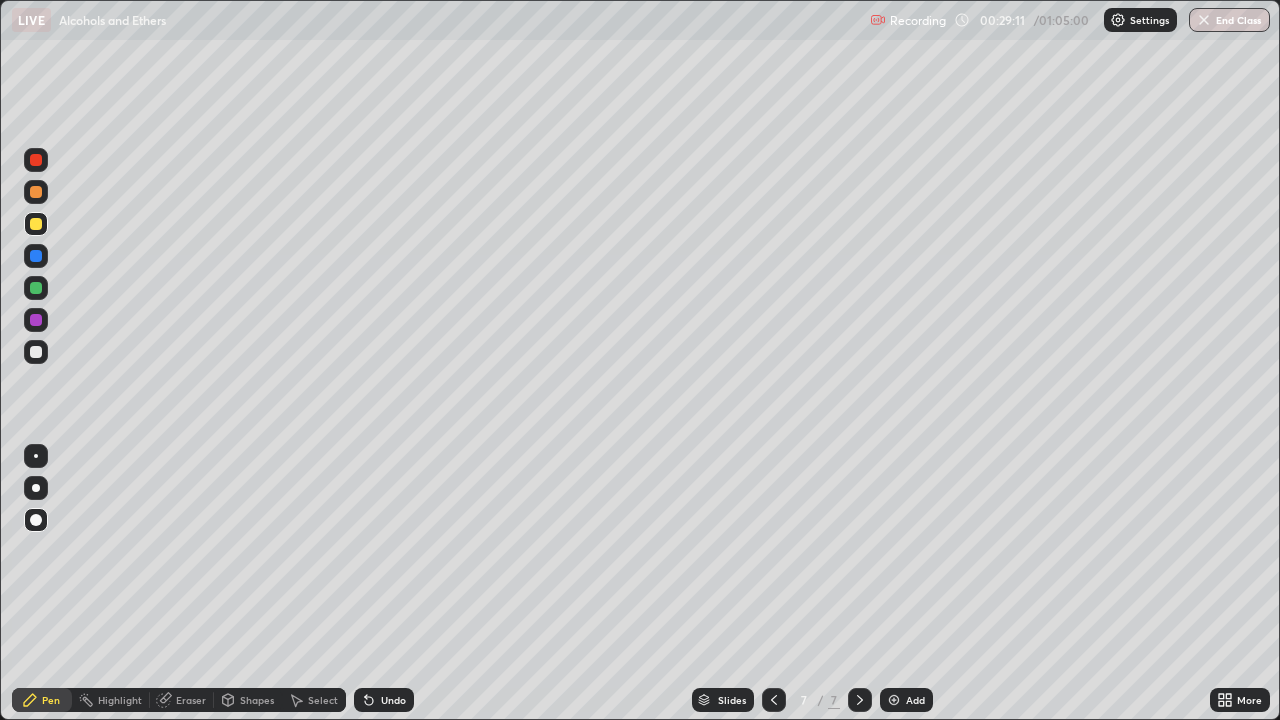 click 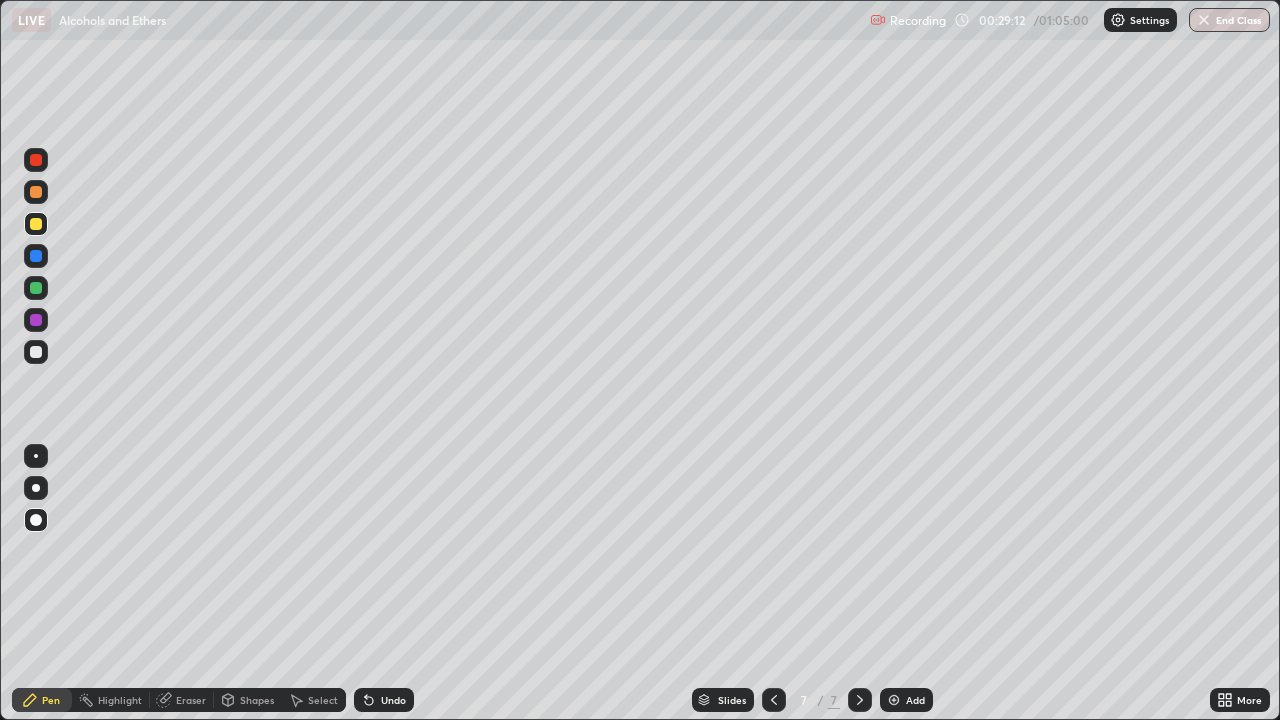 click 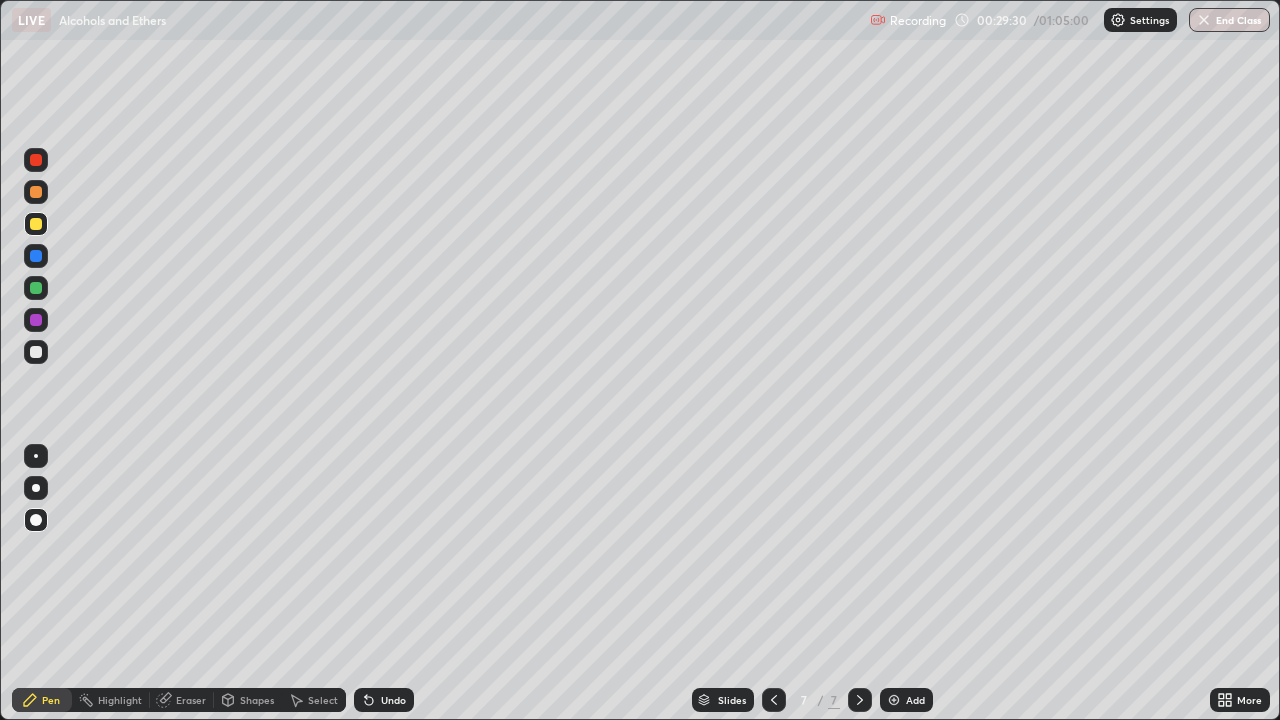 click at bounding box center [36, 352] 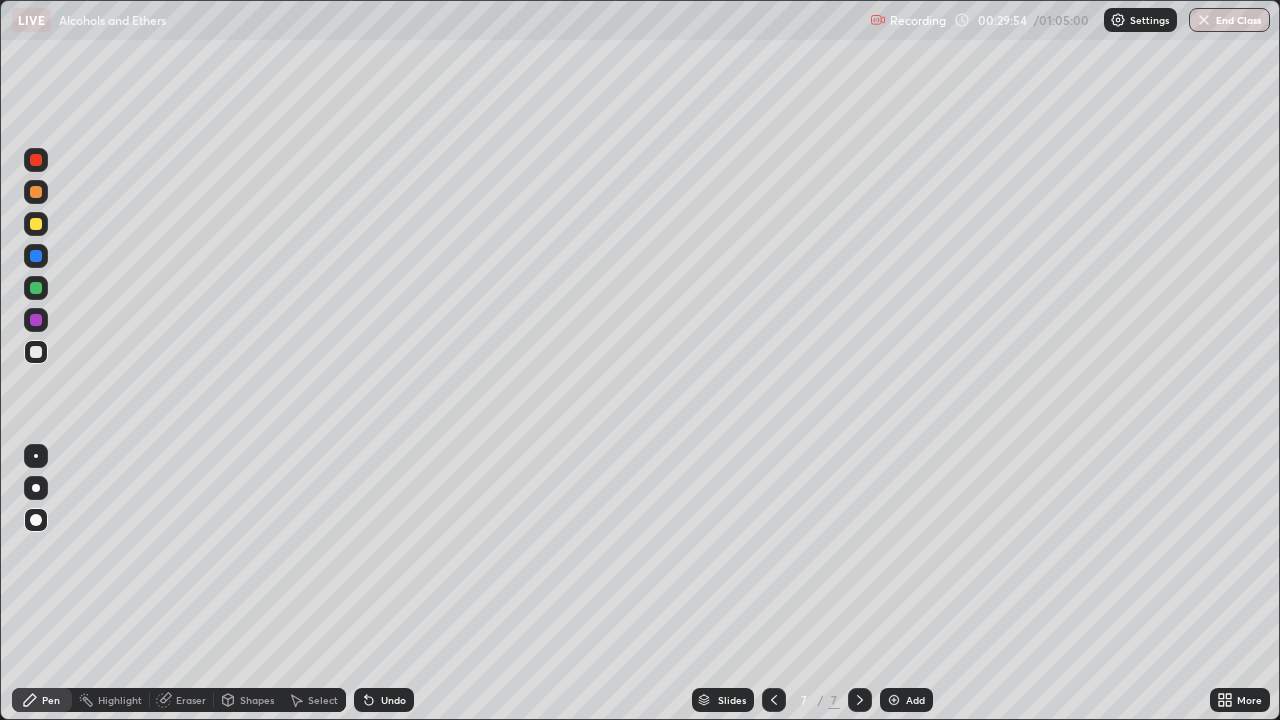 click on "Pen" at bounding box center [51, 700] 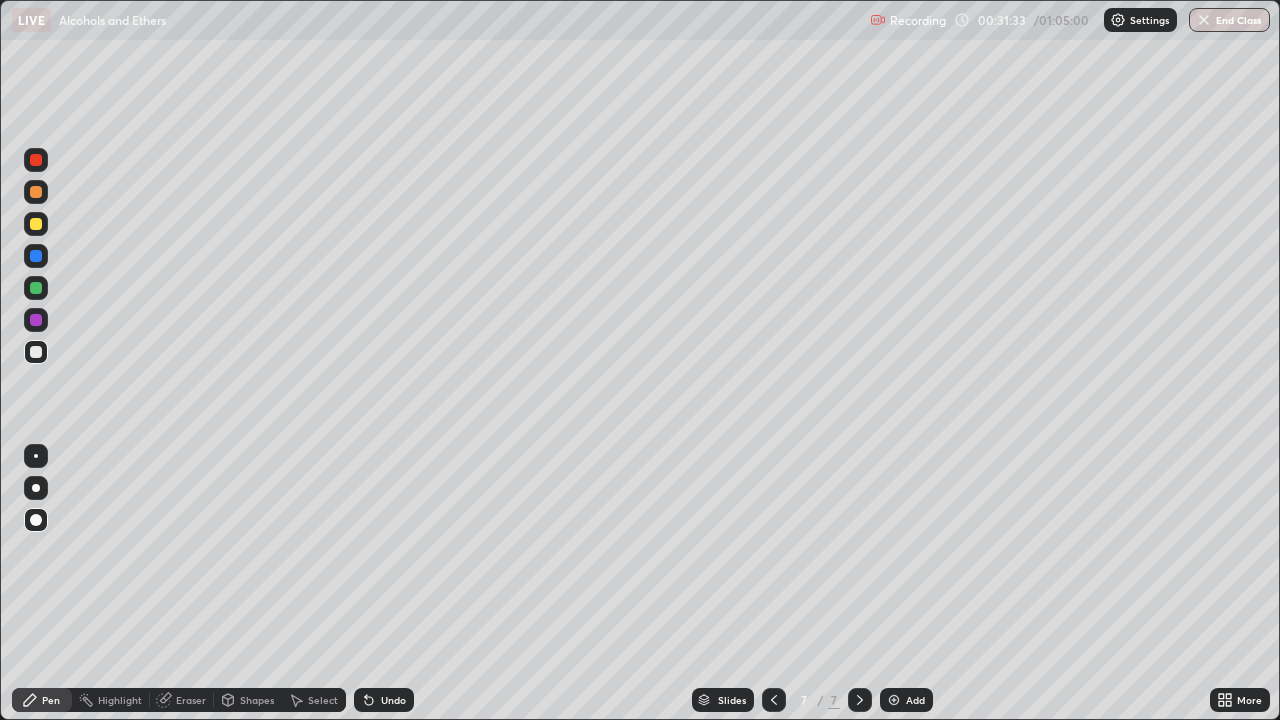 click at bounding box center (894, 700) 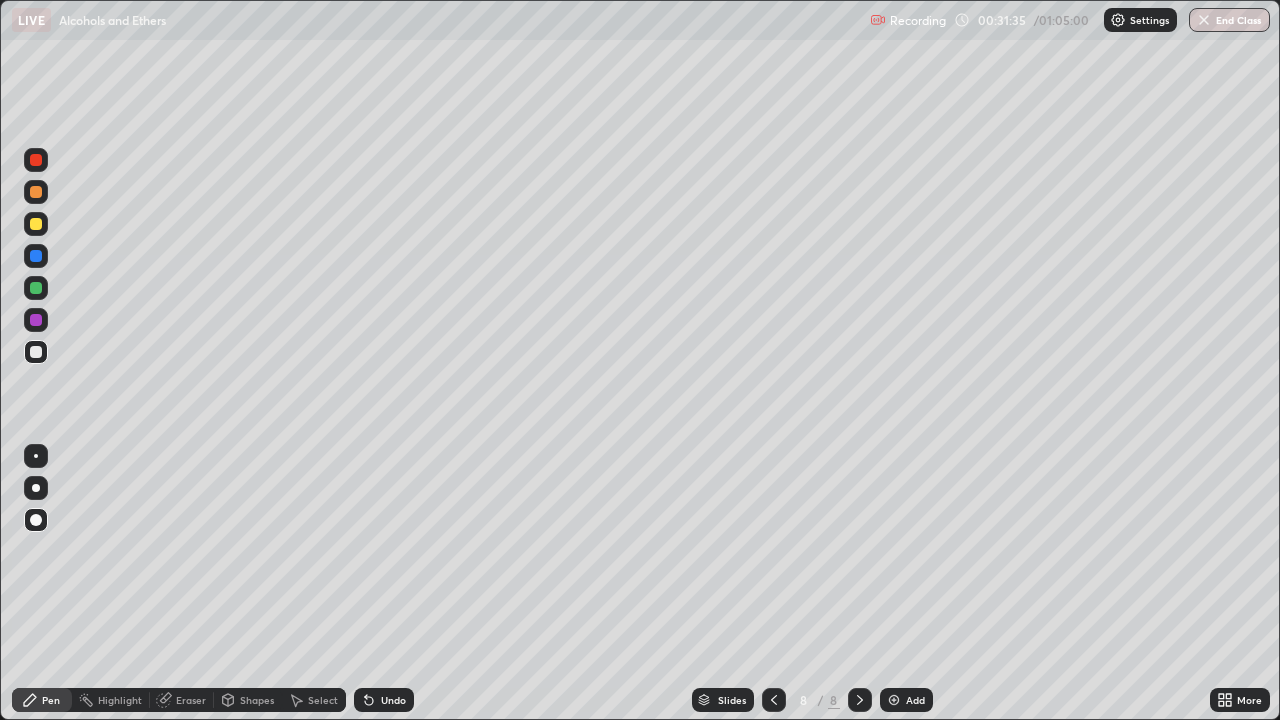click at bounding box center (36, 224) 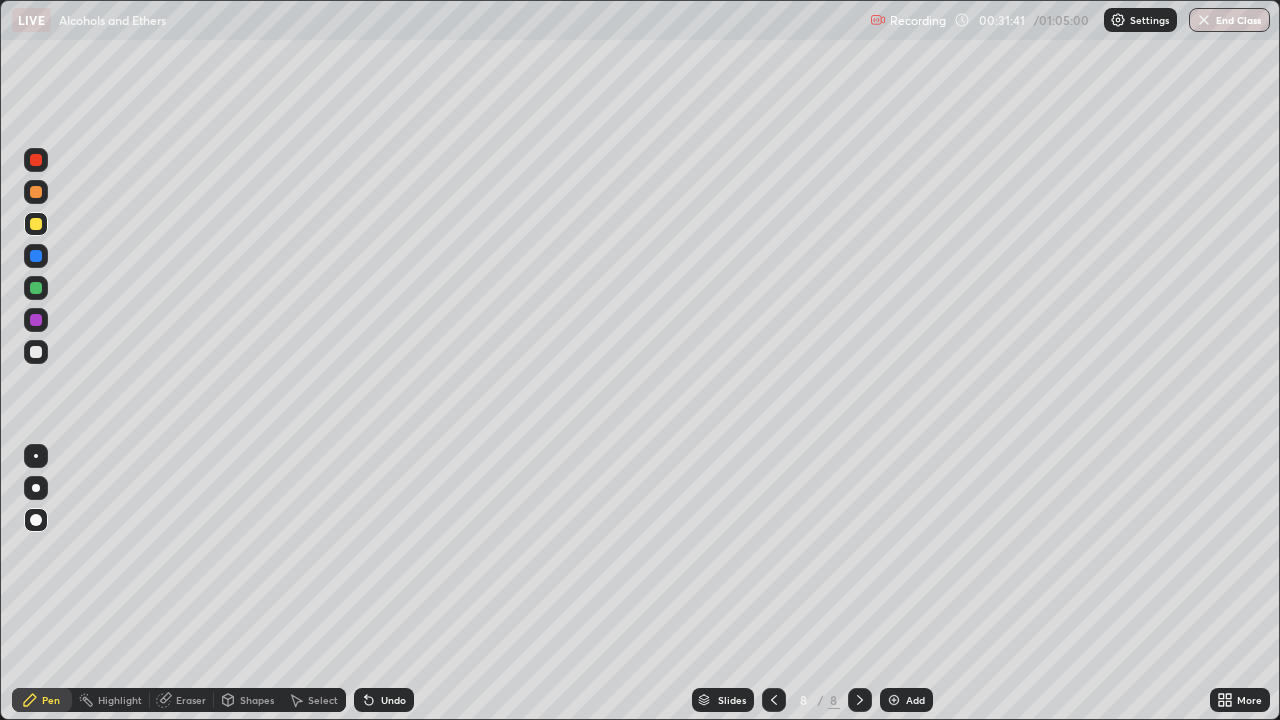 click 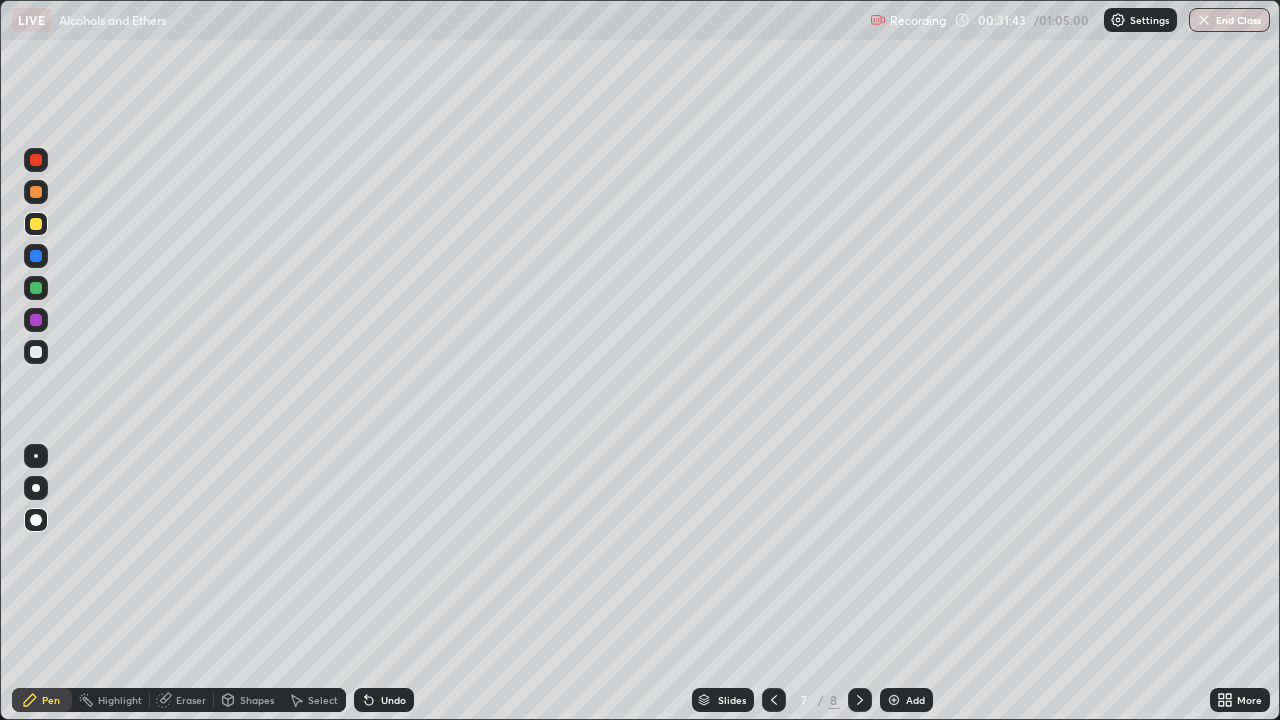 click 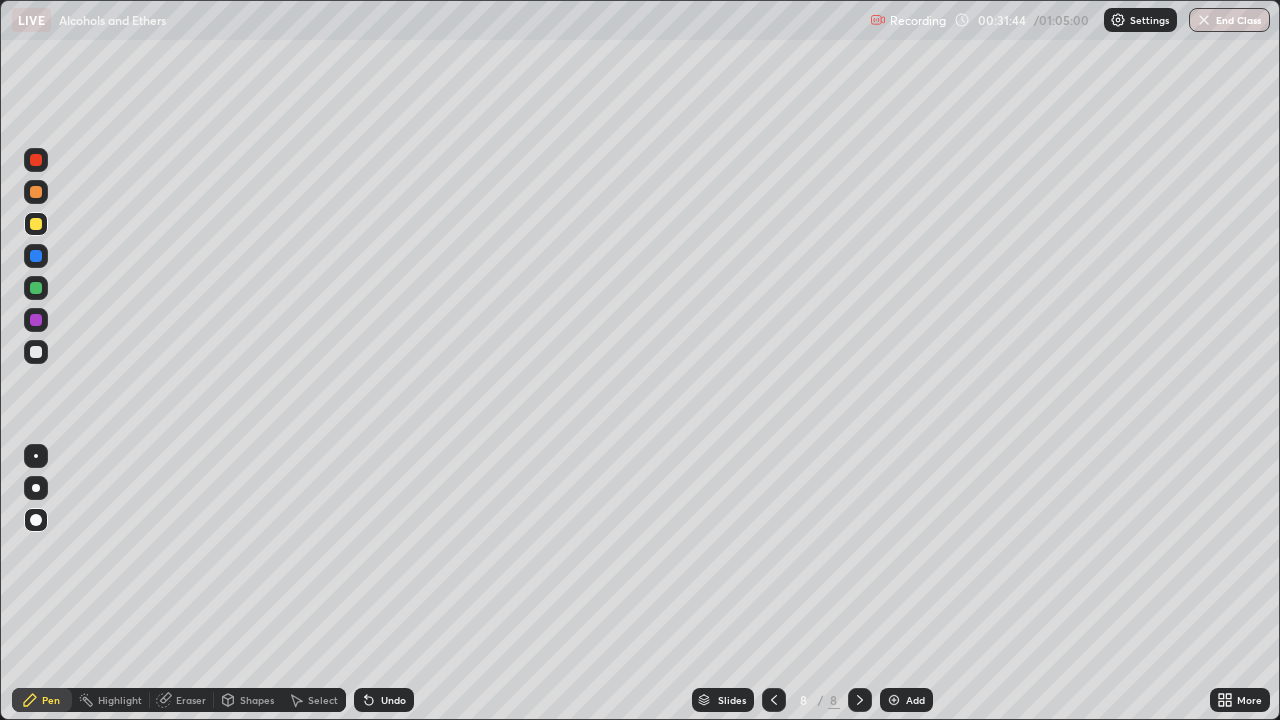 click 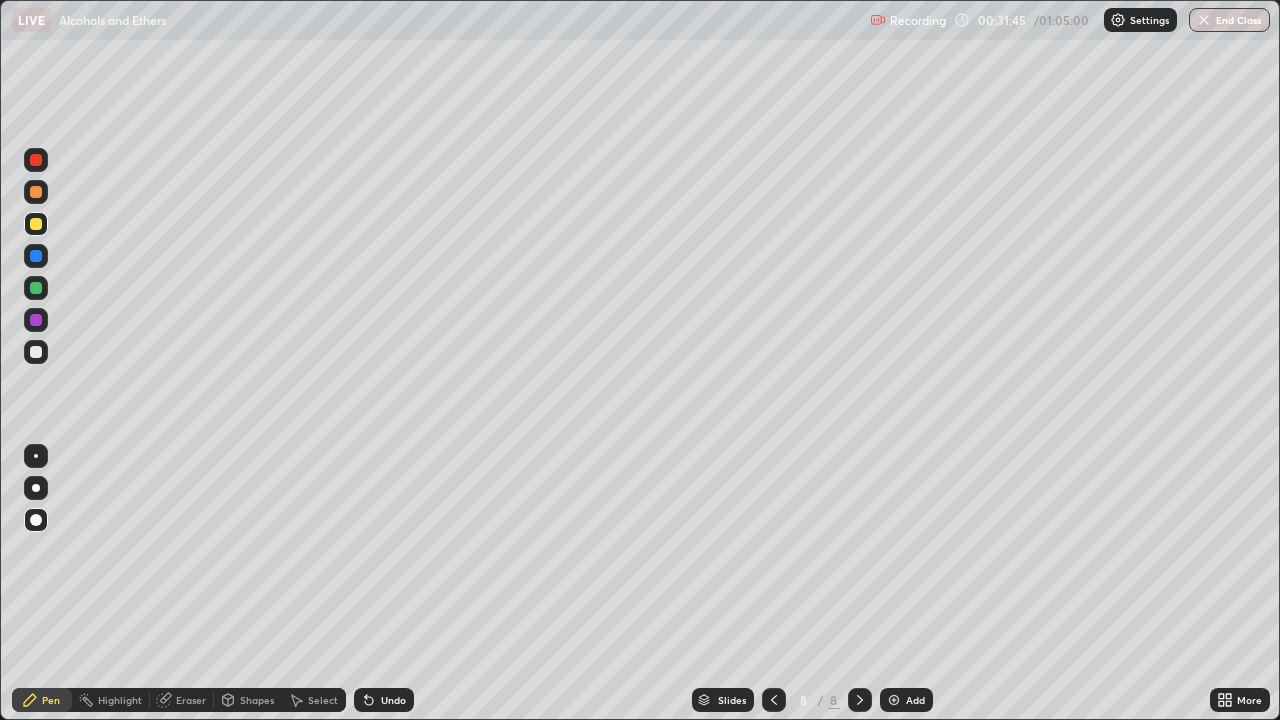 click 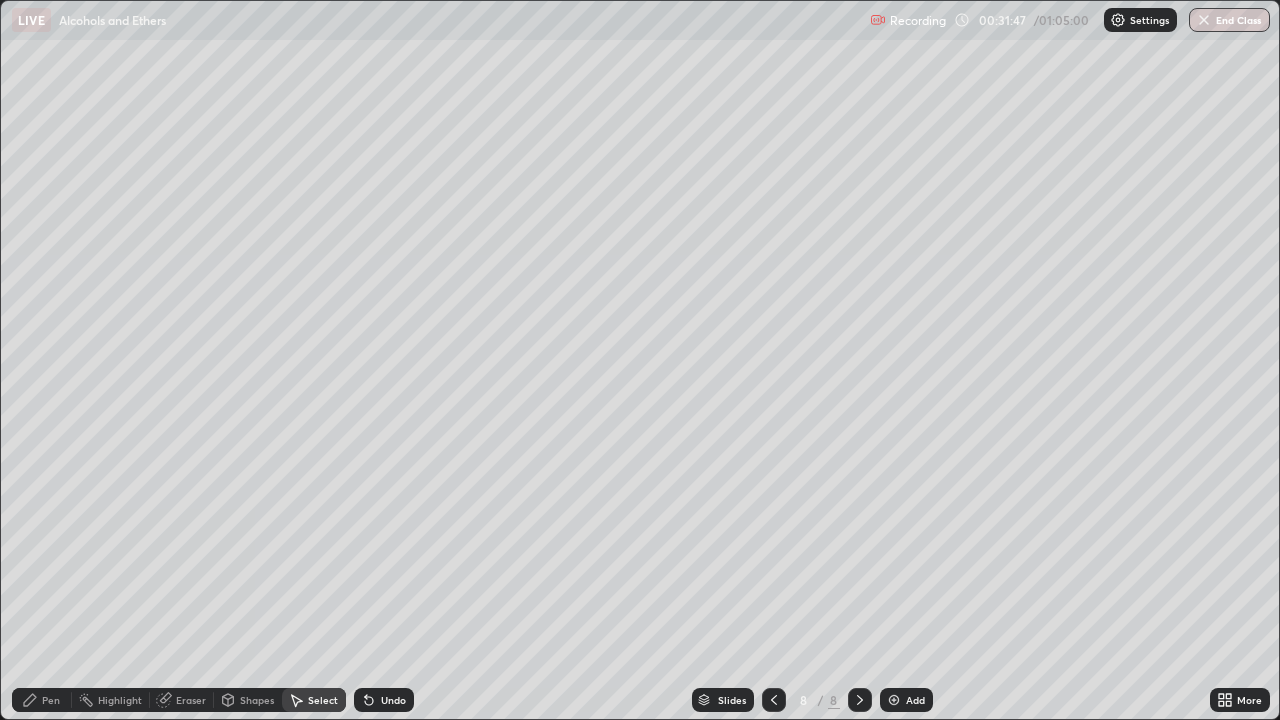 click on "Pen" at bounding box center (51, 700) 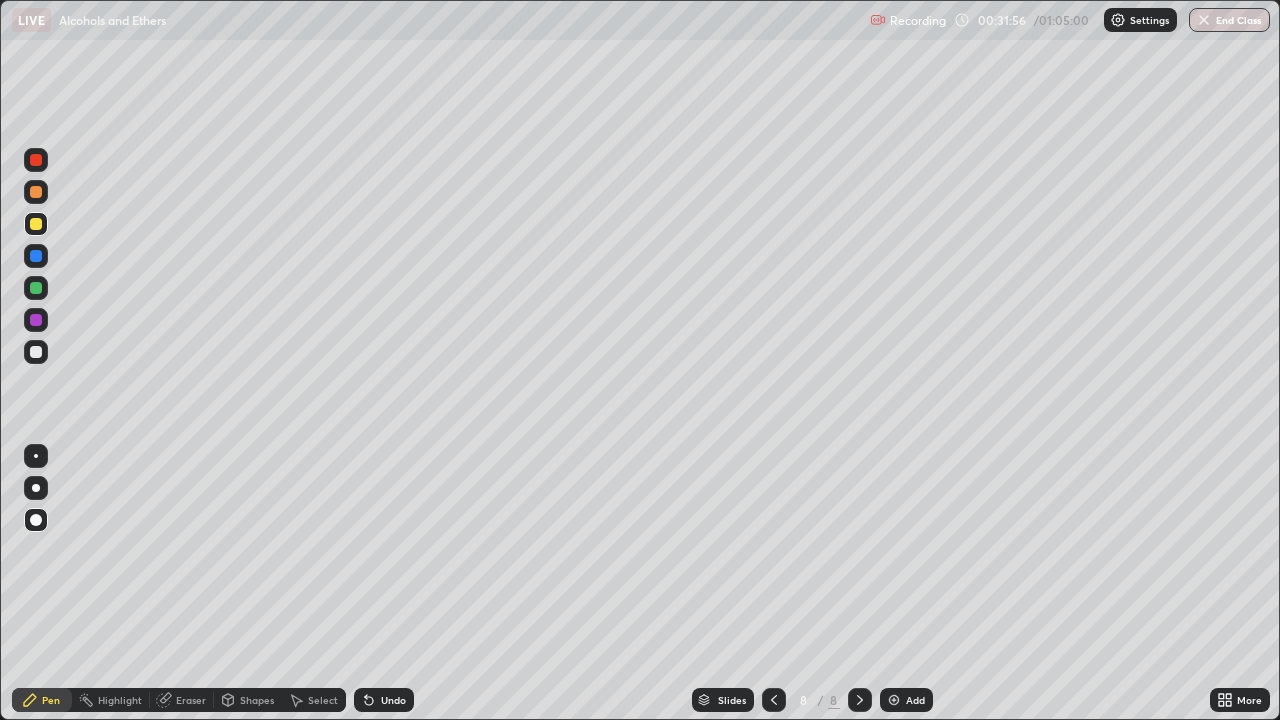 click on "Undo" at bounding box center [384, 700] 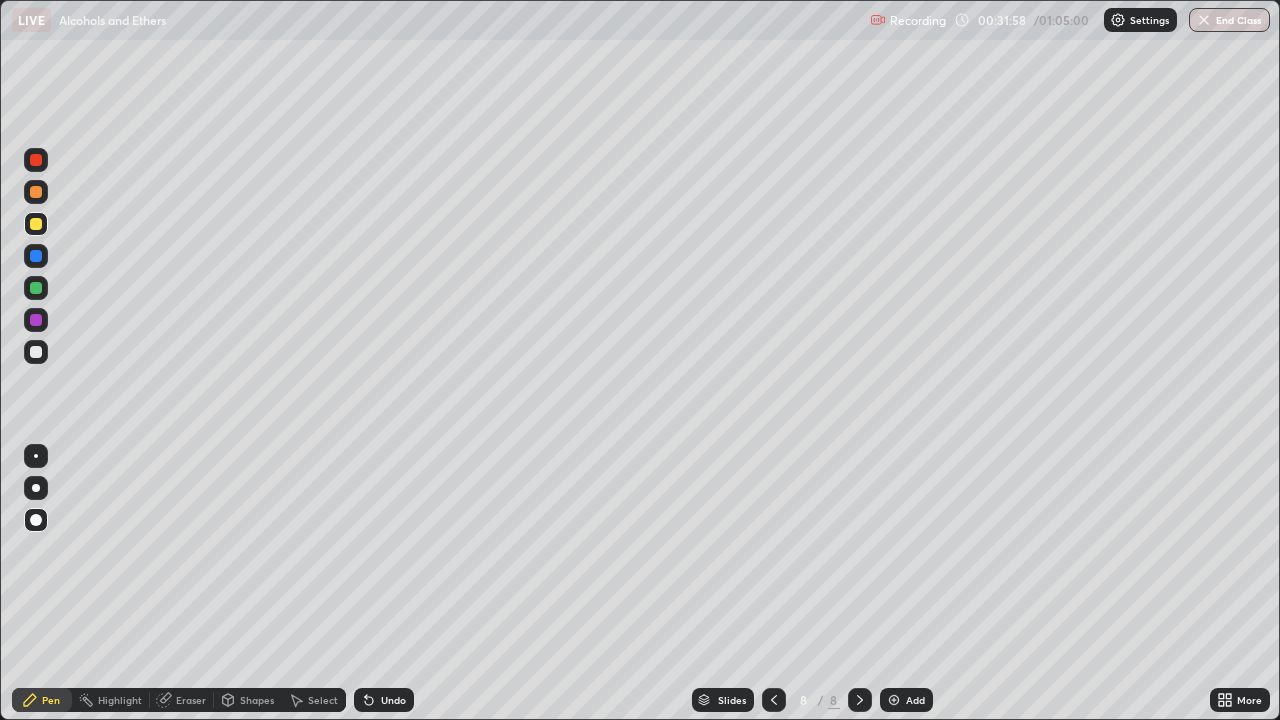 click at bounding box center (36, 160) 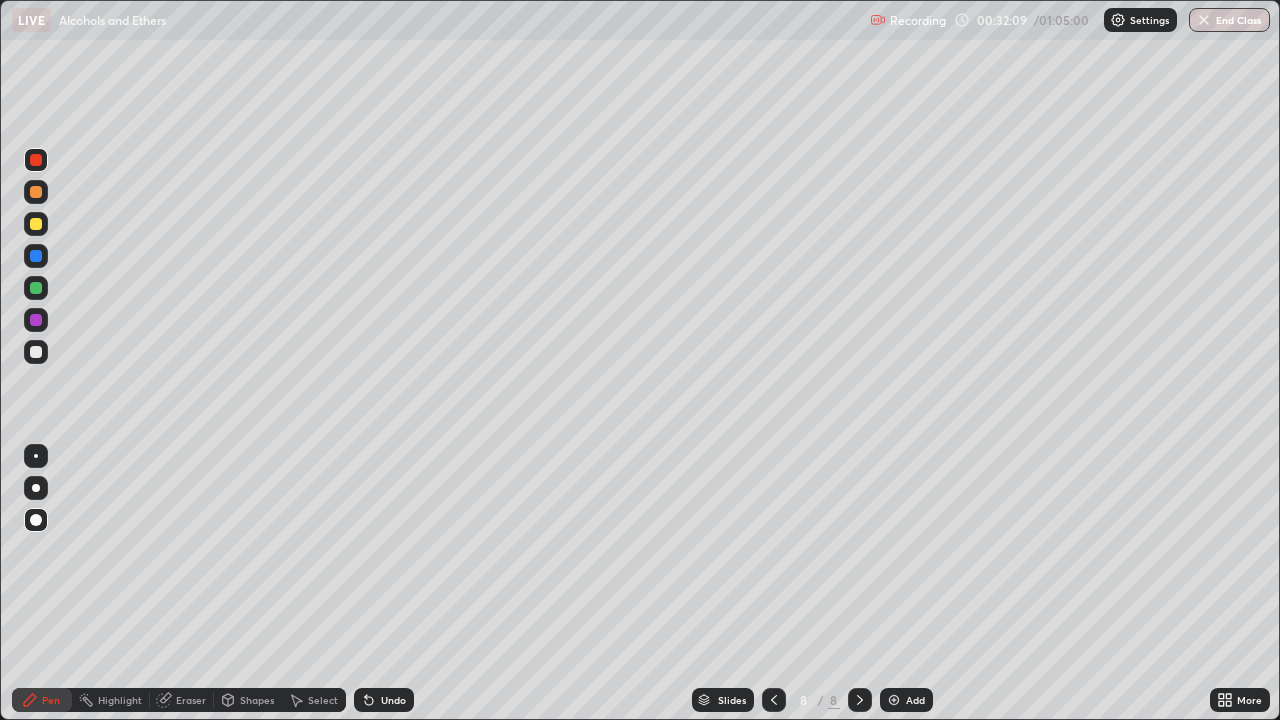 click at bounding box center (36, 352) 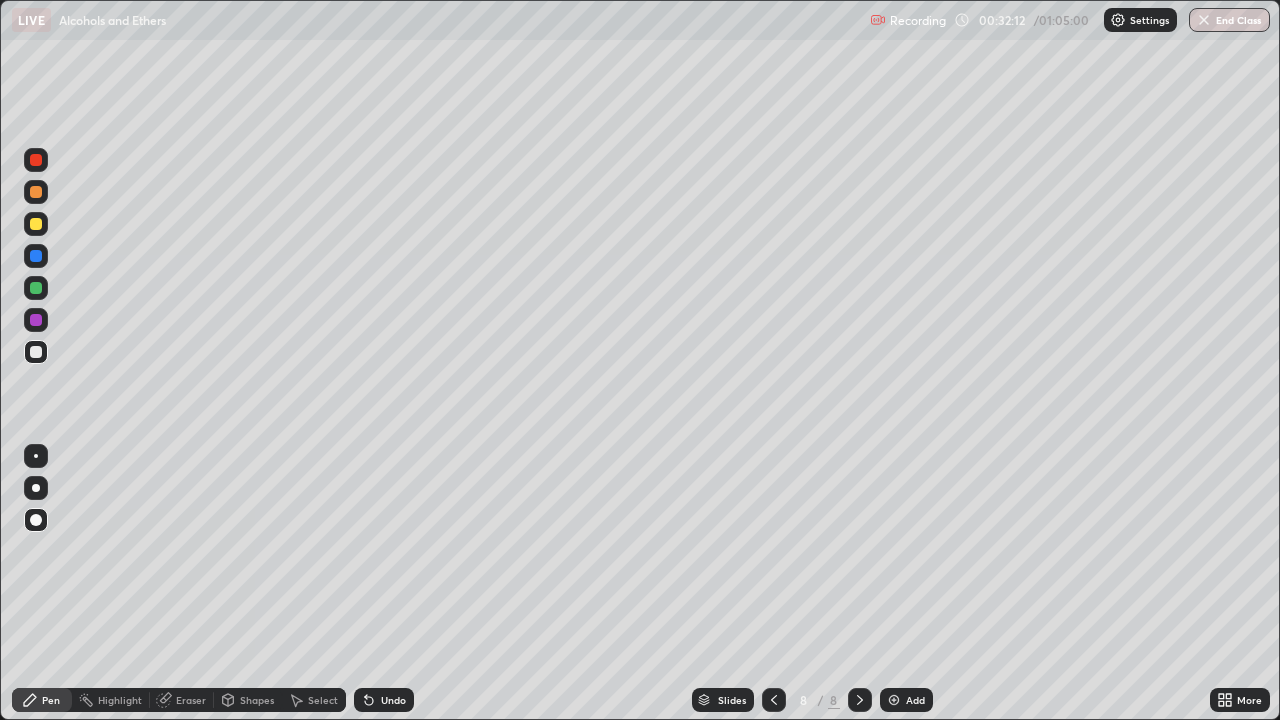 click on "Undo" at bounding box center (393, 700) 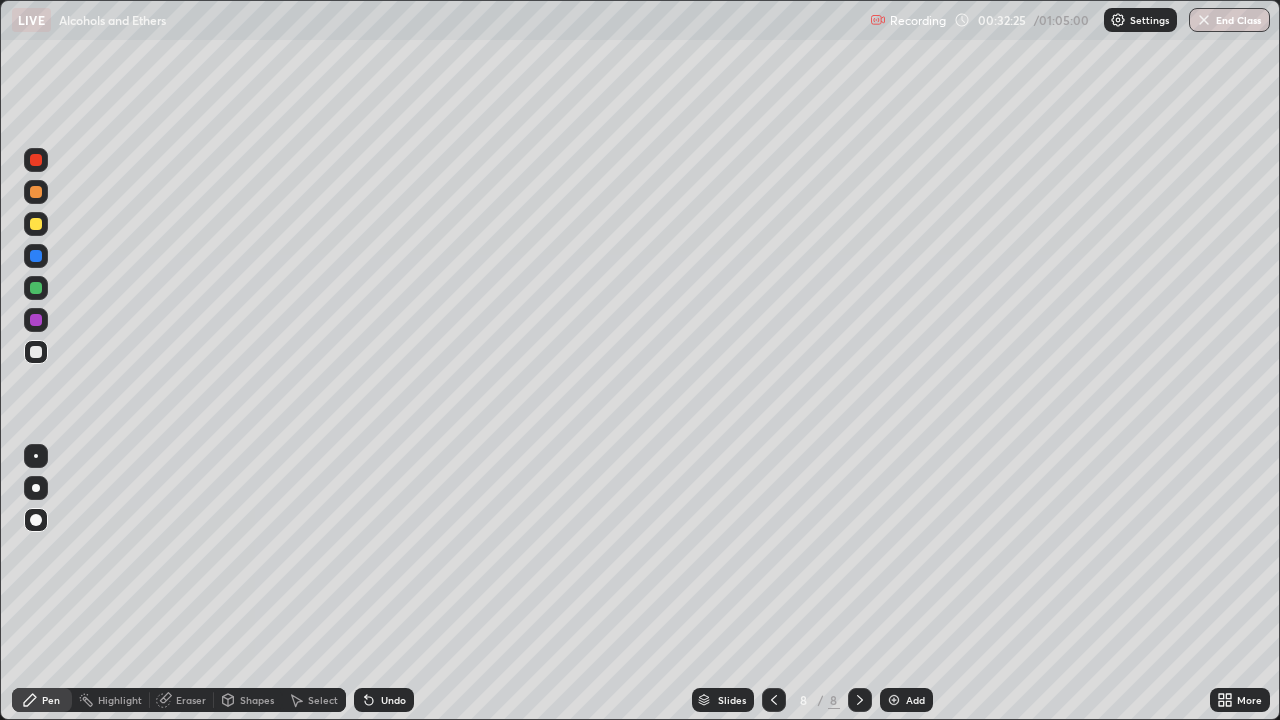 click at bounding box center (36, 224) 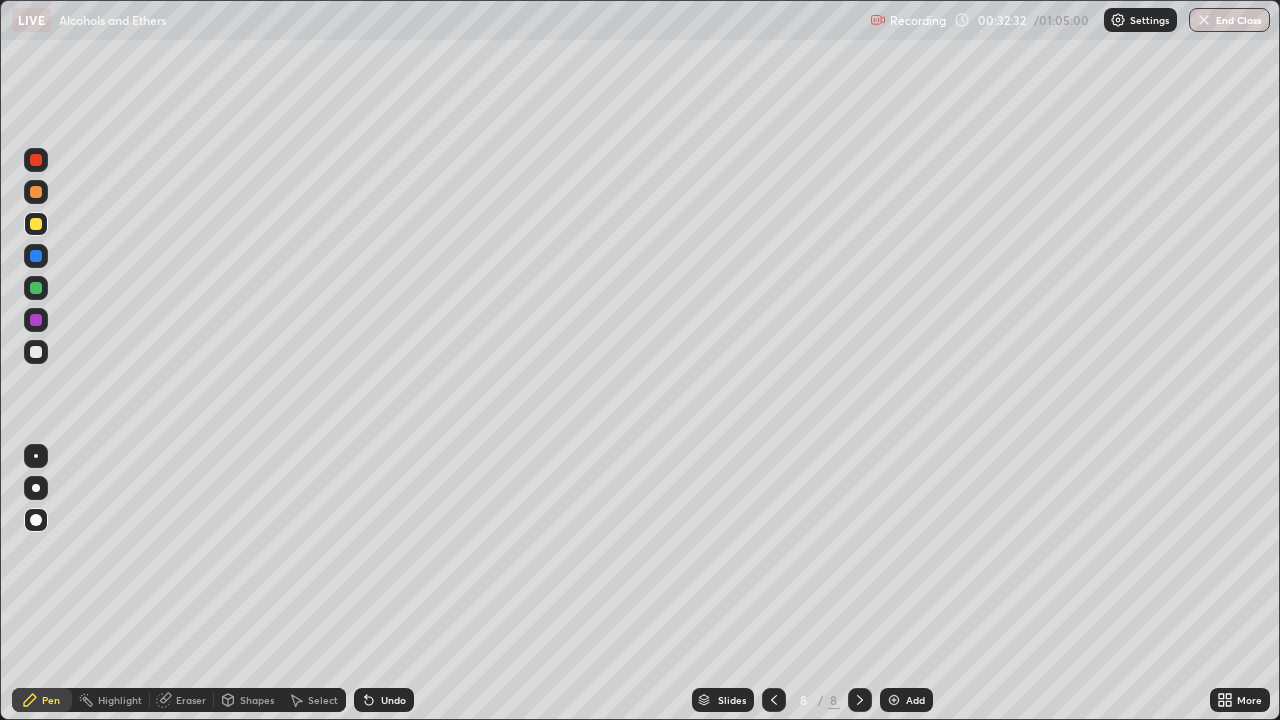 click at bounding box center [36, 160] 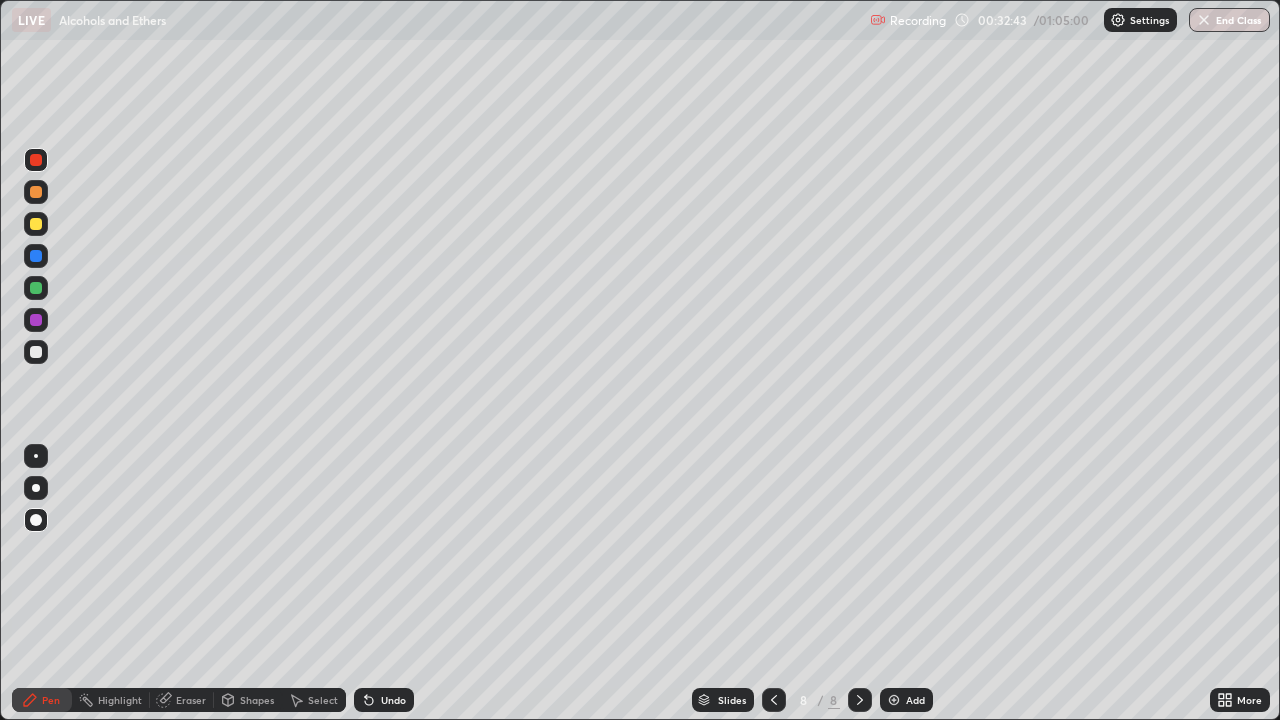 click at bounding box center (36, 352) 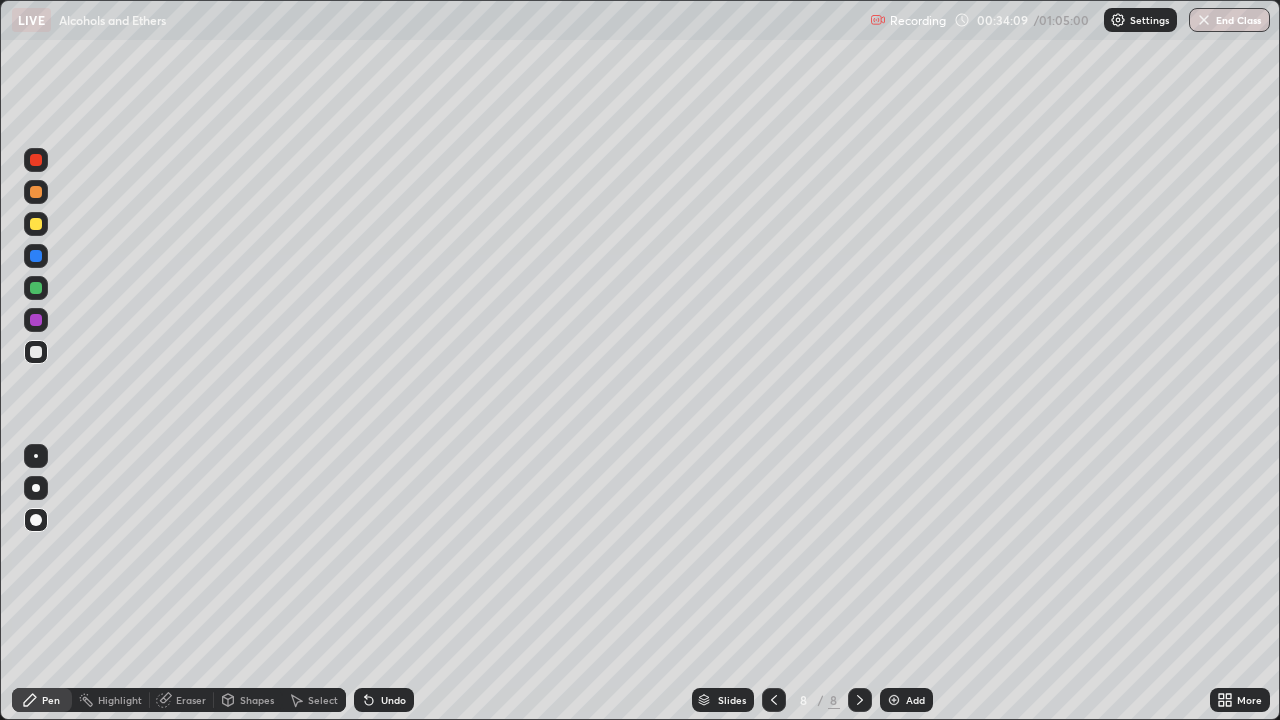click at bounding box center (36, 320) 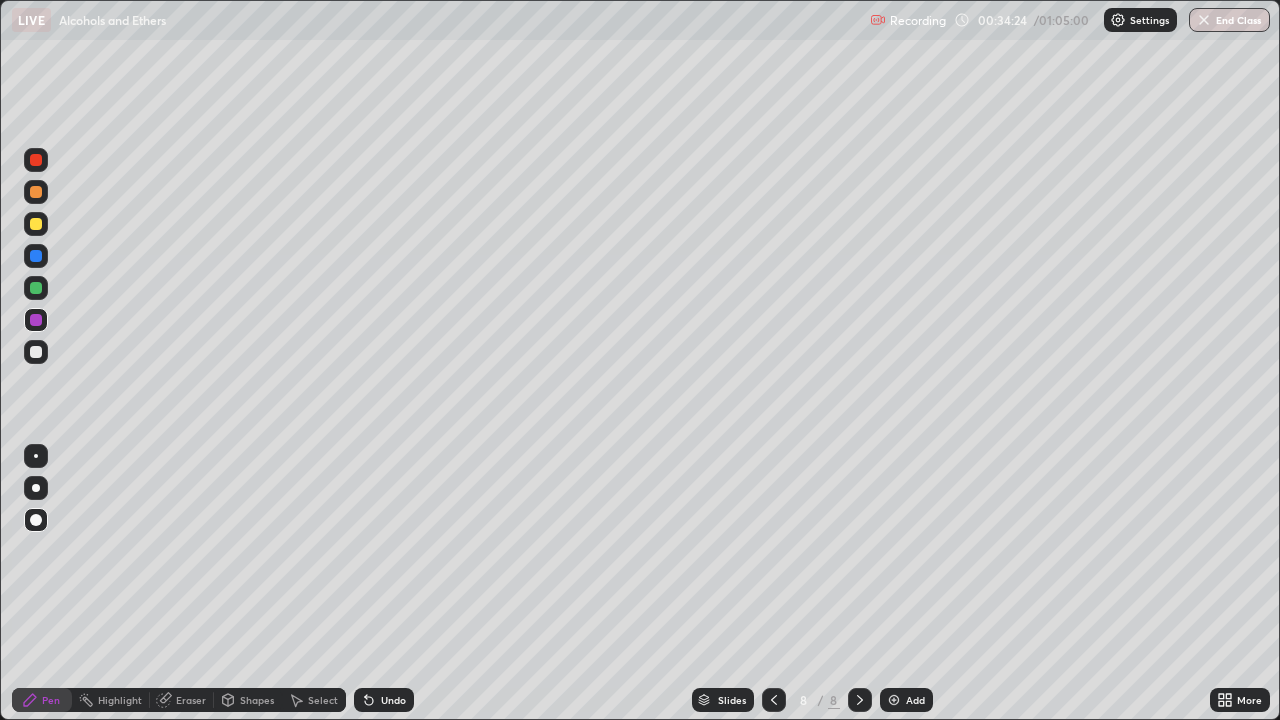 click at bounding box center [36, 352] 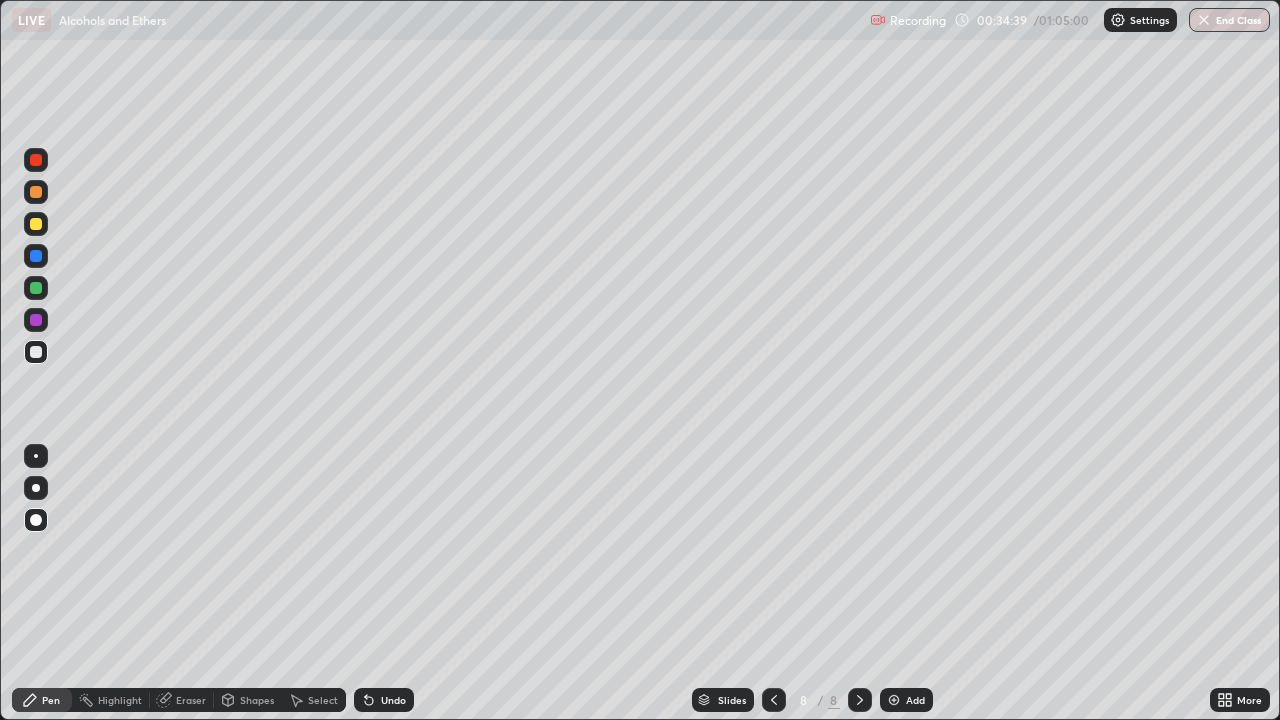 click at bounding box center (36, 224) 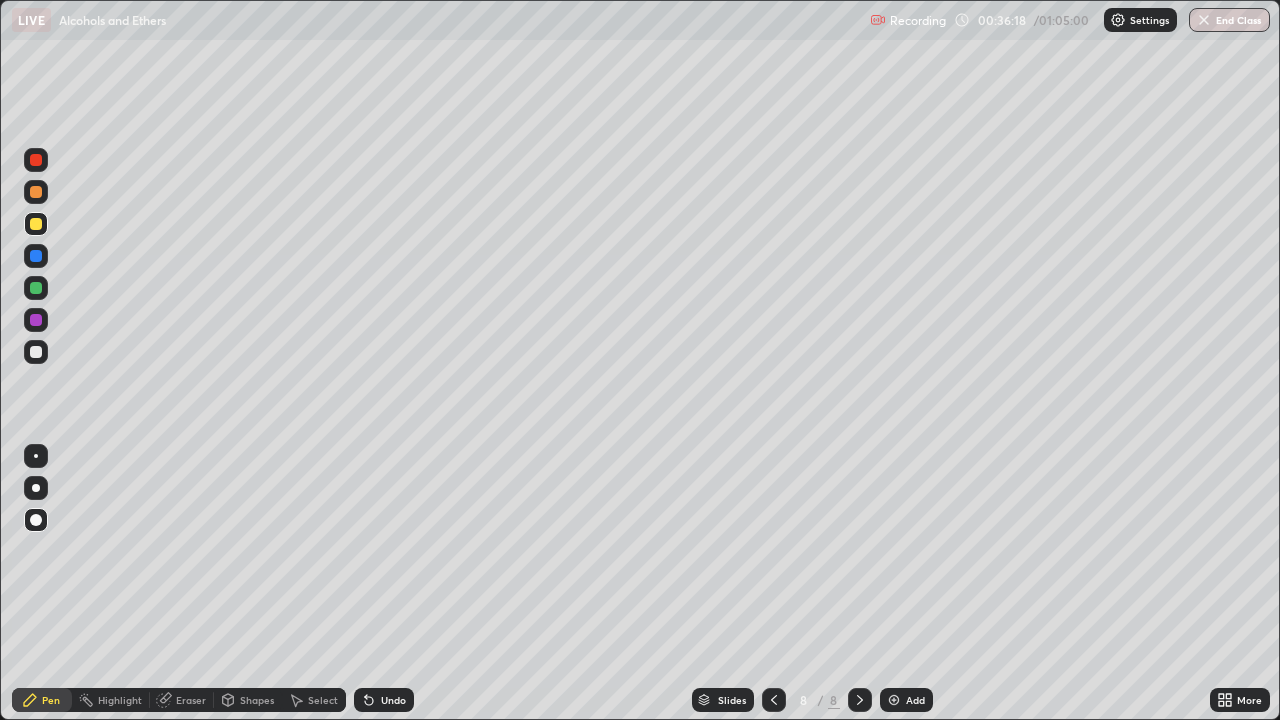 click at bounding box center [894, 700] 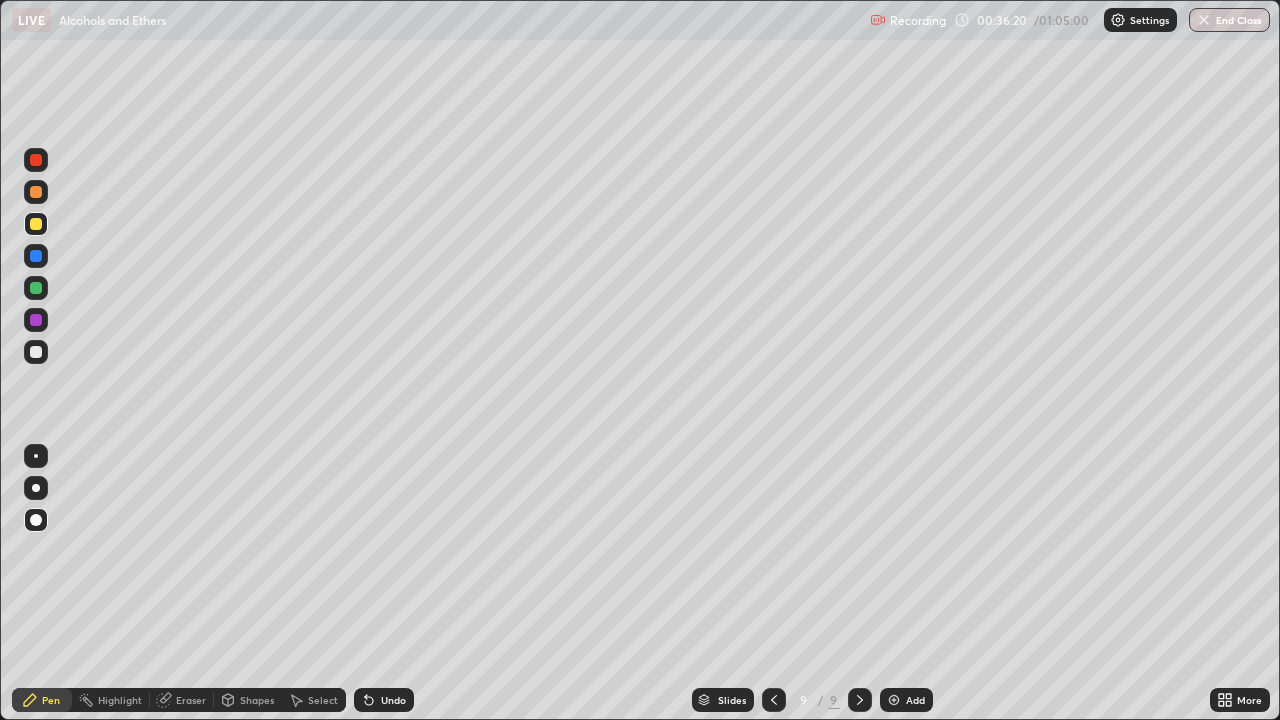 click at bounding box center [36, 192] 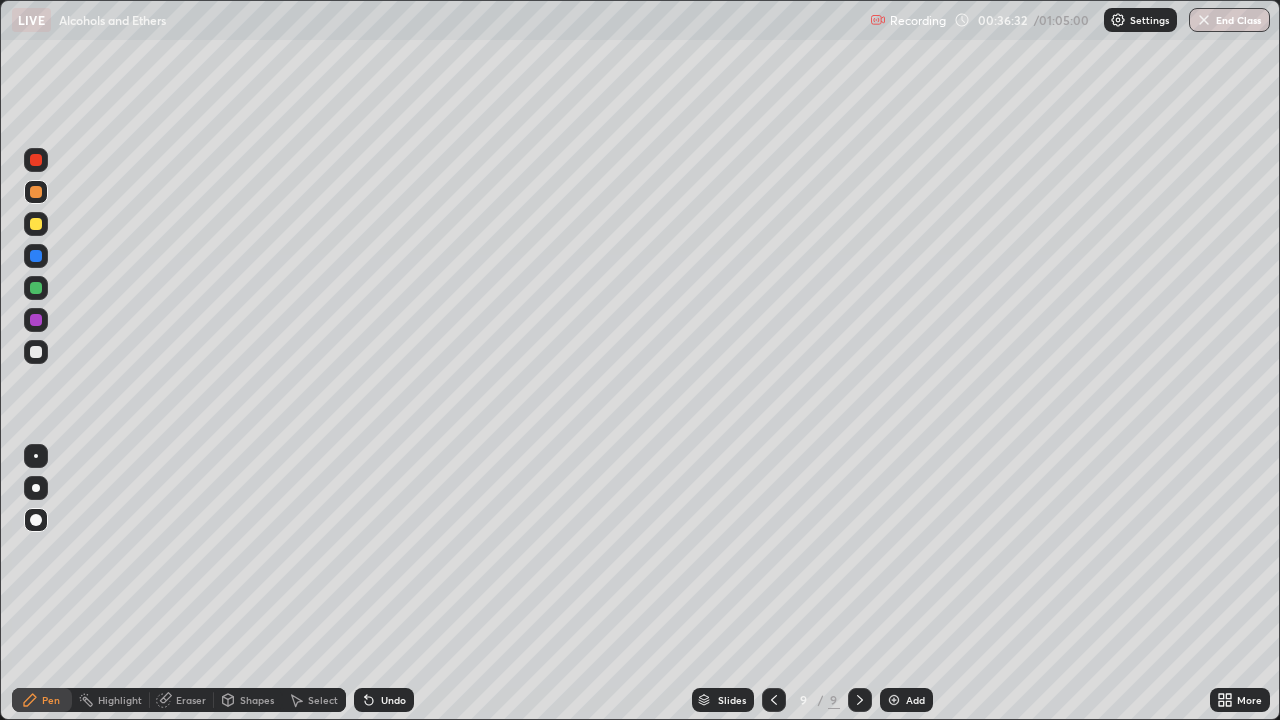 click at bounding box center (36, 160) 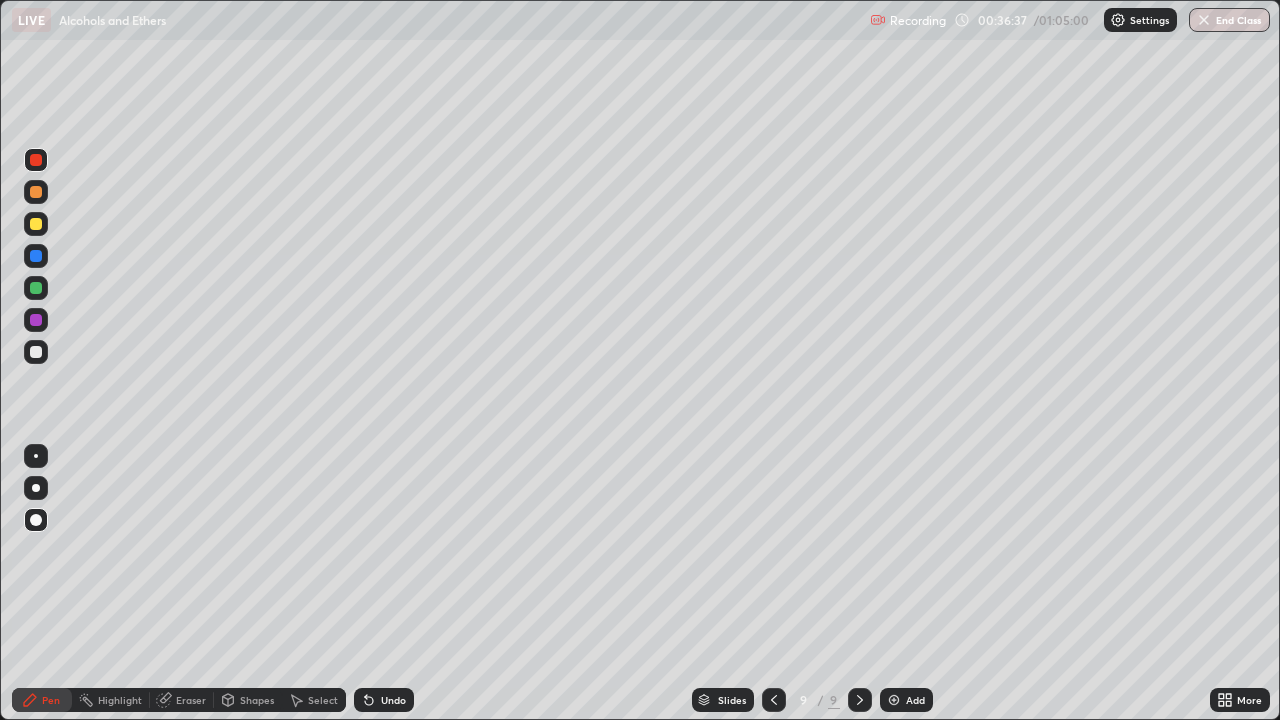 click 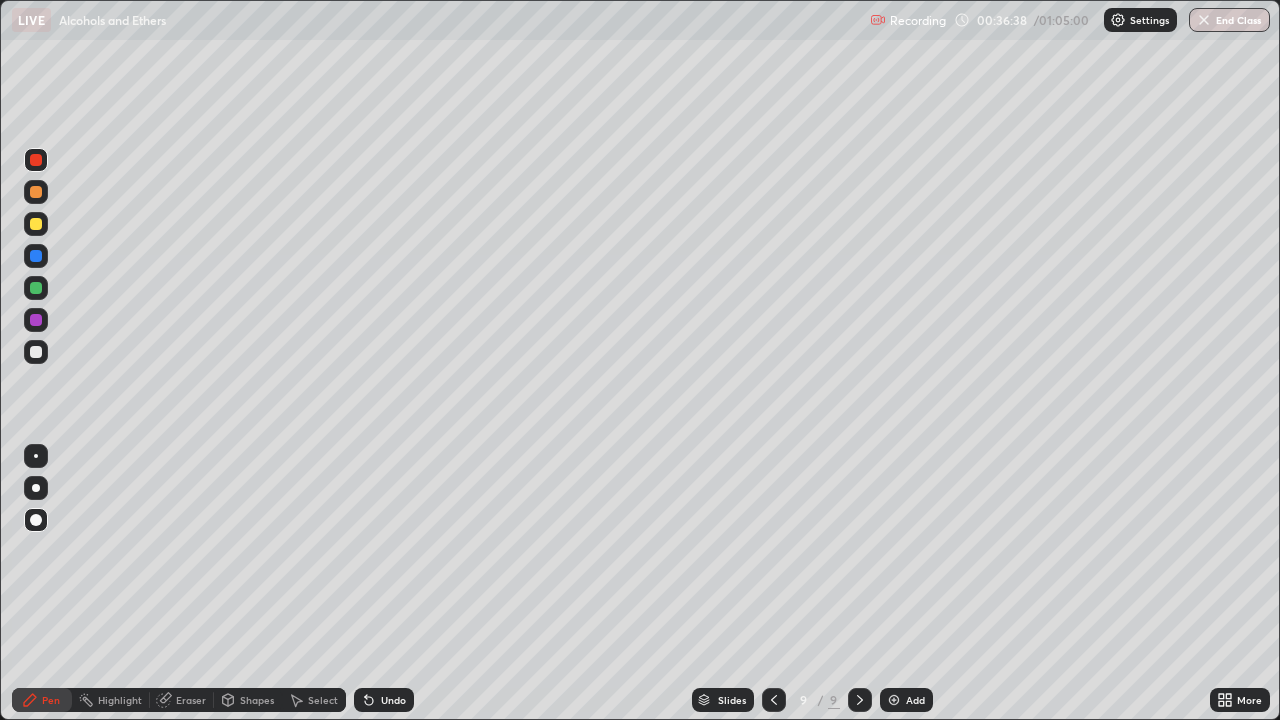 click on "Undo" at bounding box center (384, 700) 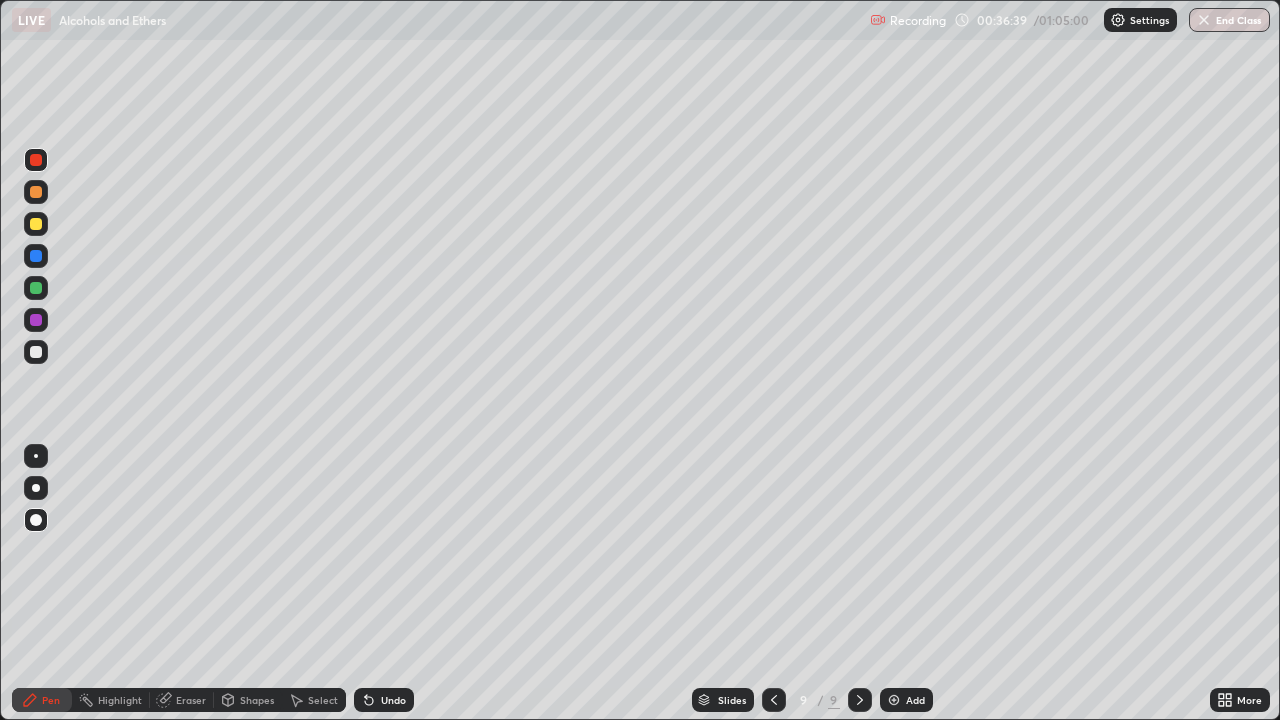 click 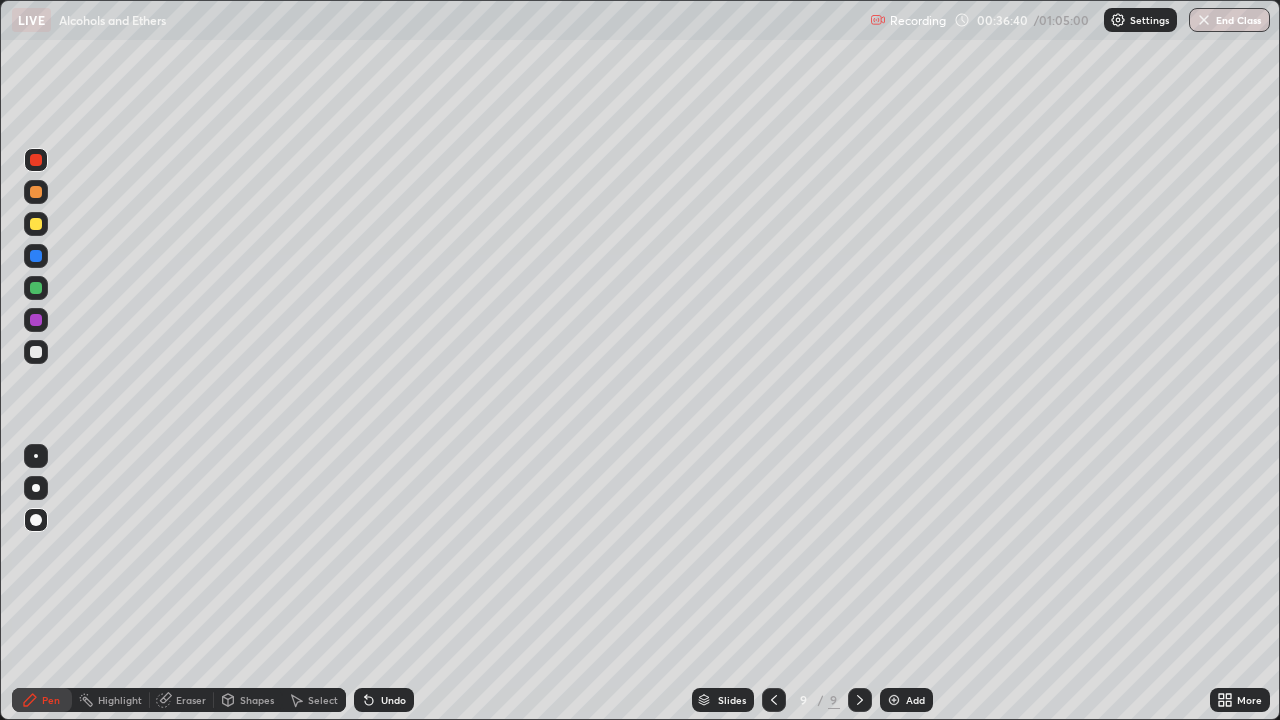 click 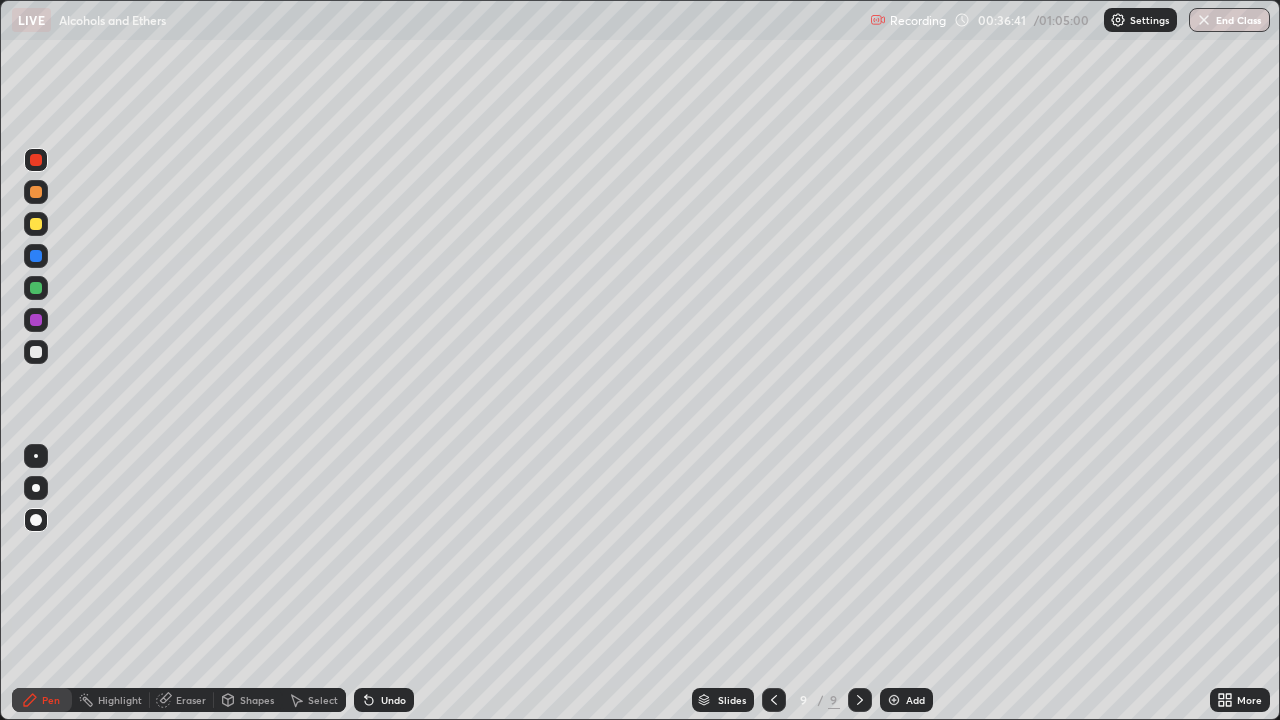 click at bounding box center (36, 224) 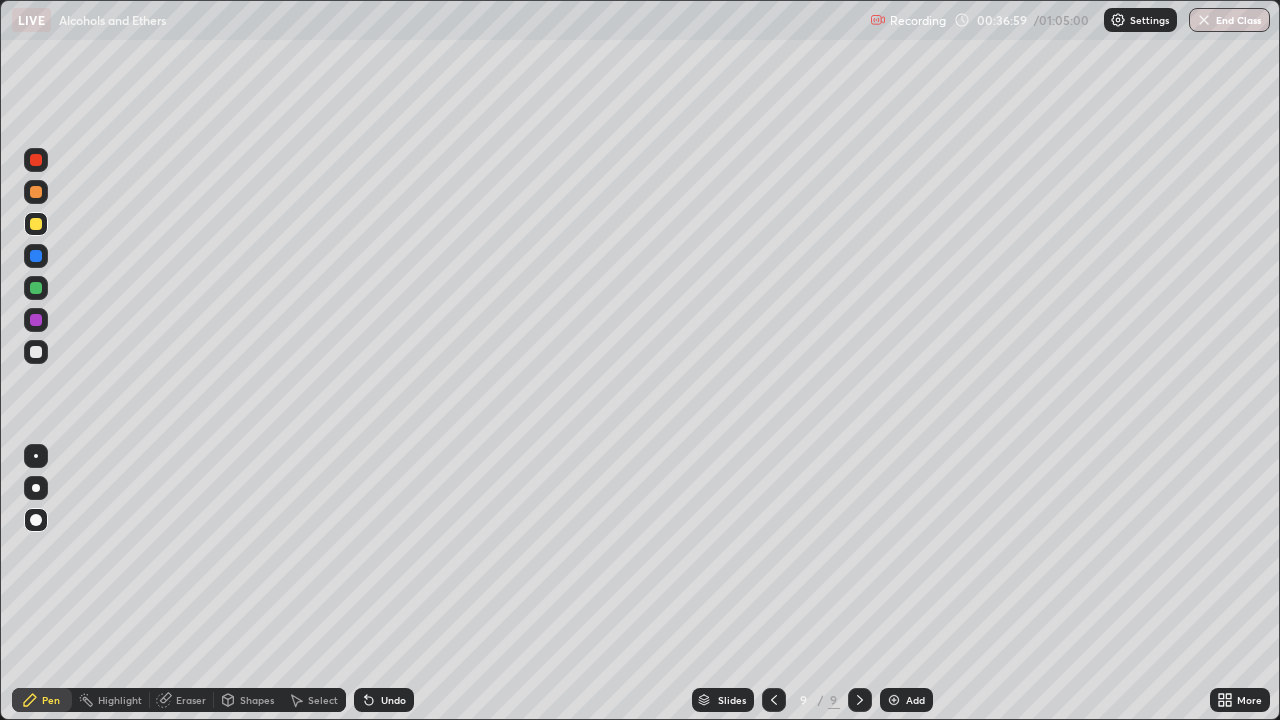 click at bounding box center (36, 352) 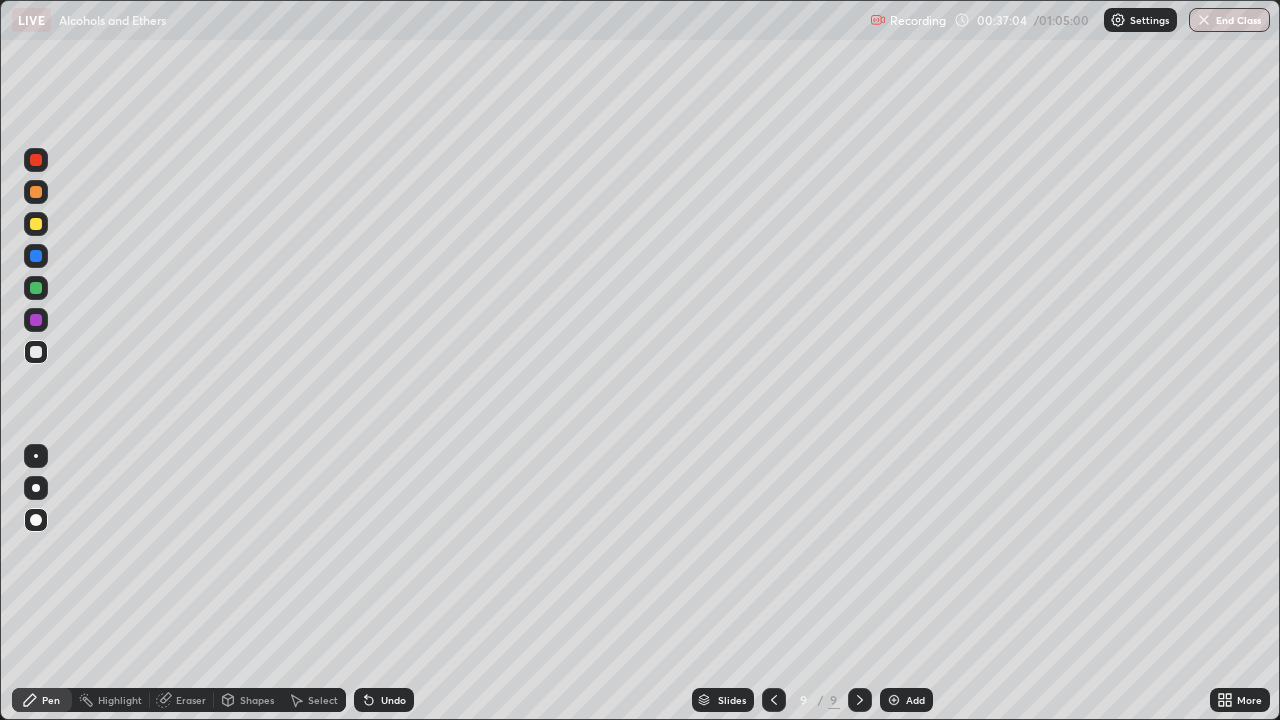 click on "Undo" at bounding box center [384, 700] 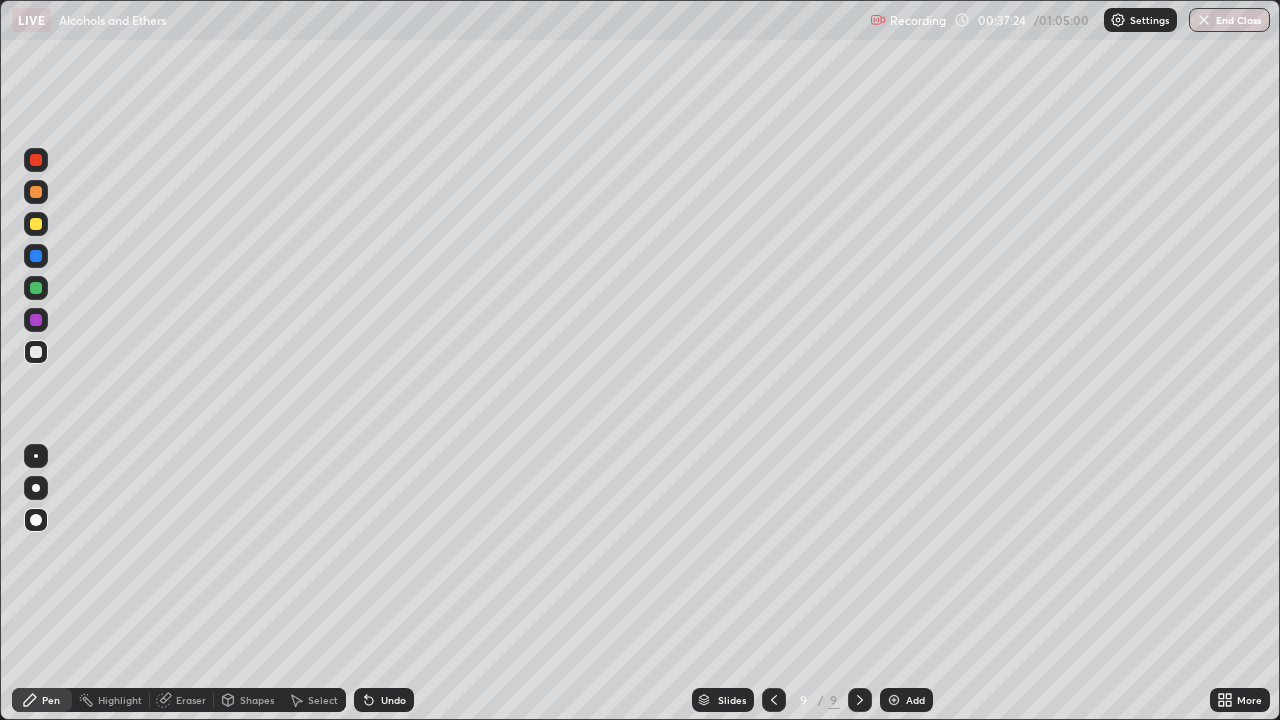 click on "Undo" at bounding box center [384, 700] 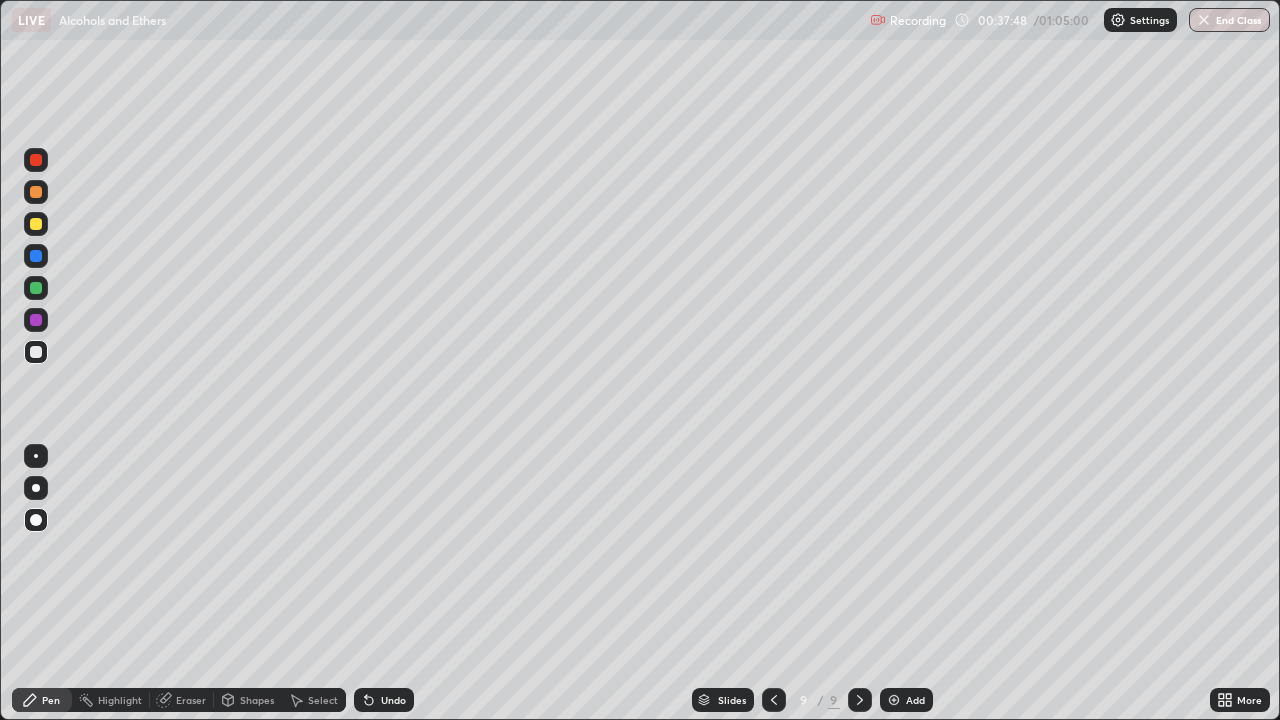 click at bounding box center [36, 160] 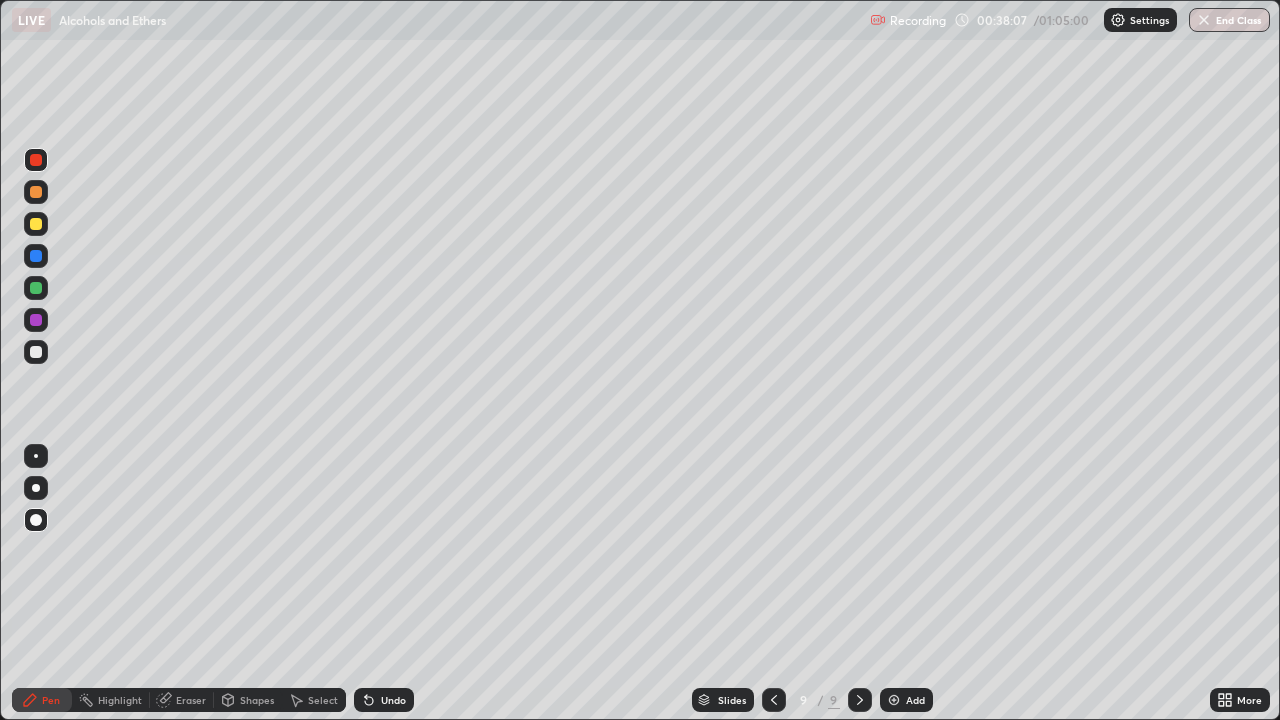 click at bounding box center [36, 224] 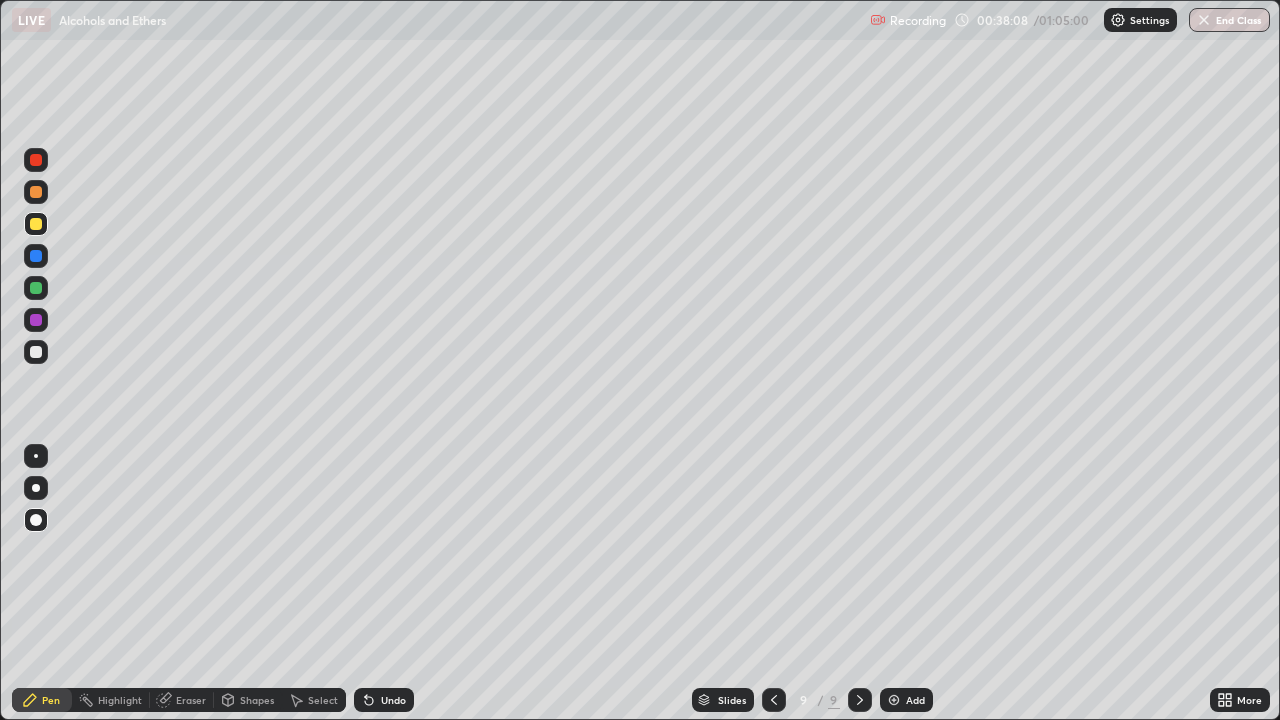 click at bounding box center [36, 160] 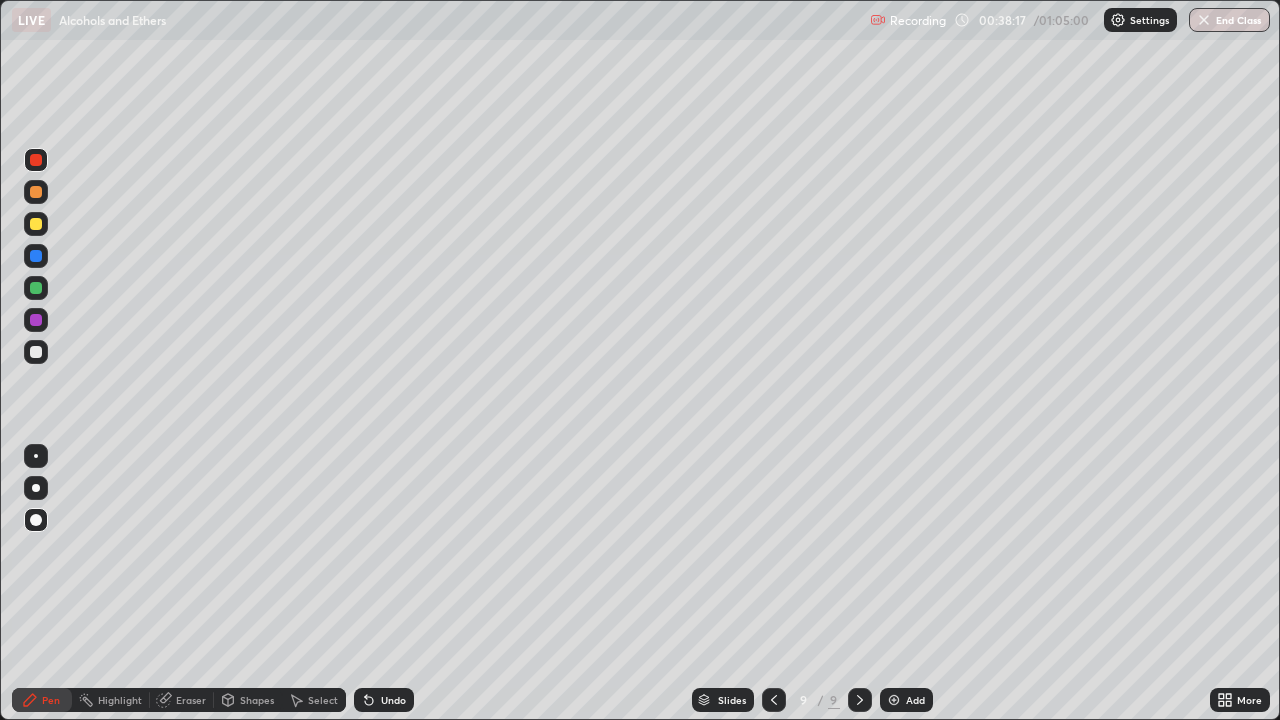 click at bounding box center [36, 352] 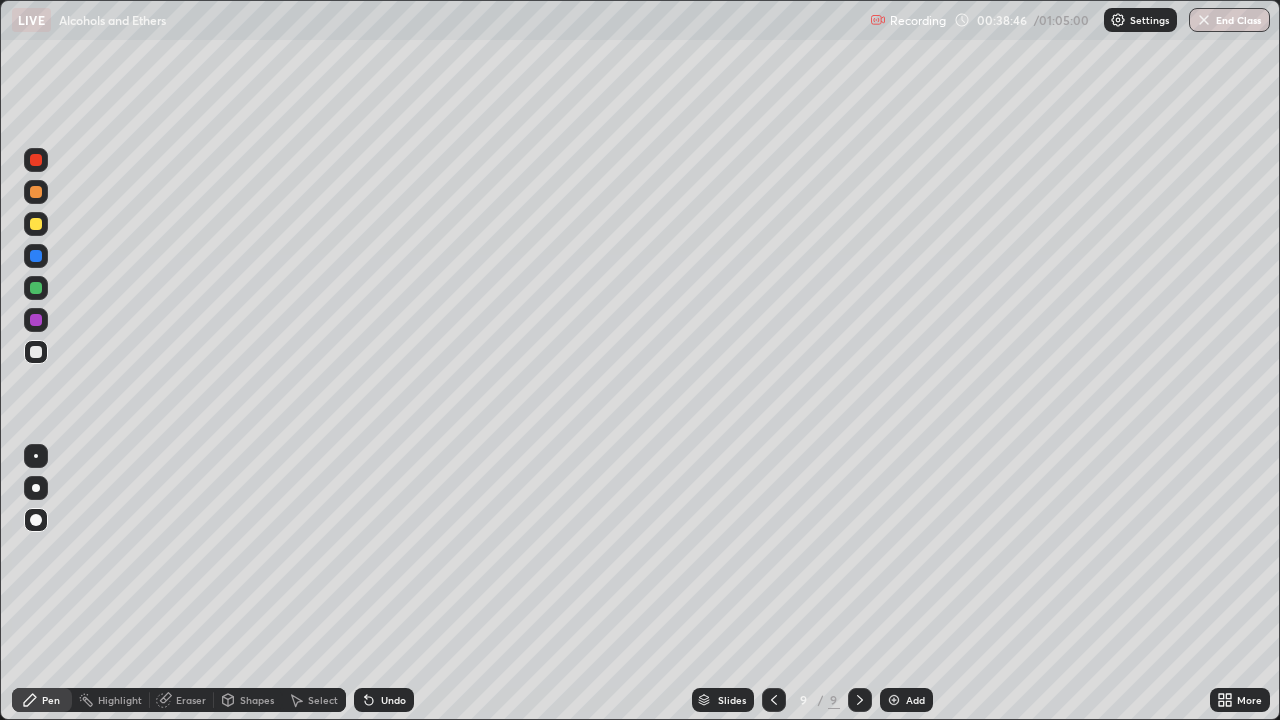 click on "Undo" at bounding box center (393, 700) 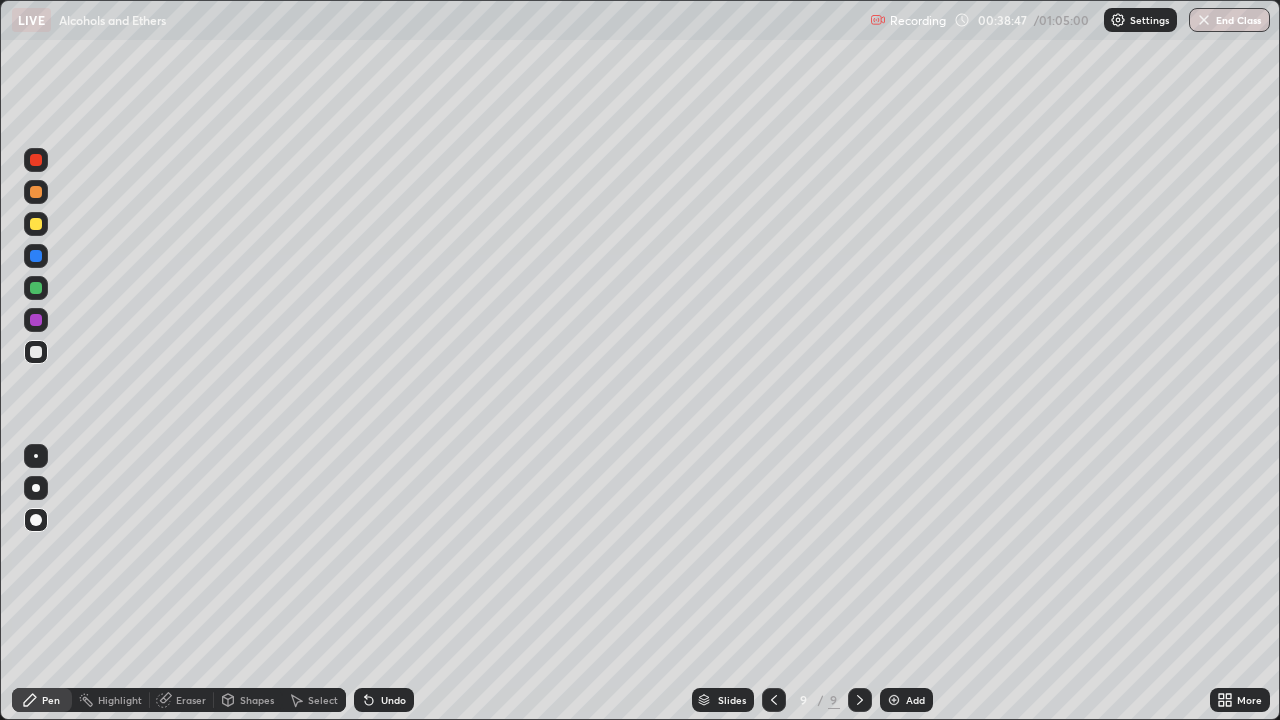 click on "Undo" at bounding box center (393, 700) 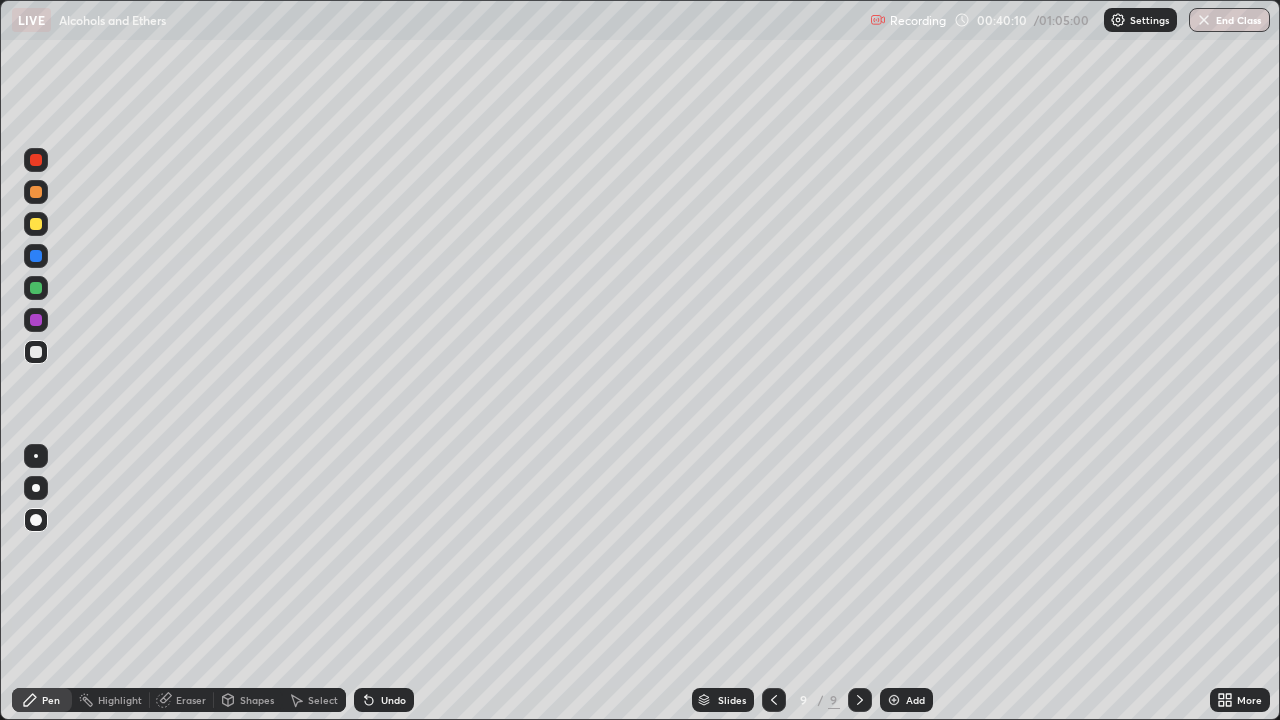 click at bounding box center (894, 700) 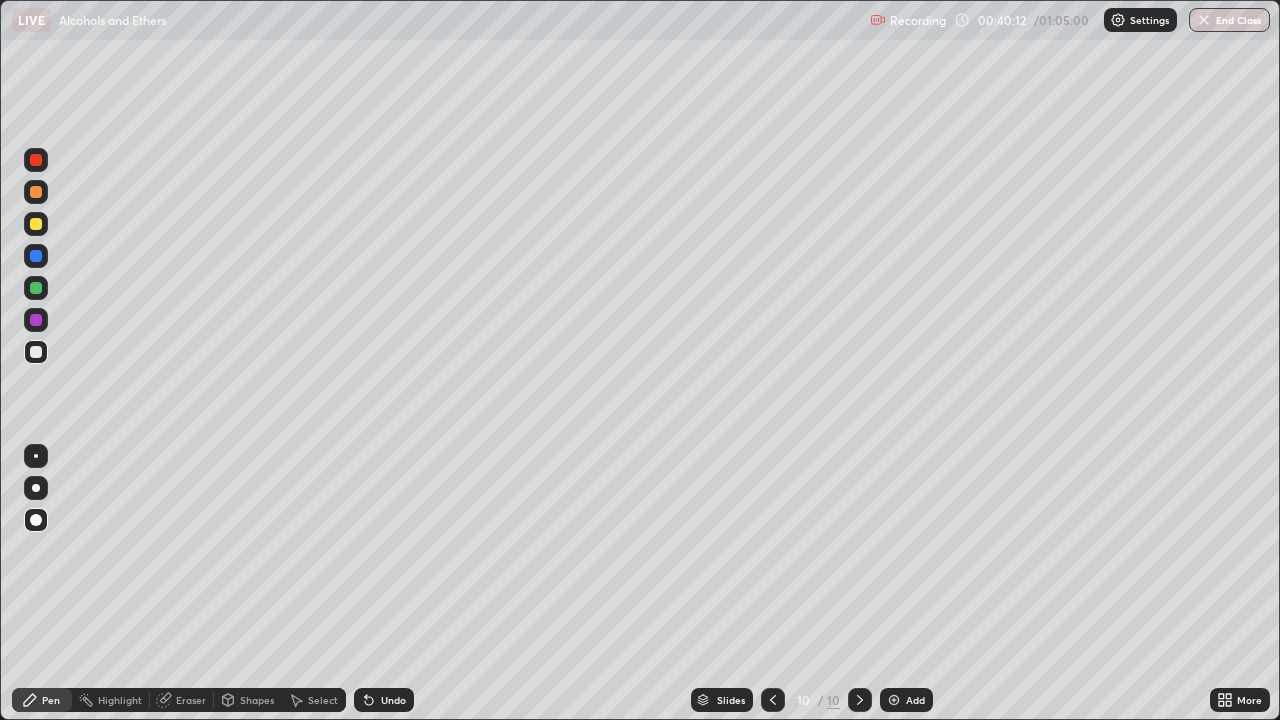 click at bounding box center (36, 224) 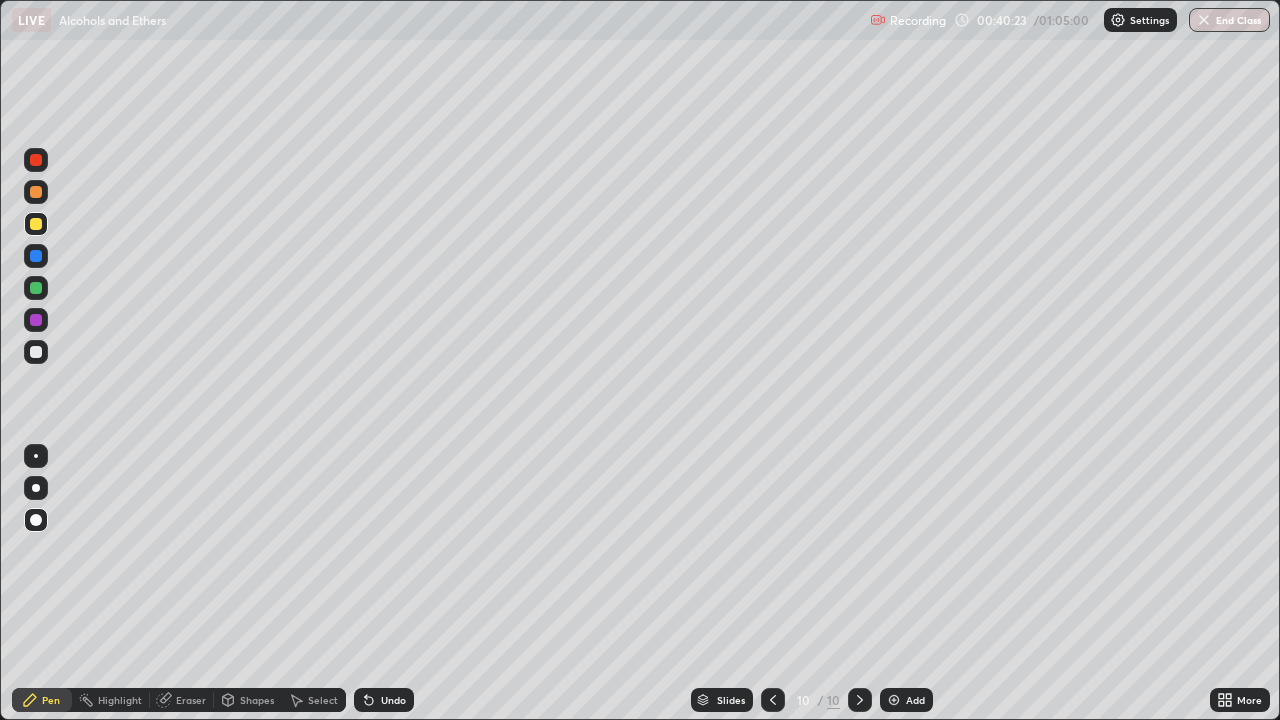 click at bounding box center (36, 352) 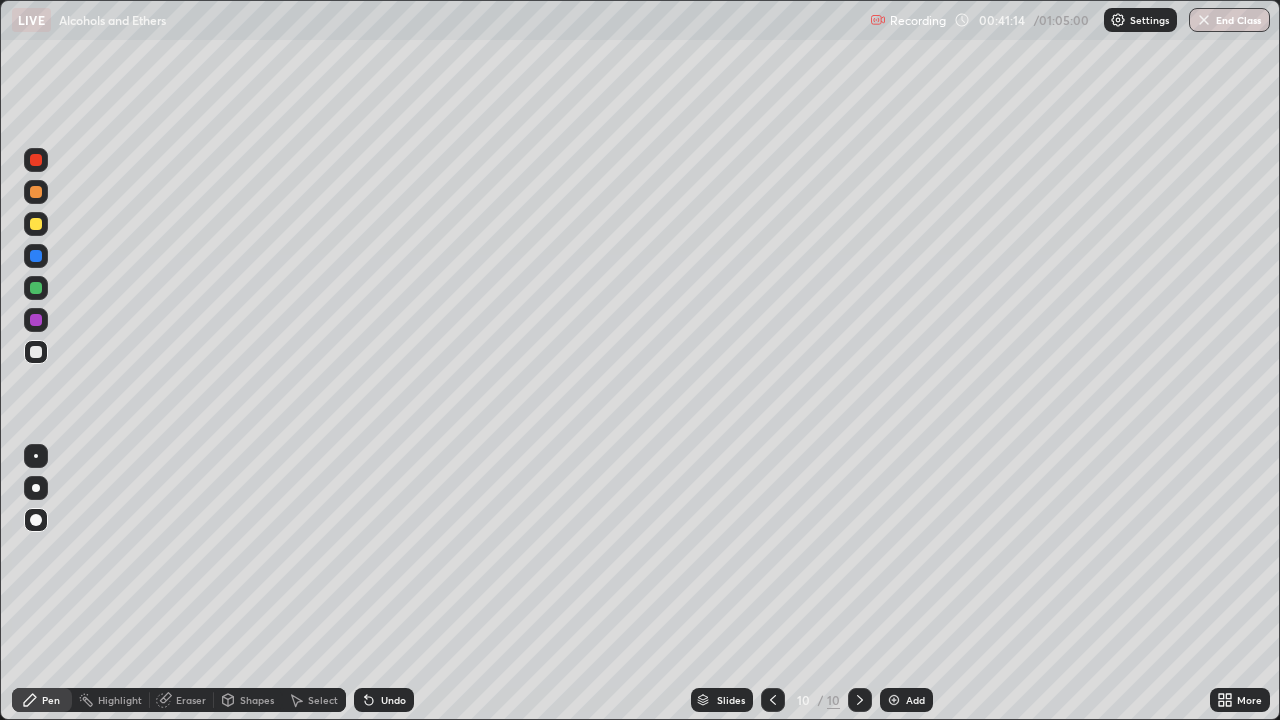 click on "Undo" at bounding box center [393, 700] 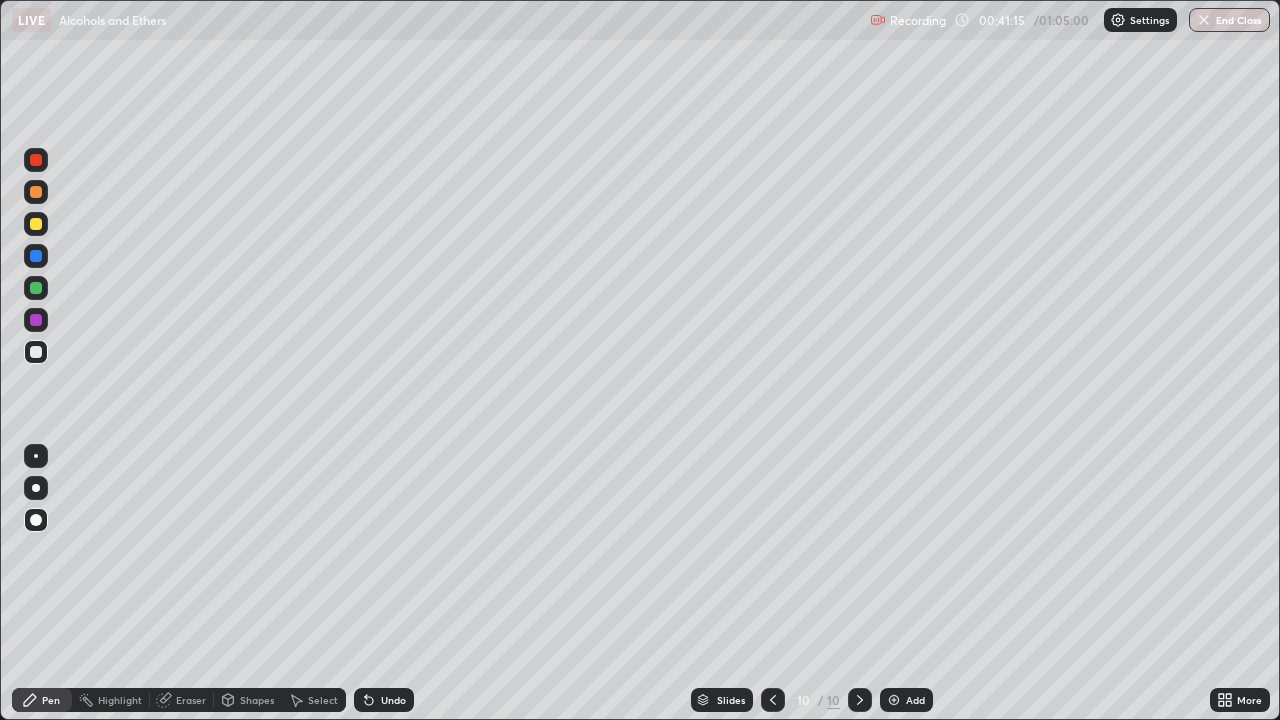 click on "Undo" at bounding box center [393, 700] 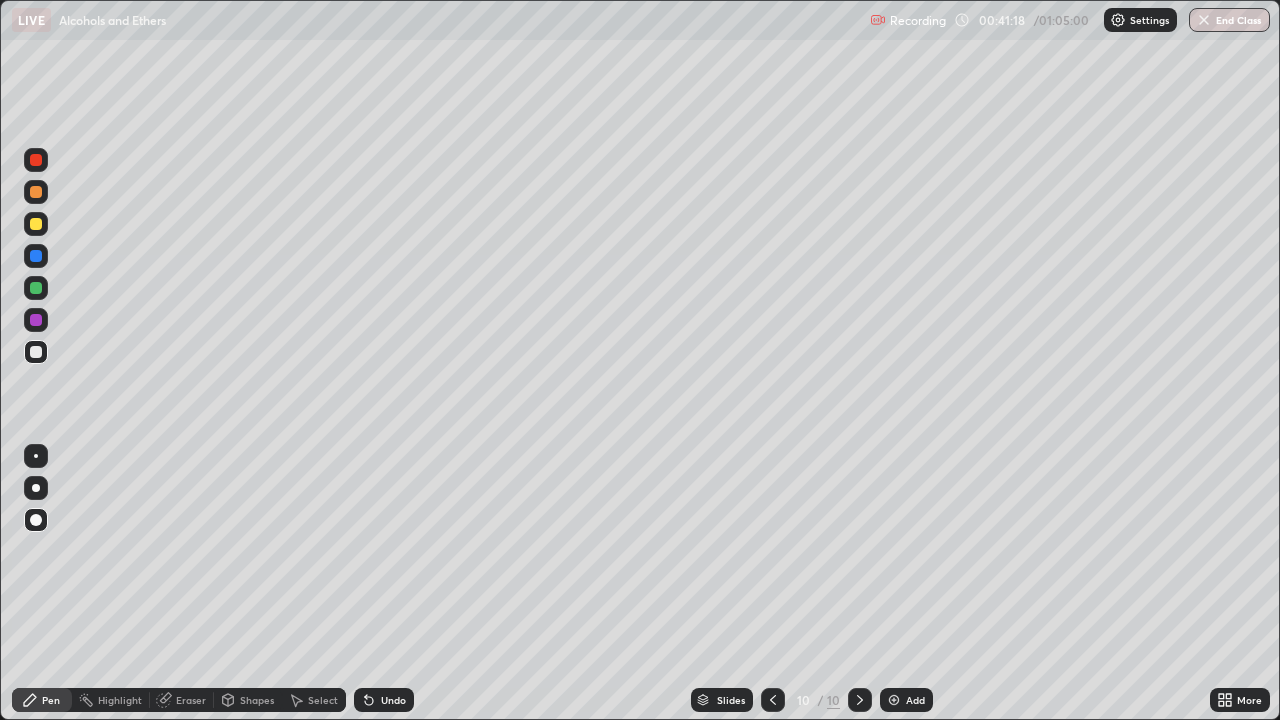 click on "Undo" at bounding box center (393, 700) 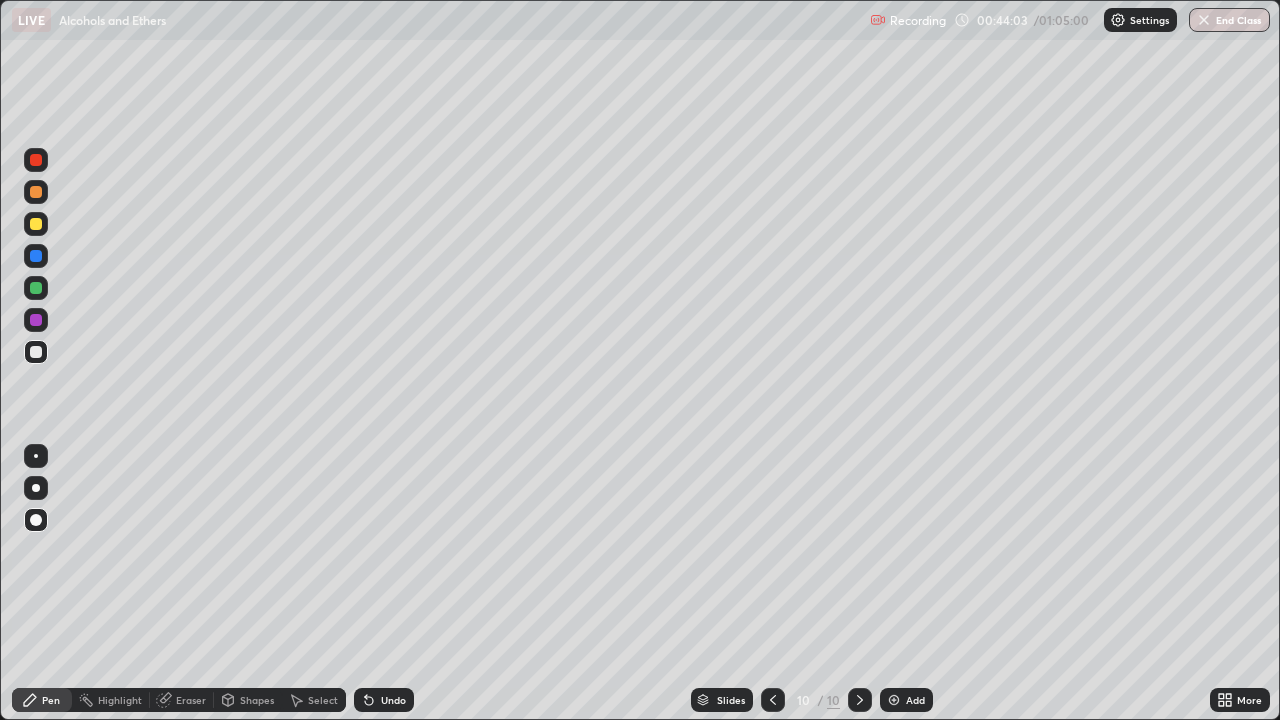 click on "Undo" at bounding box center [384, 700] 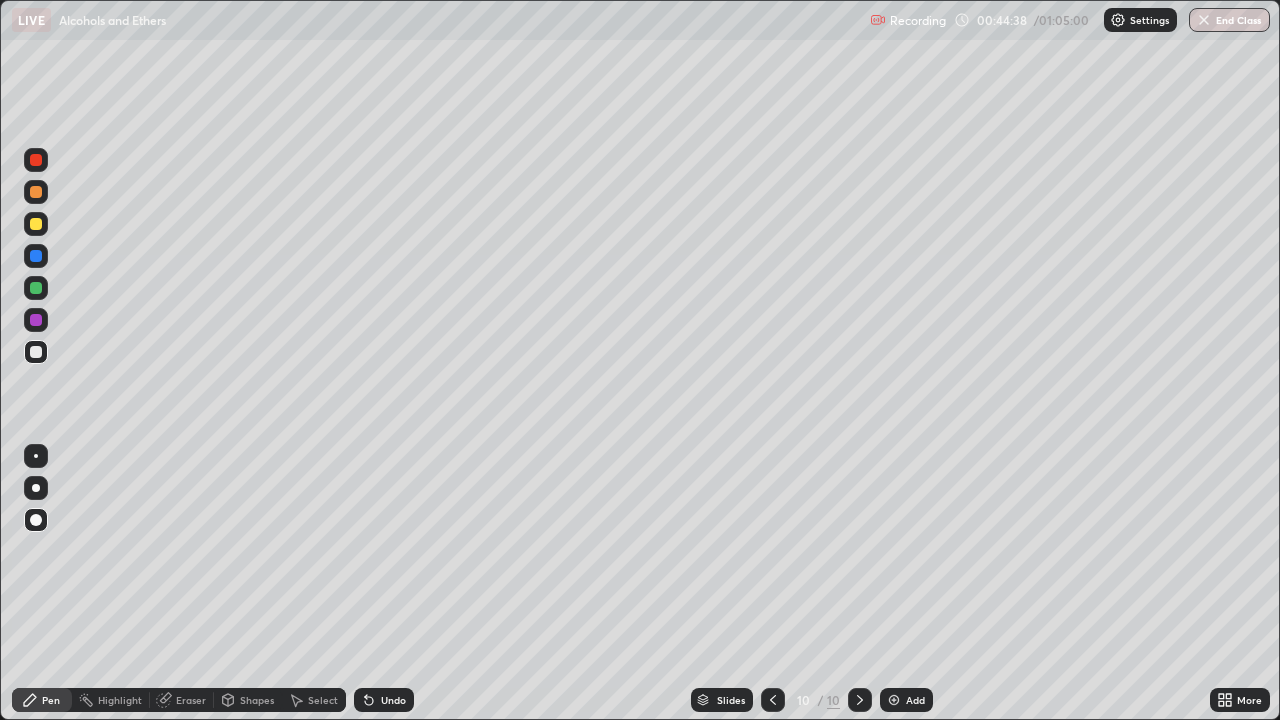 click at bounding box center [36, 160] 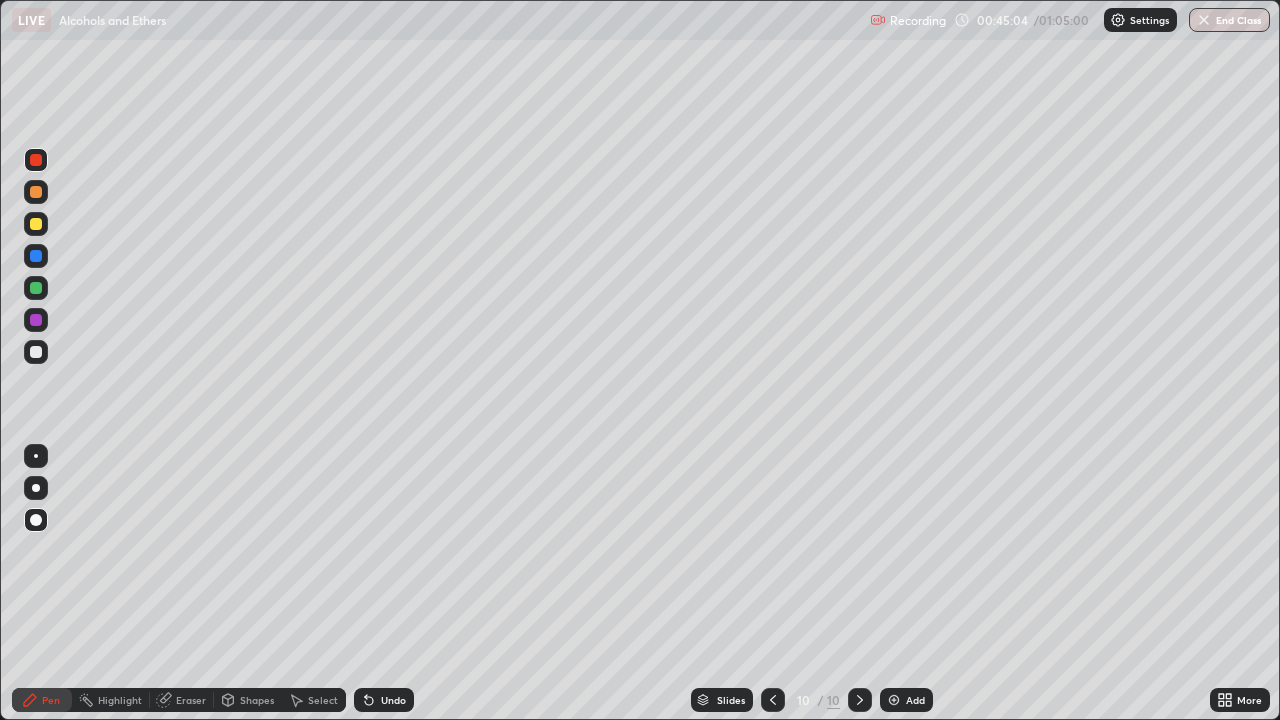 click at bounding box center (36, 352) 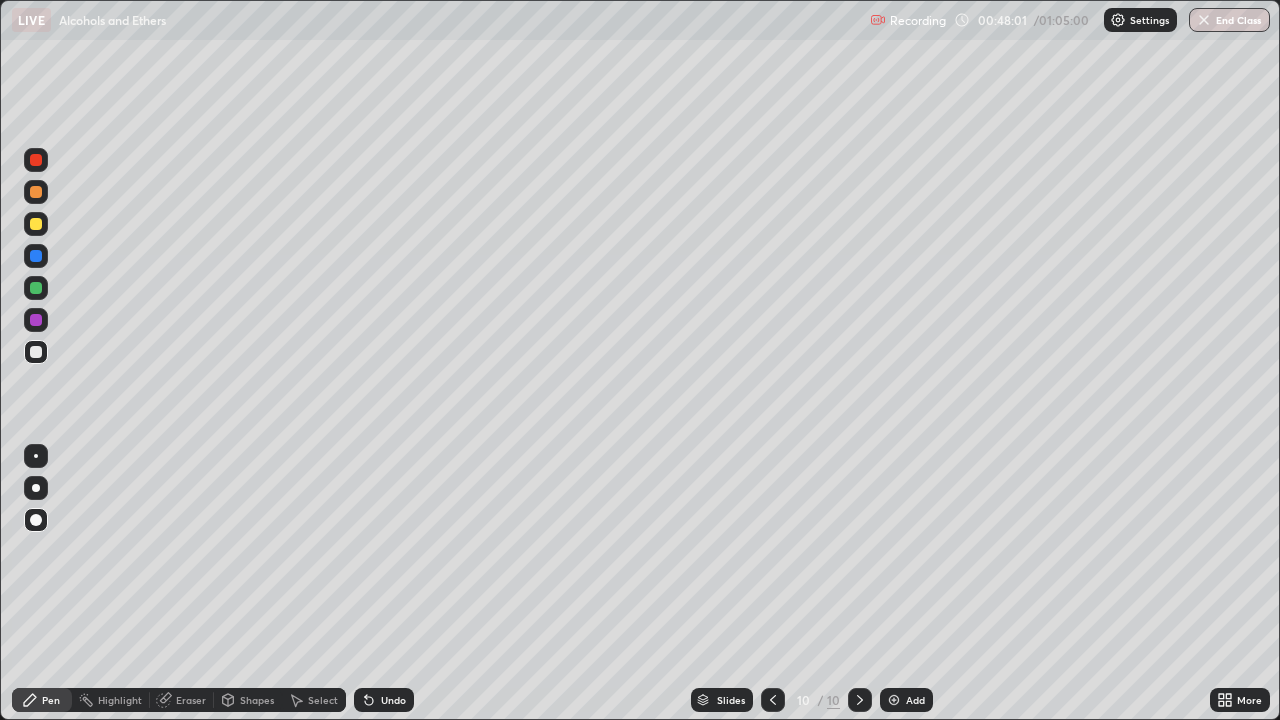 click at bounding box center [894, 700] 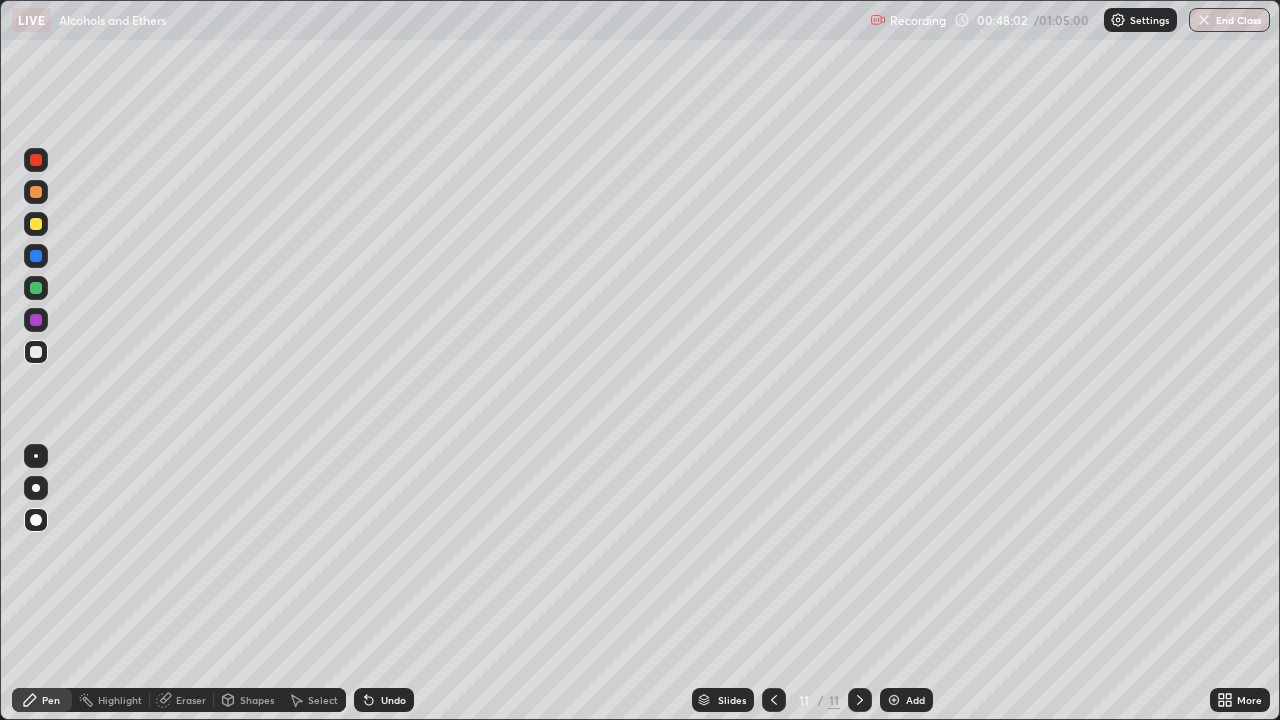 click at bounding box center [36, 224] 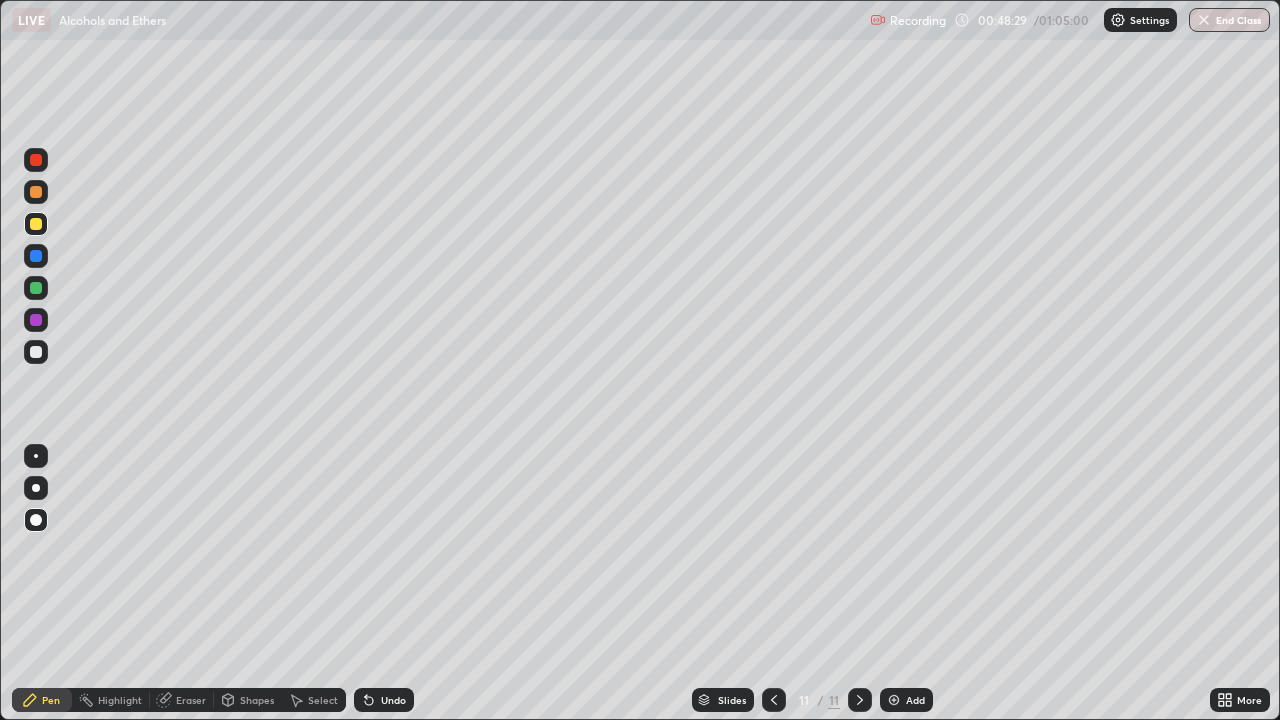 click at bounding box center (36, 352) 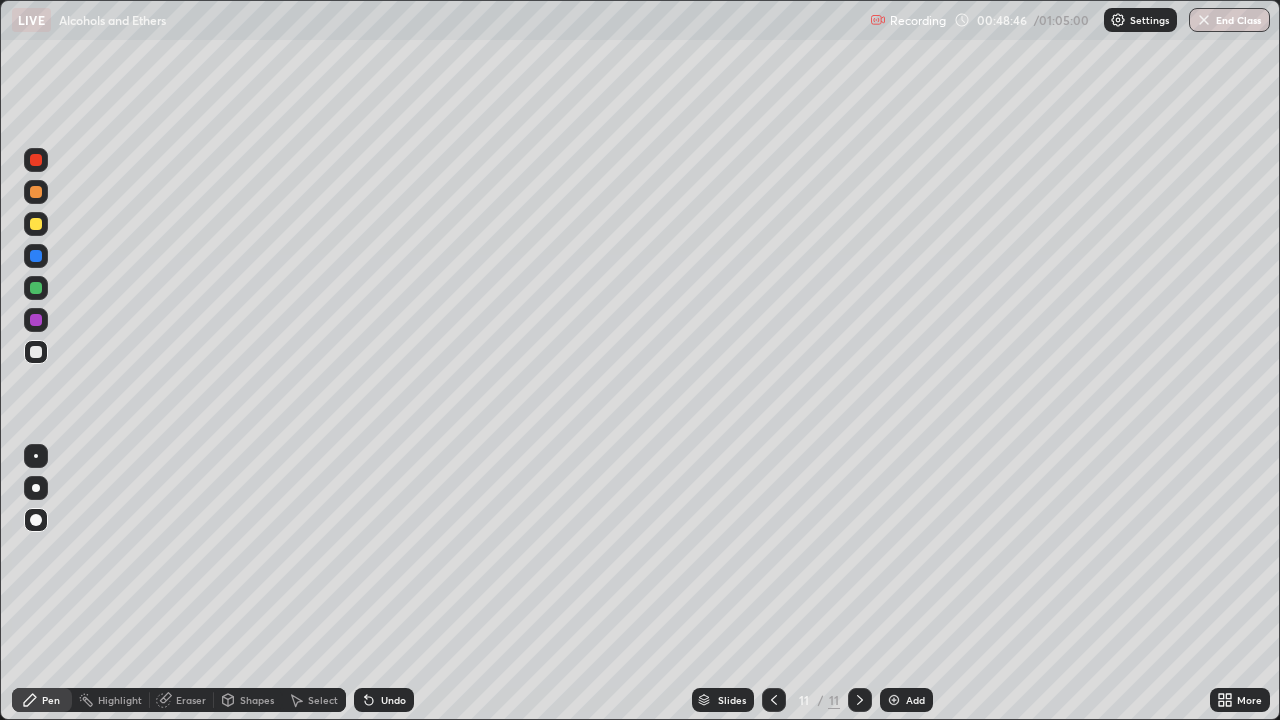 click at bounding box center (36, 160) 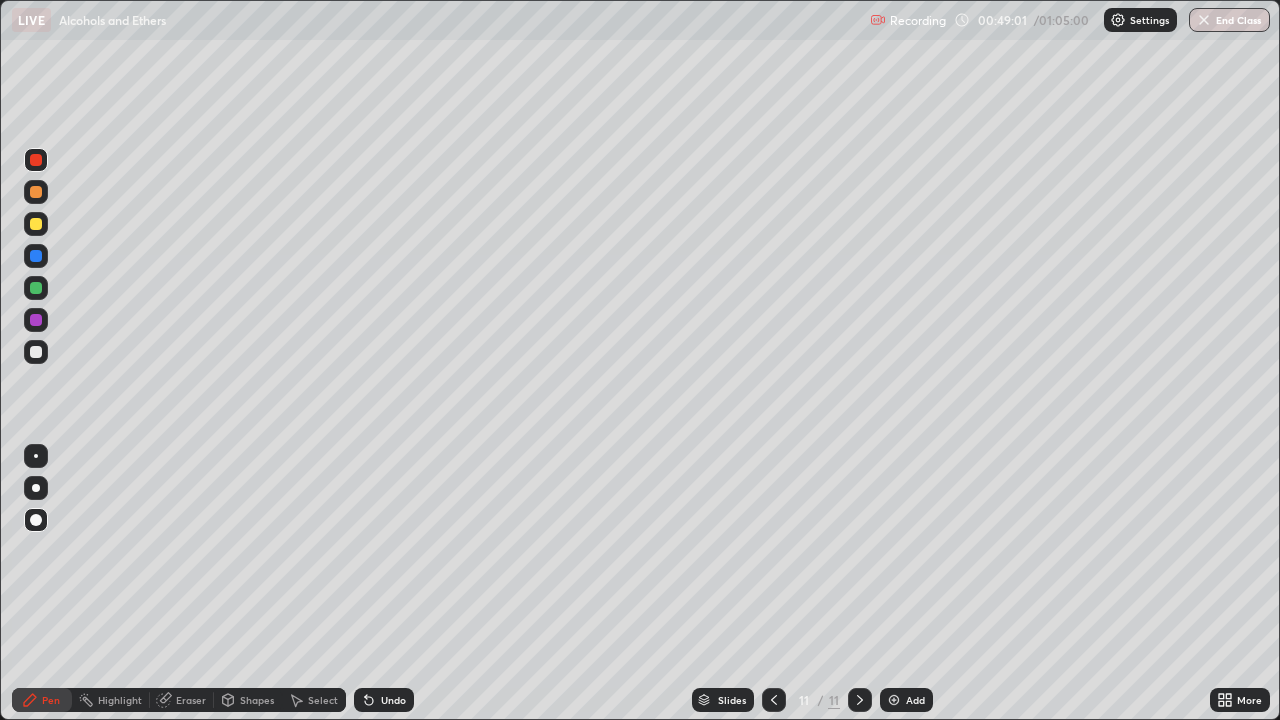 click at bounding box center [36, 352] 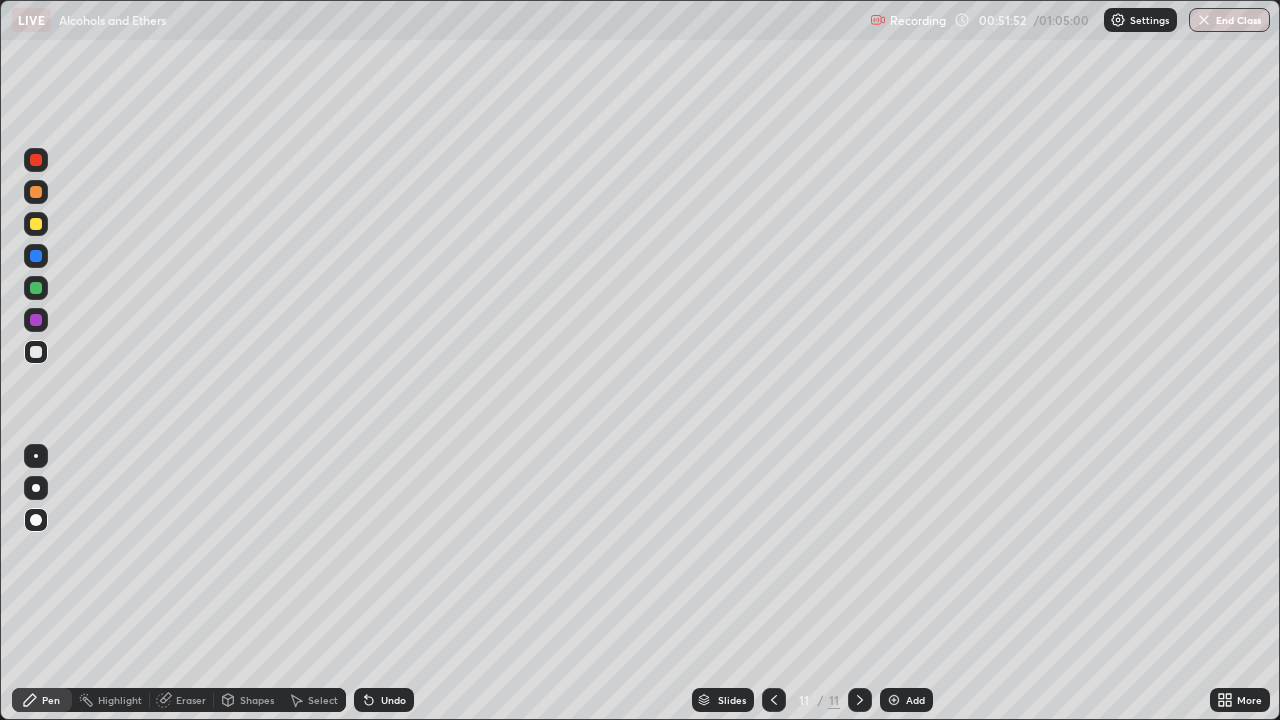 click at bounding box center (894, 700) 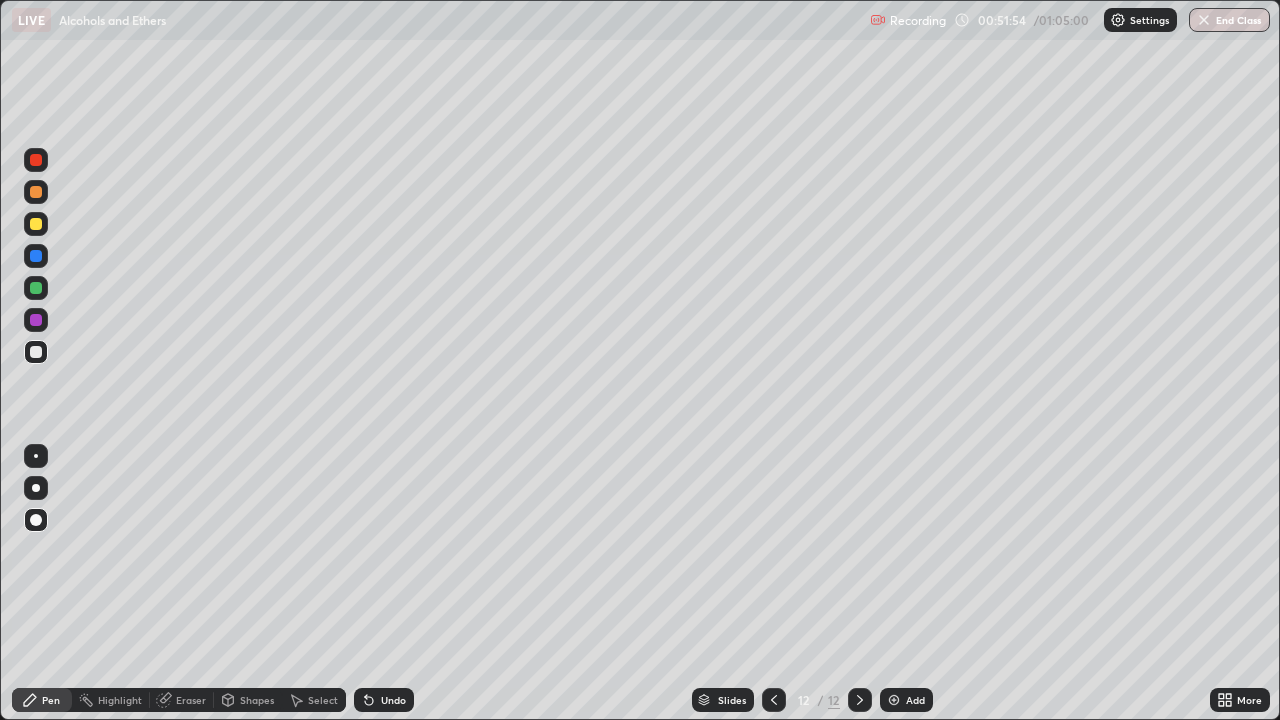 click 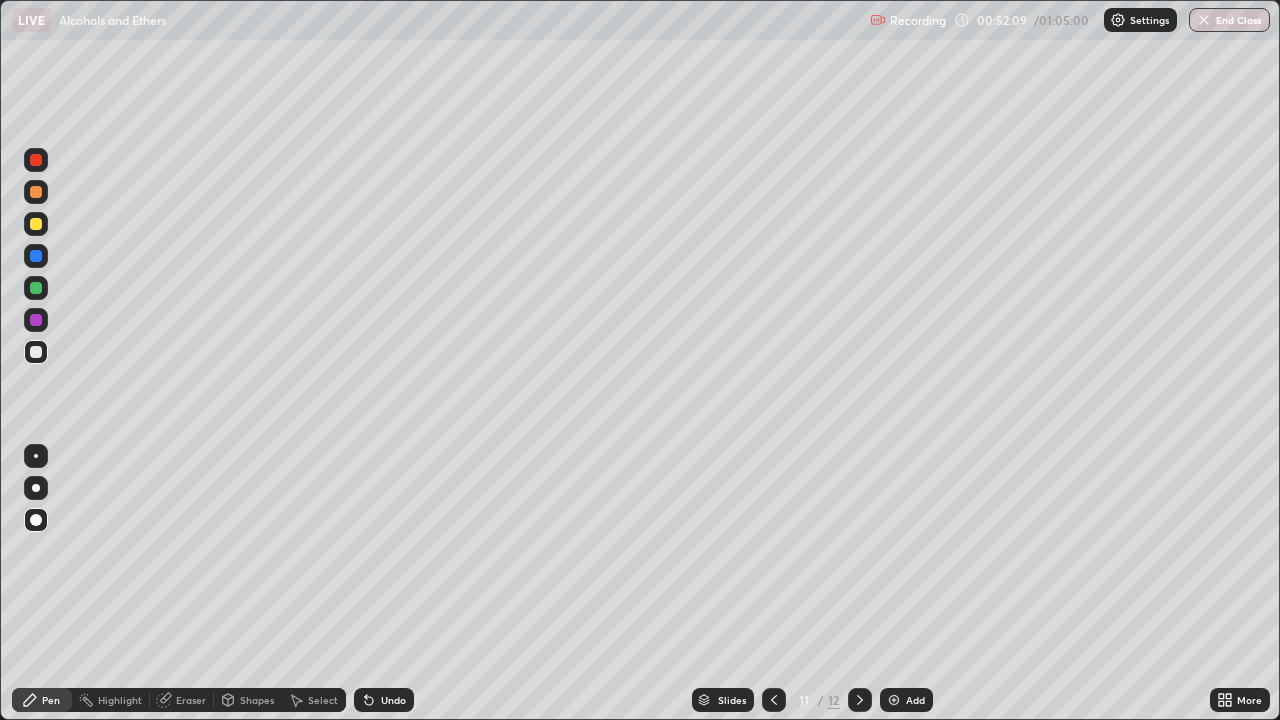 click 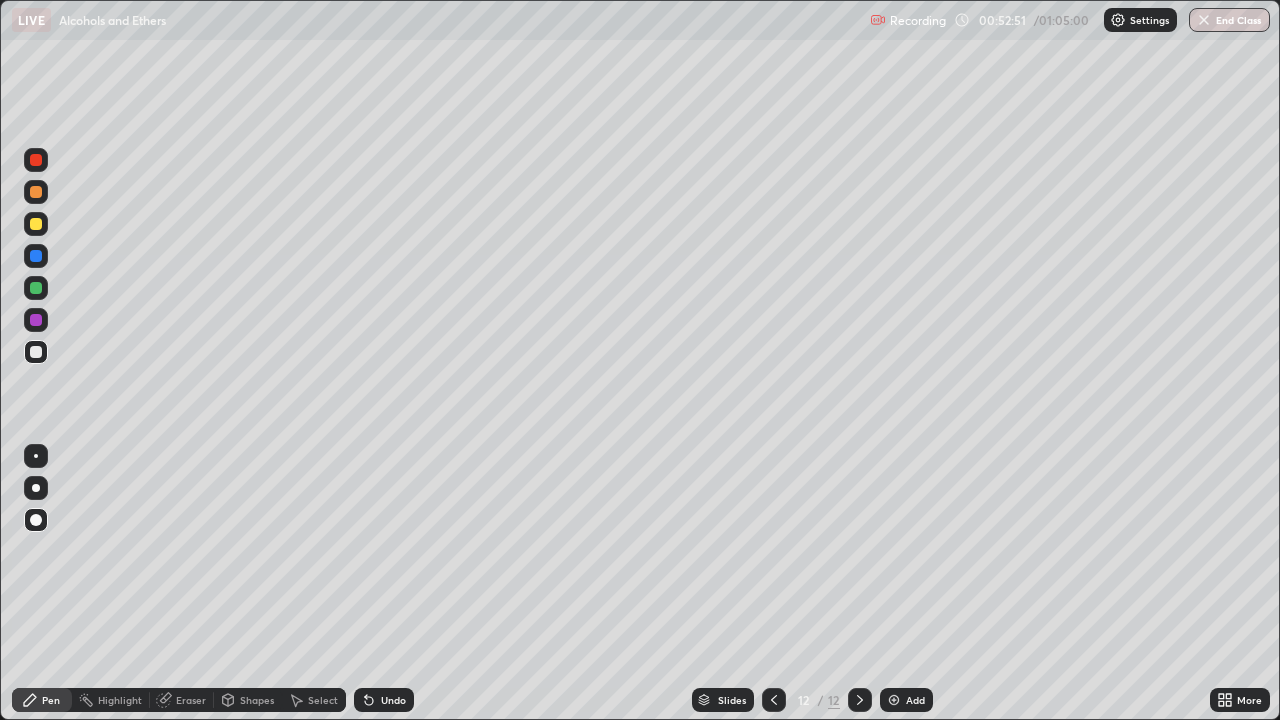 click at bounding box center (36, 160) 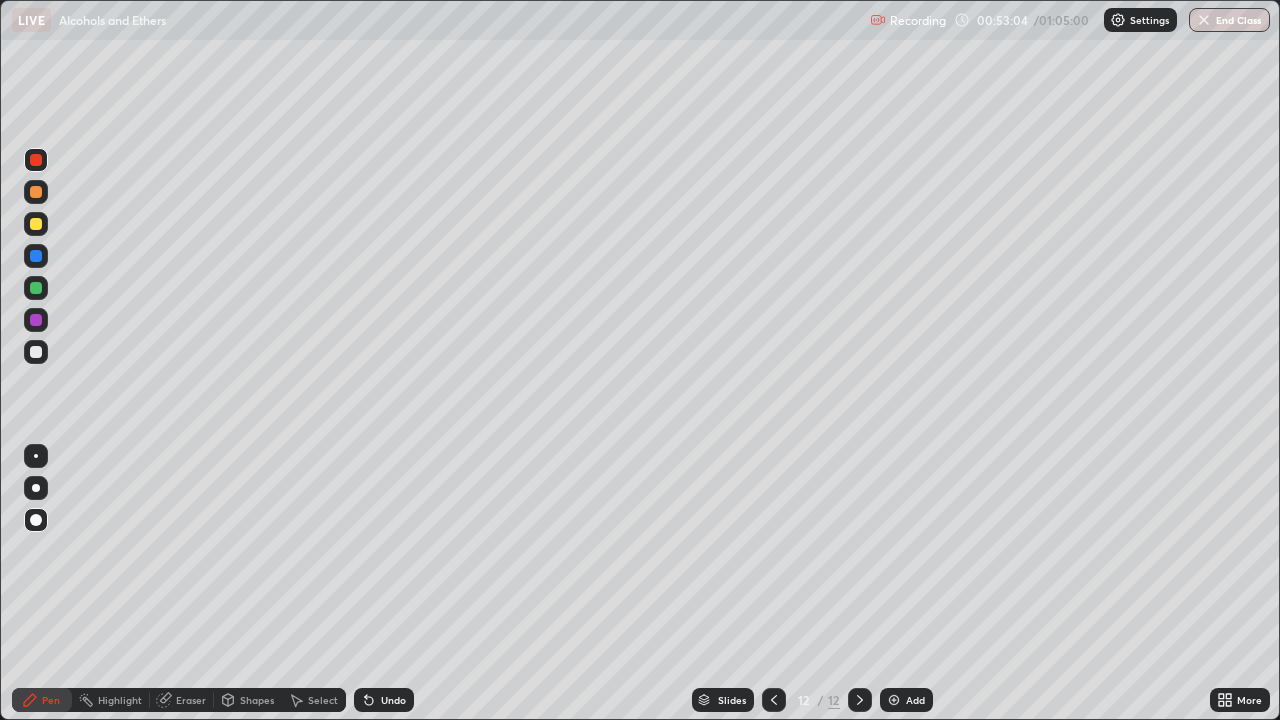 click at bounding box center [36, 352] 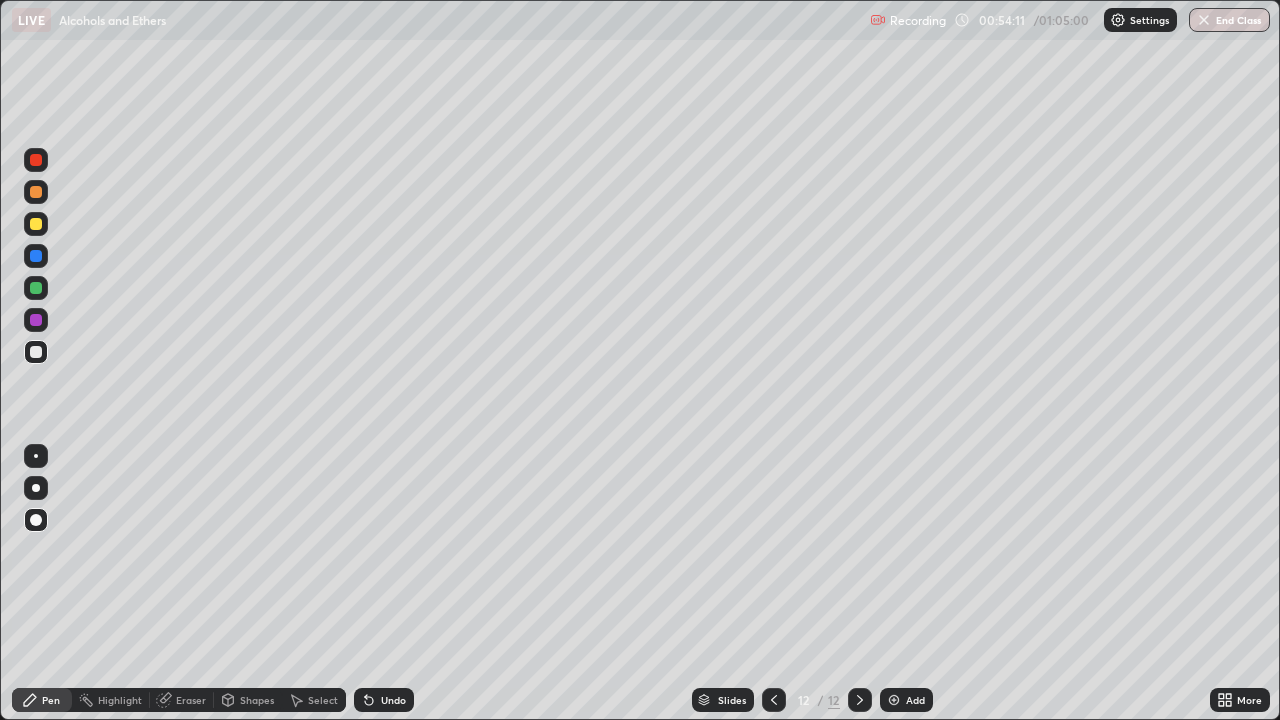 click at bounding box center (36, 160) 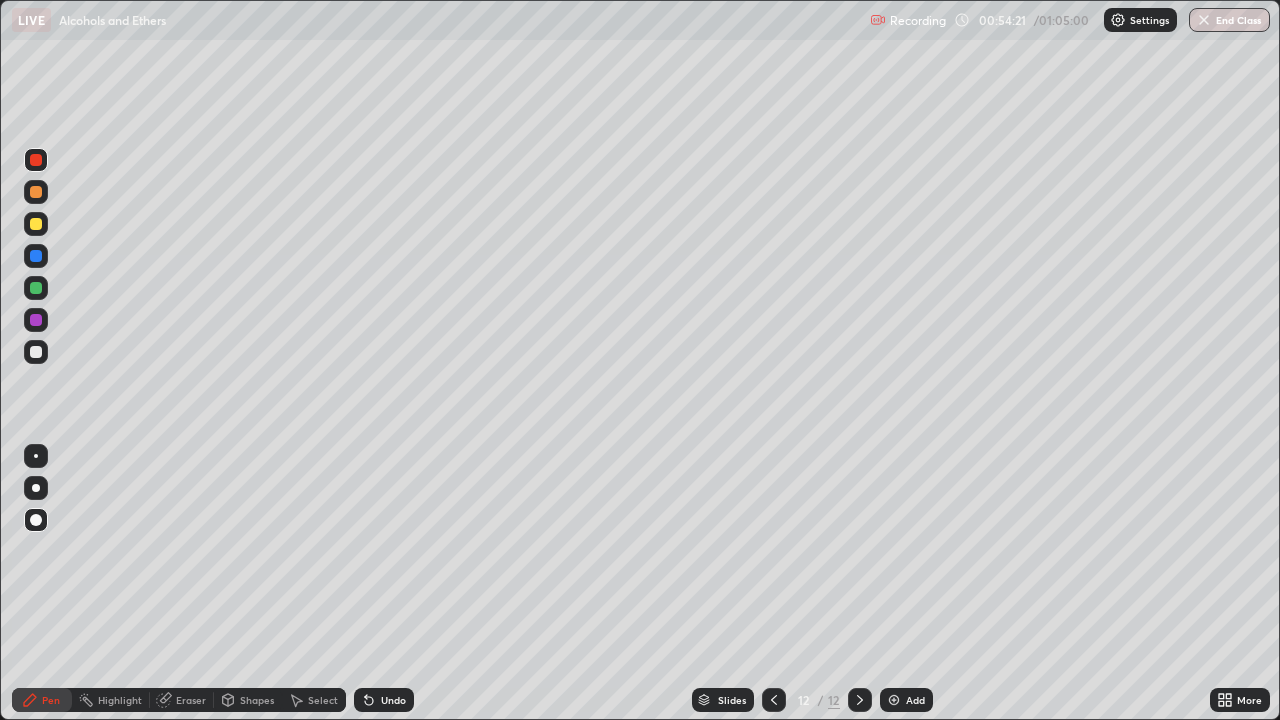 click at bounding box center (36, 352) 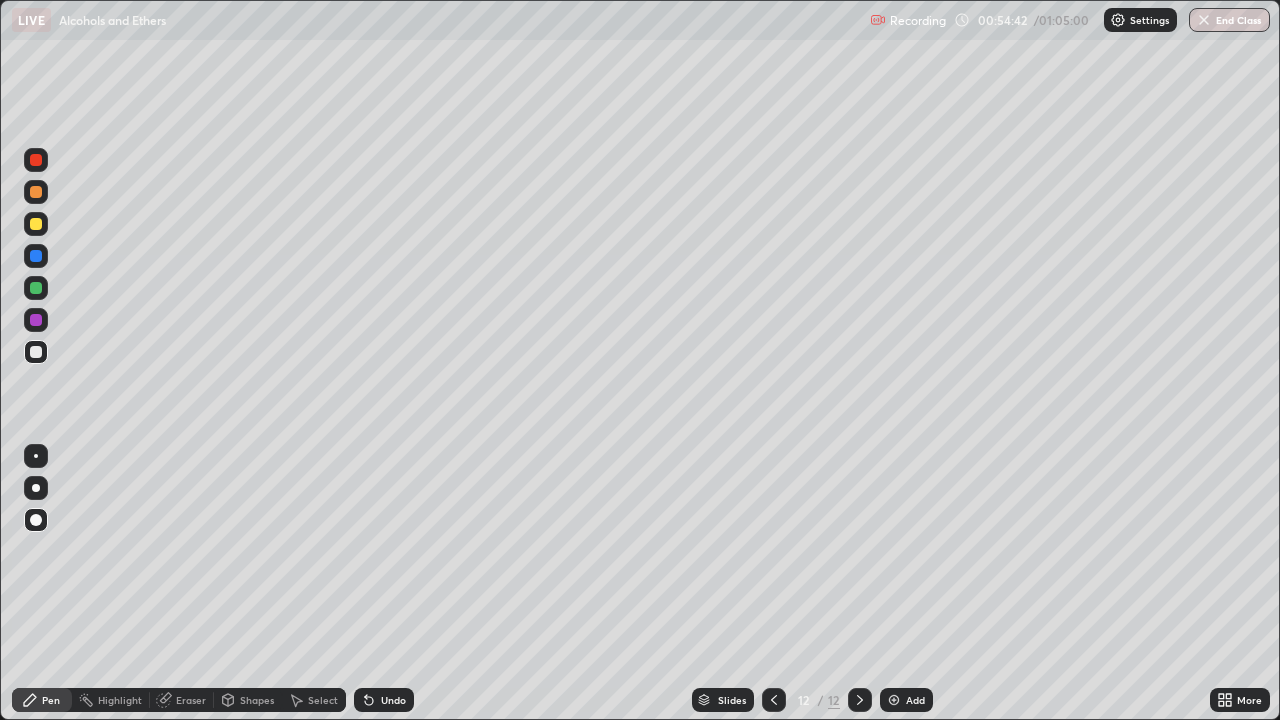 click at bounding box center [36, 224] 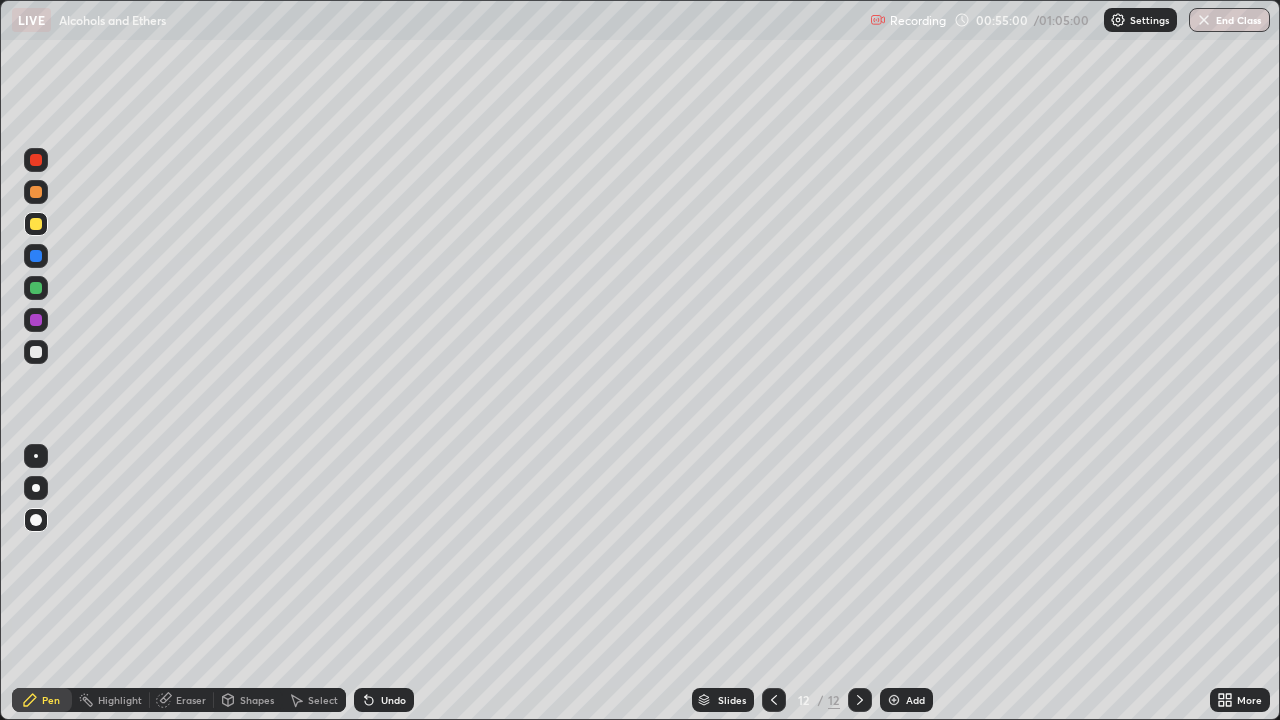 click on "Undo" at bounding box center (393, 700) 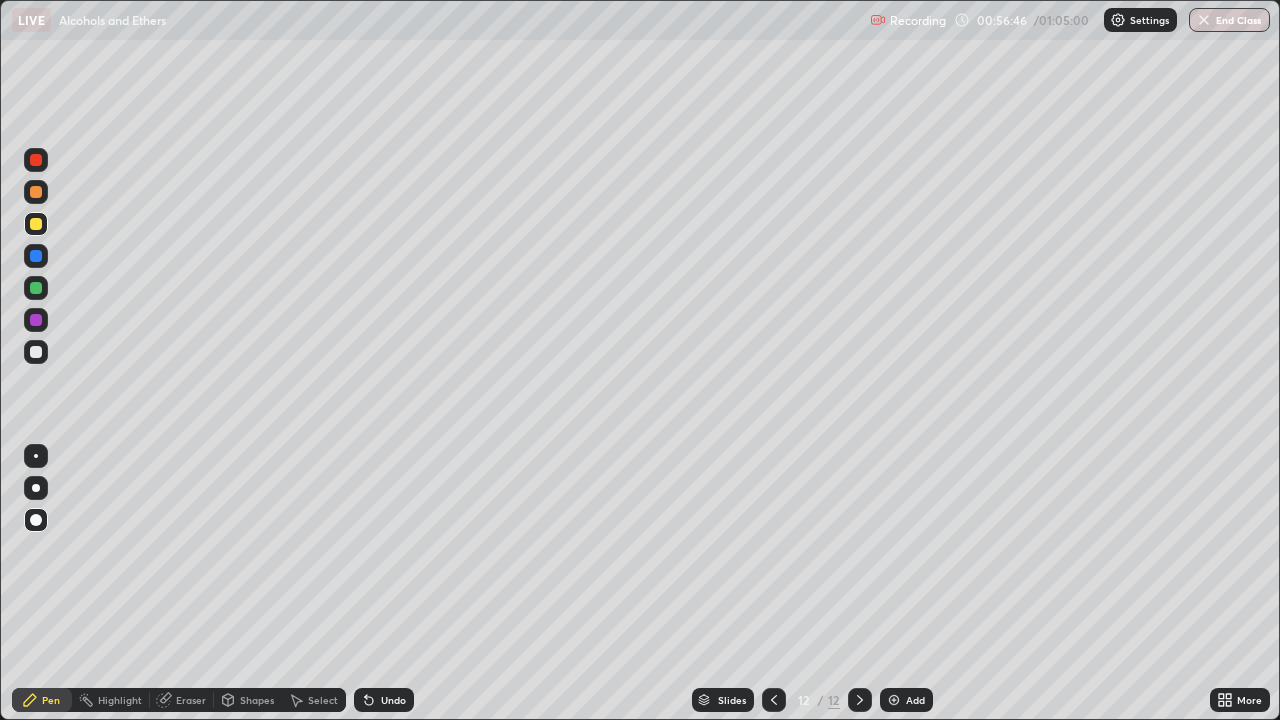 click at bounding box center [894, 700] 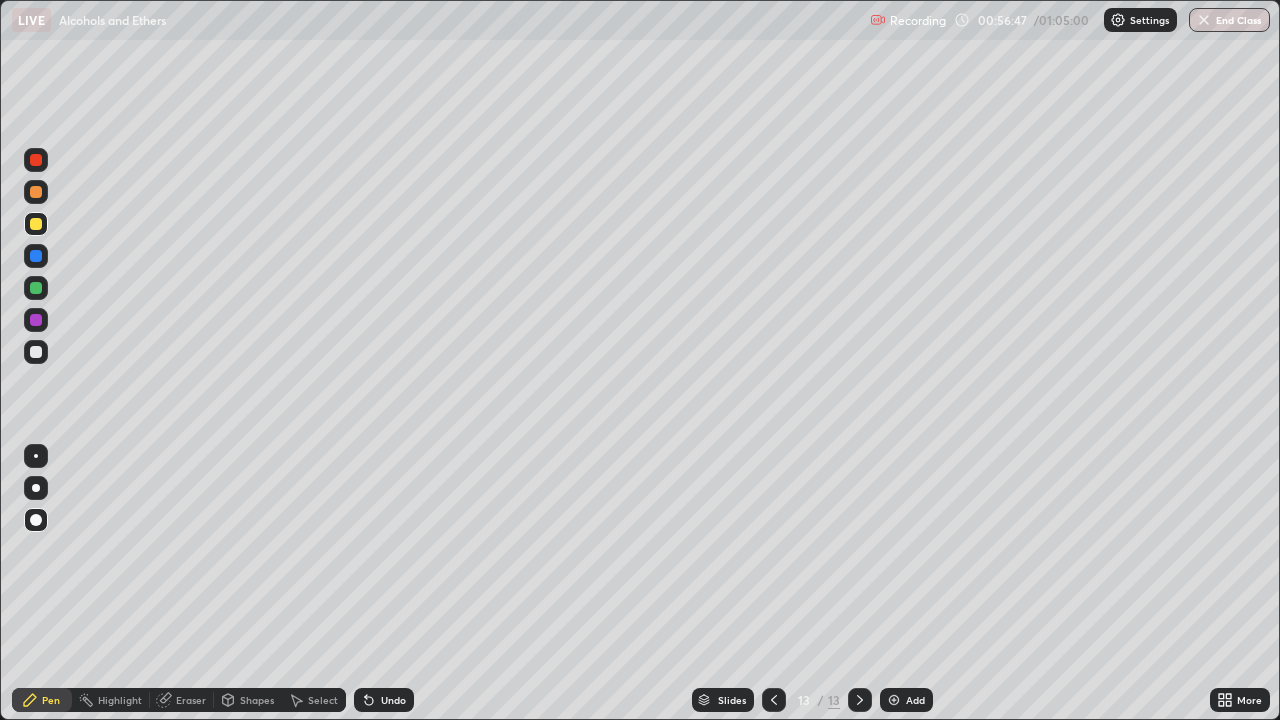 click at bounding box center (36, 352) 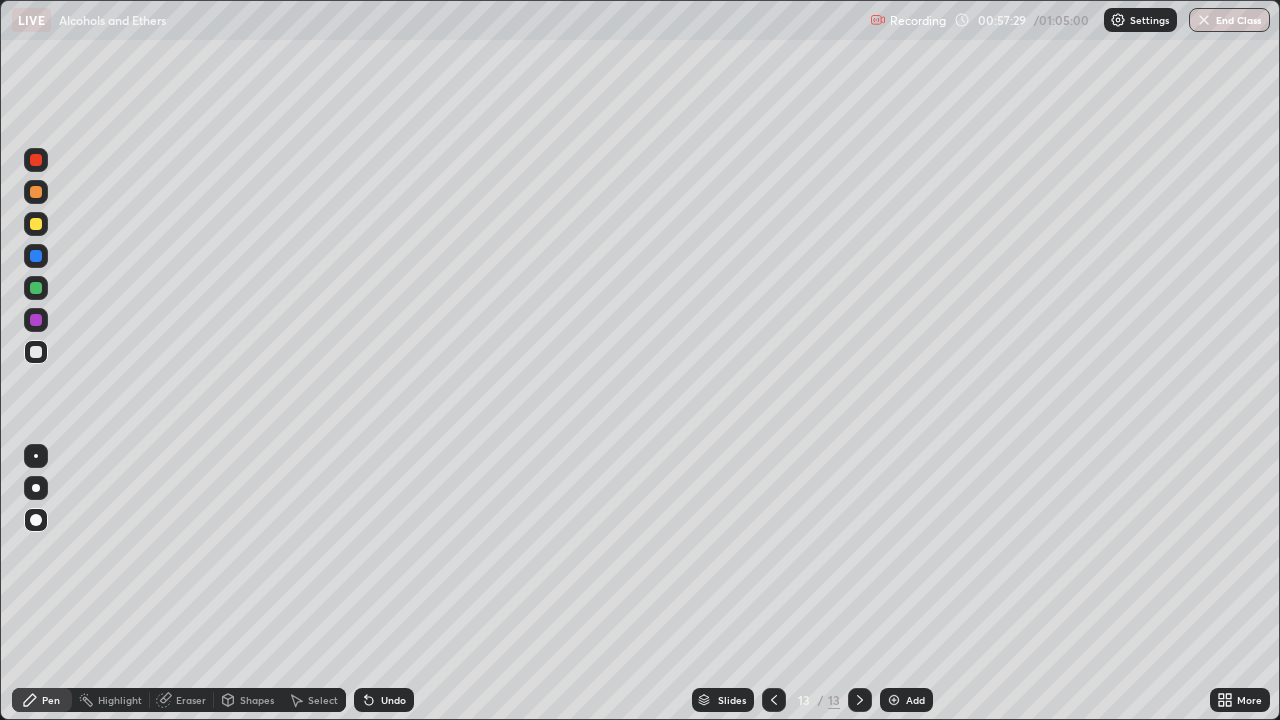 click at bounding box center [36, 224] 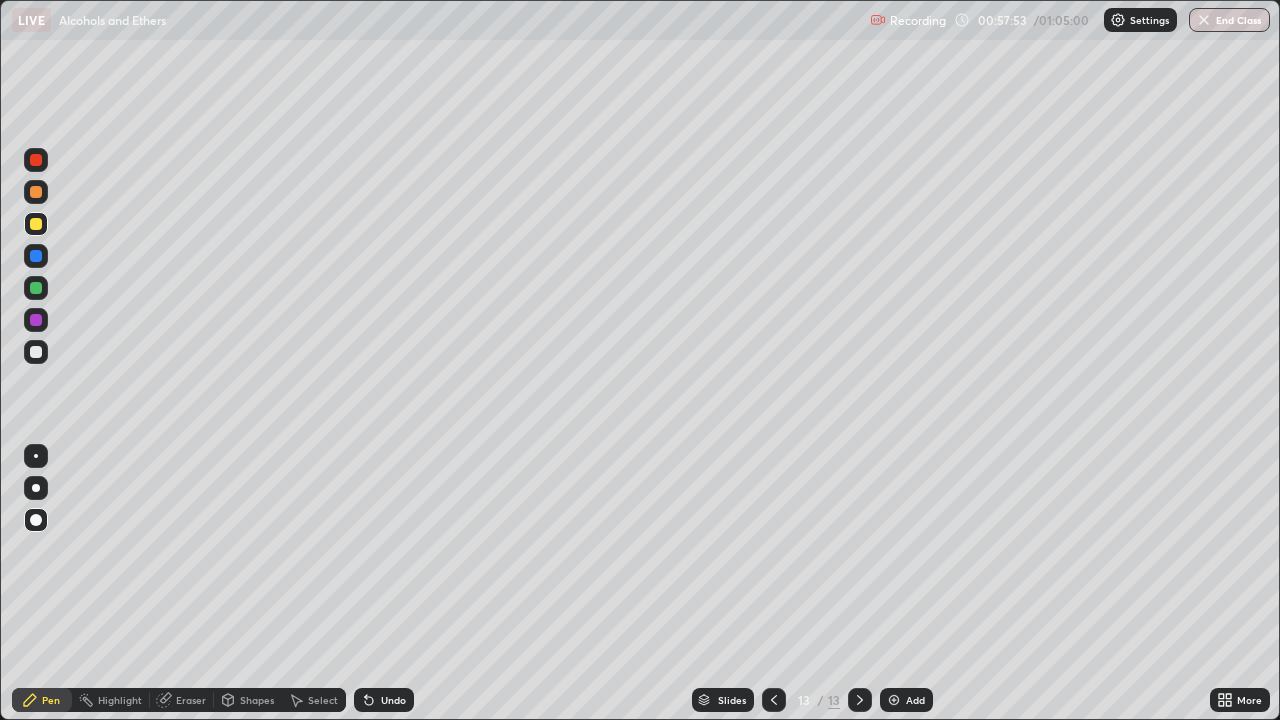 click on "Undo" at bounding box center [384, 700] 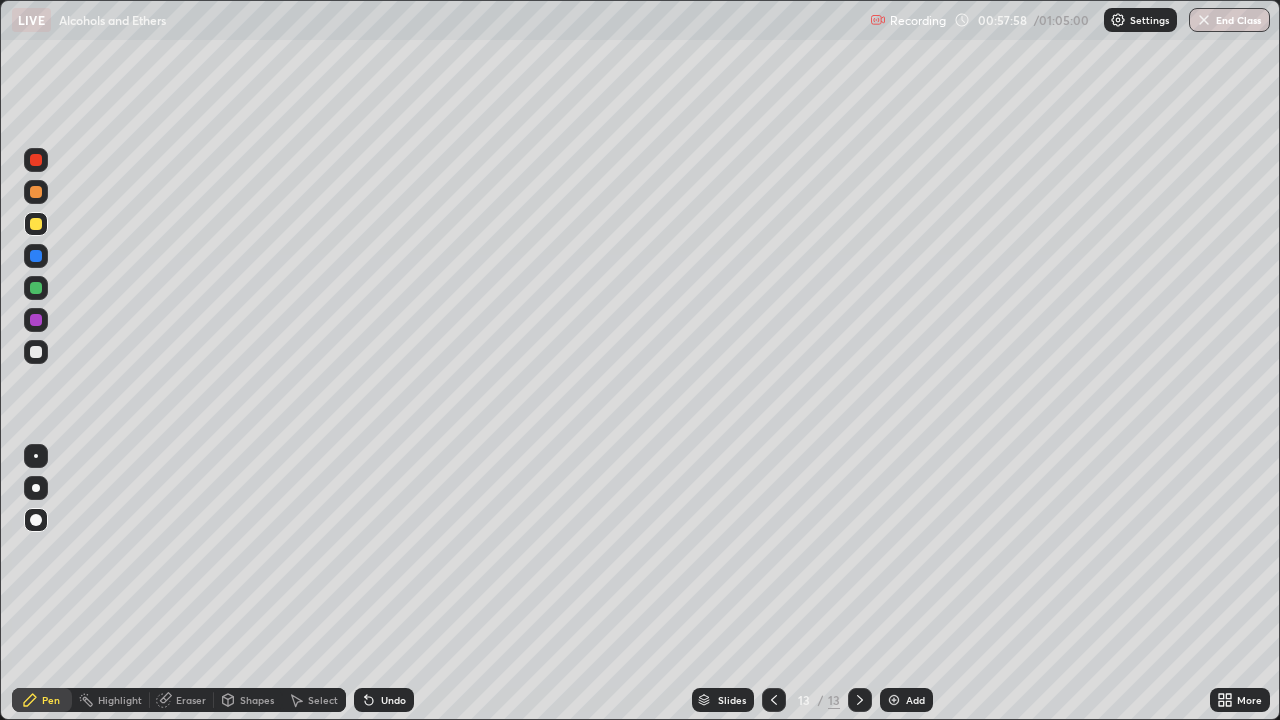 click at bounding box center [36, 192] 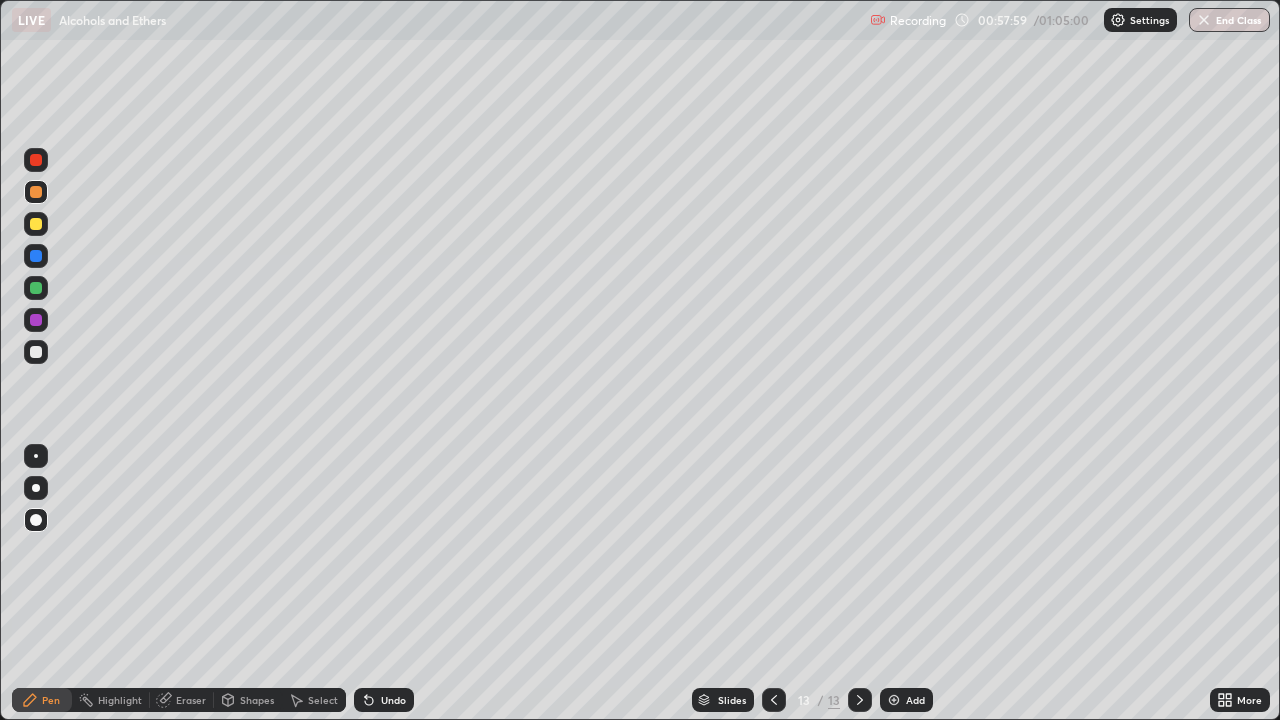 click at bounding box center (36, 160) 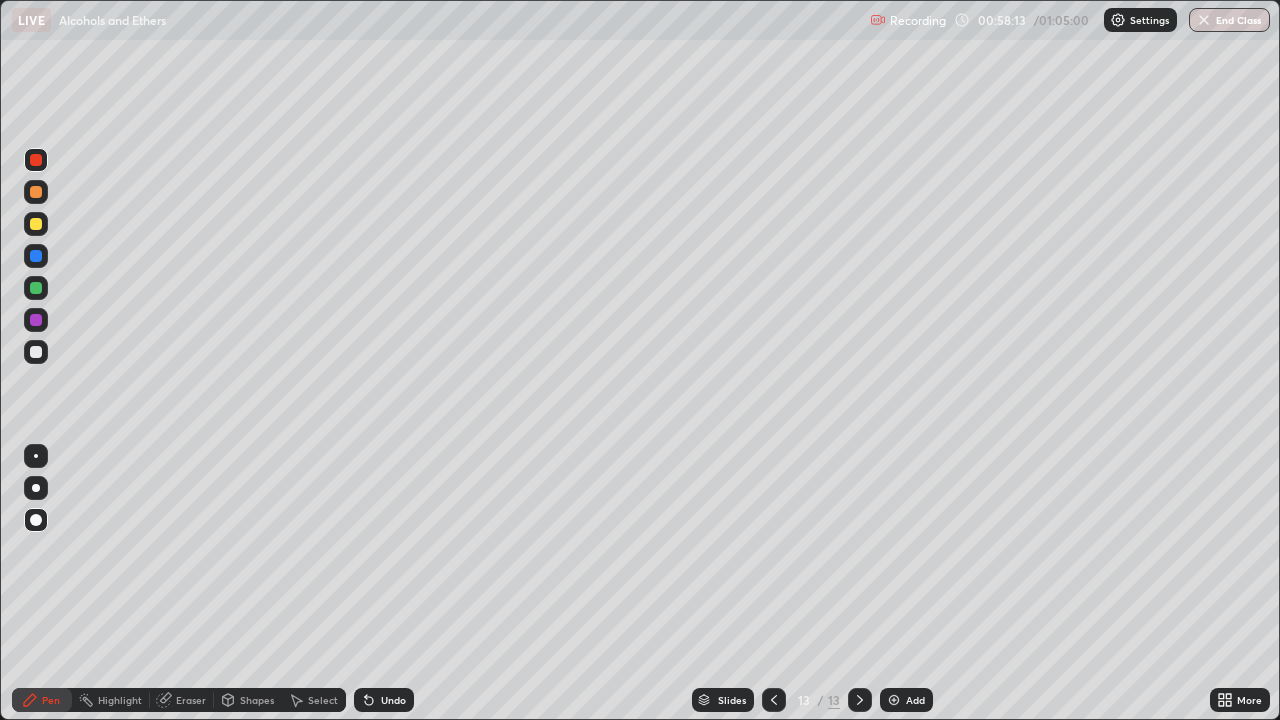 click at bounding box center [36, 352] 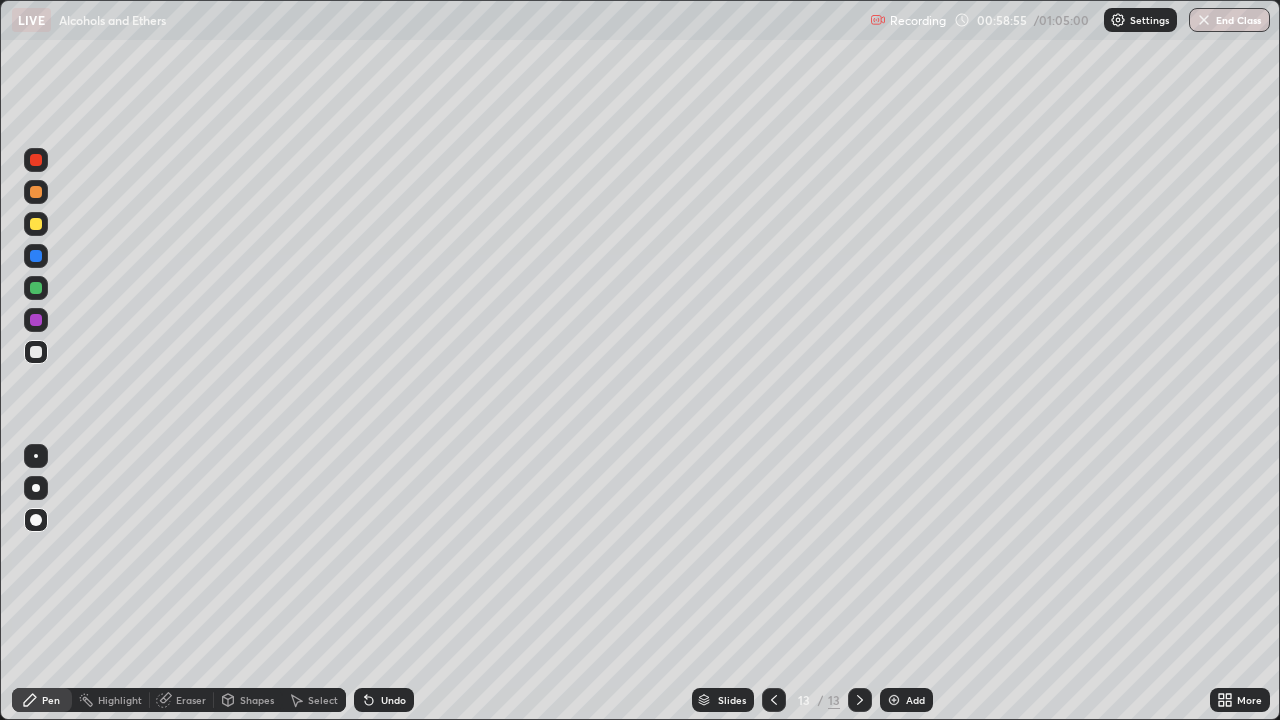 click at bounding box center [36, 224] 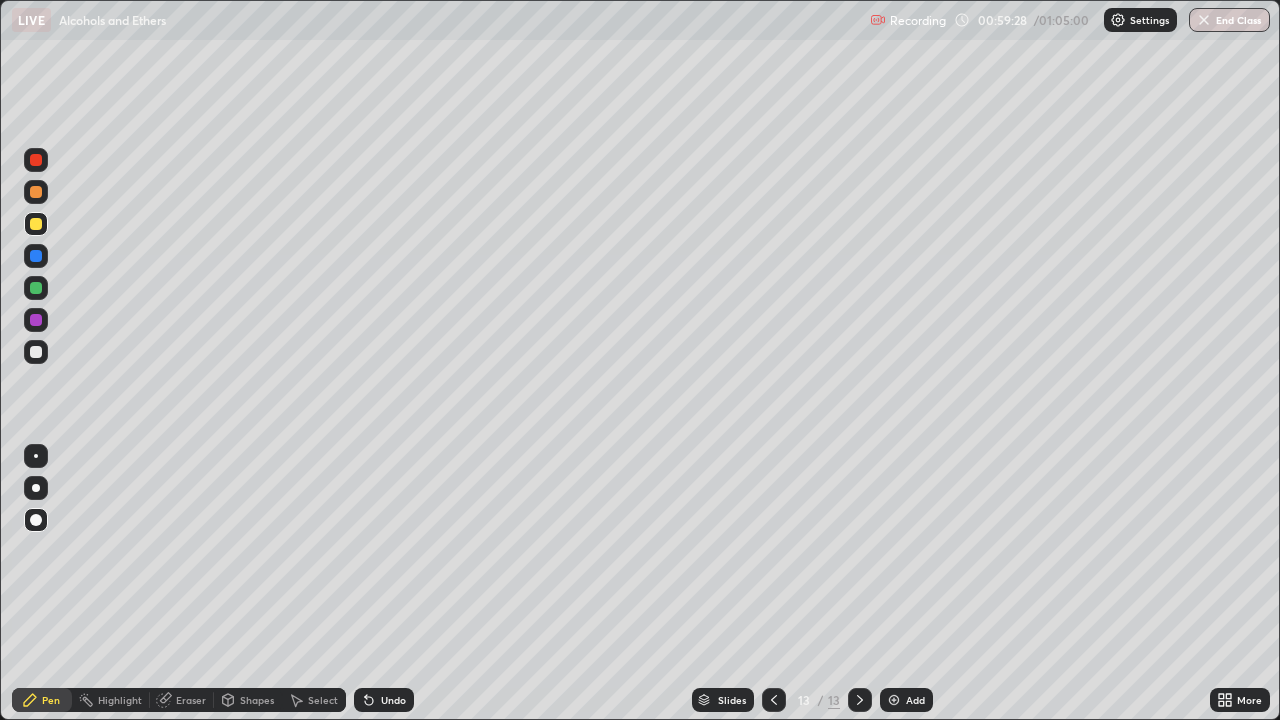 click on "Eraser" at bounding box center (191, 700) 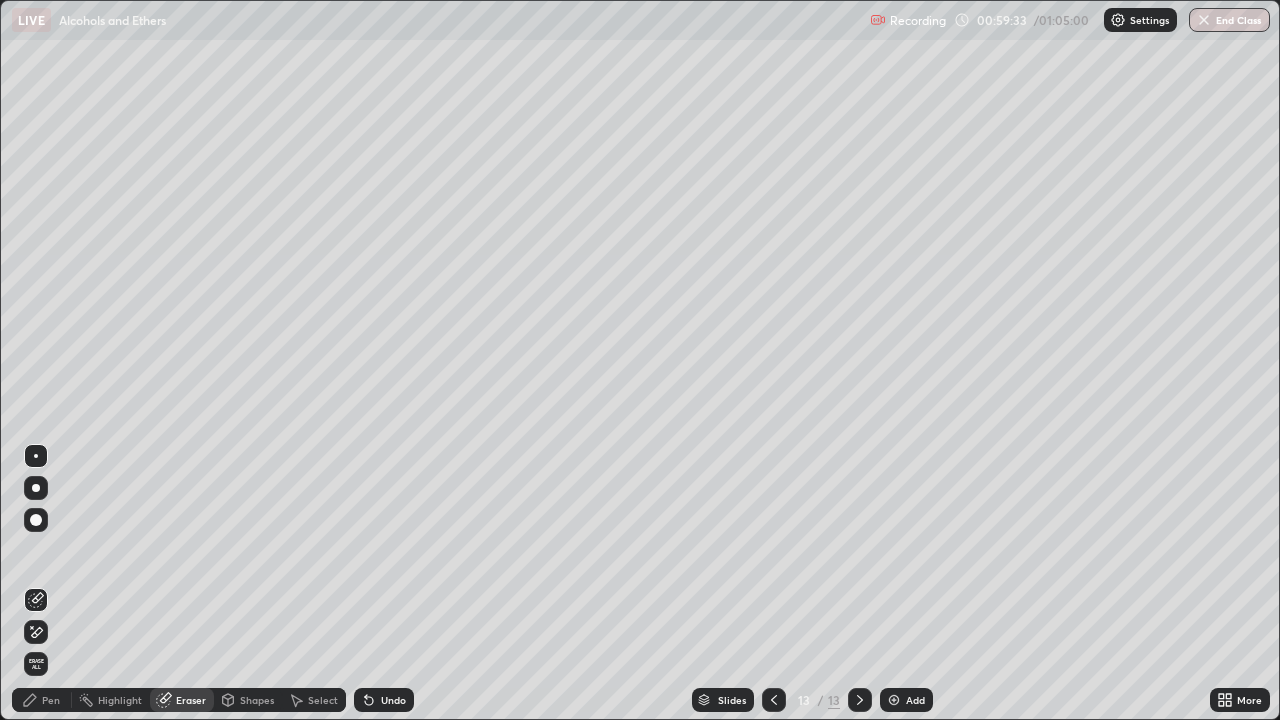 click on "Pen" at bounding box center (51, 700) 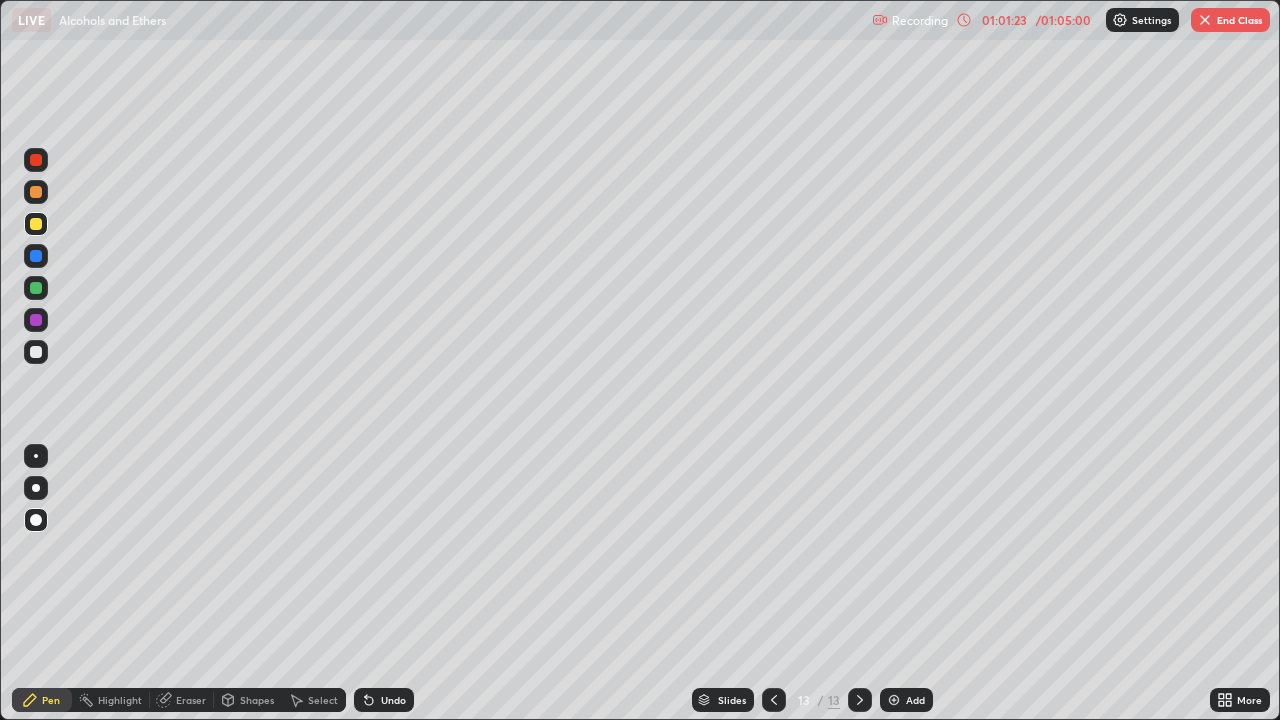 click on "End Class" at bounding box center (1230, 20) 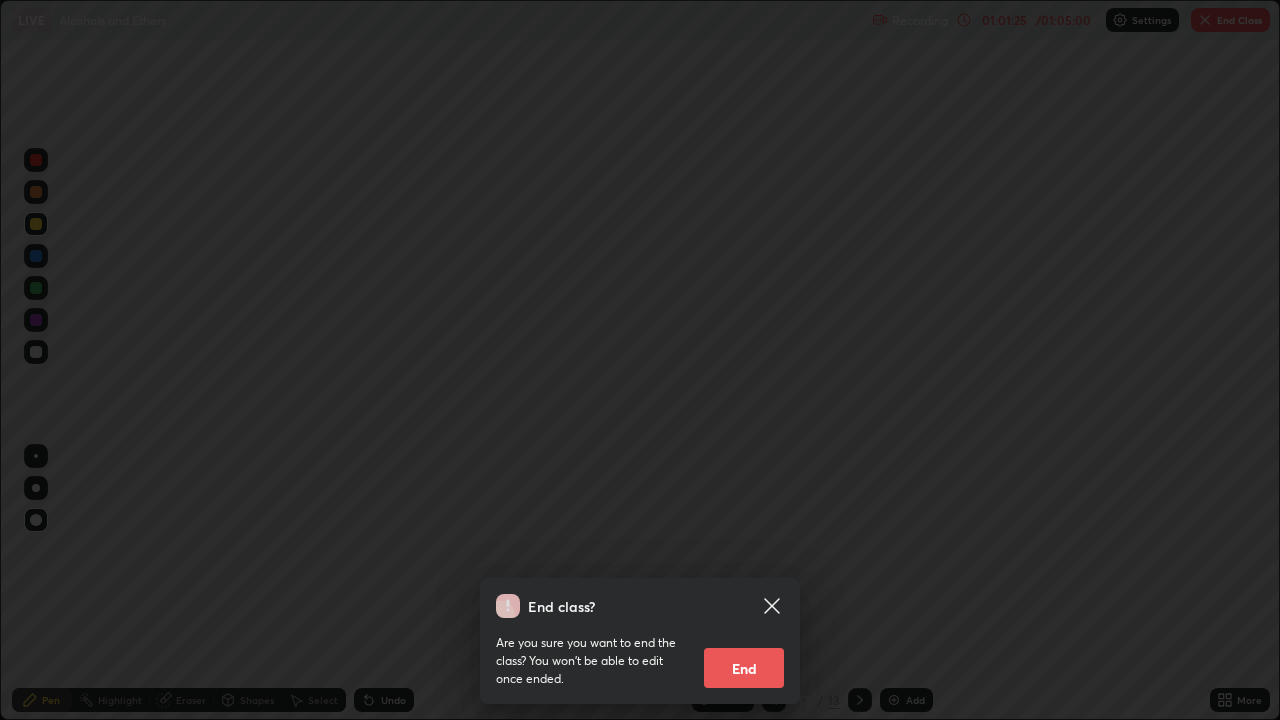 click on "End" at bounding box center [744, 668] 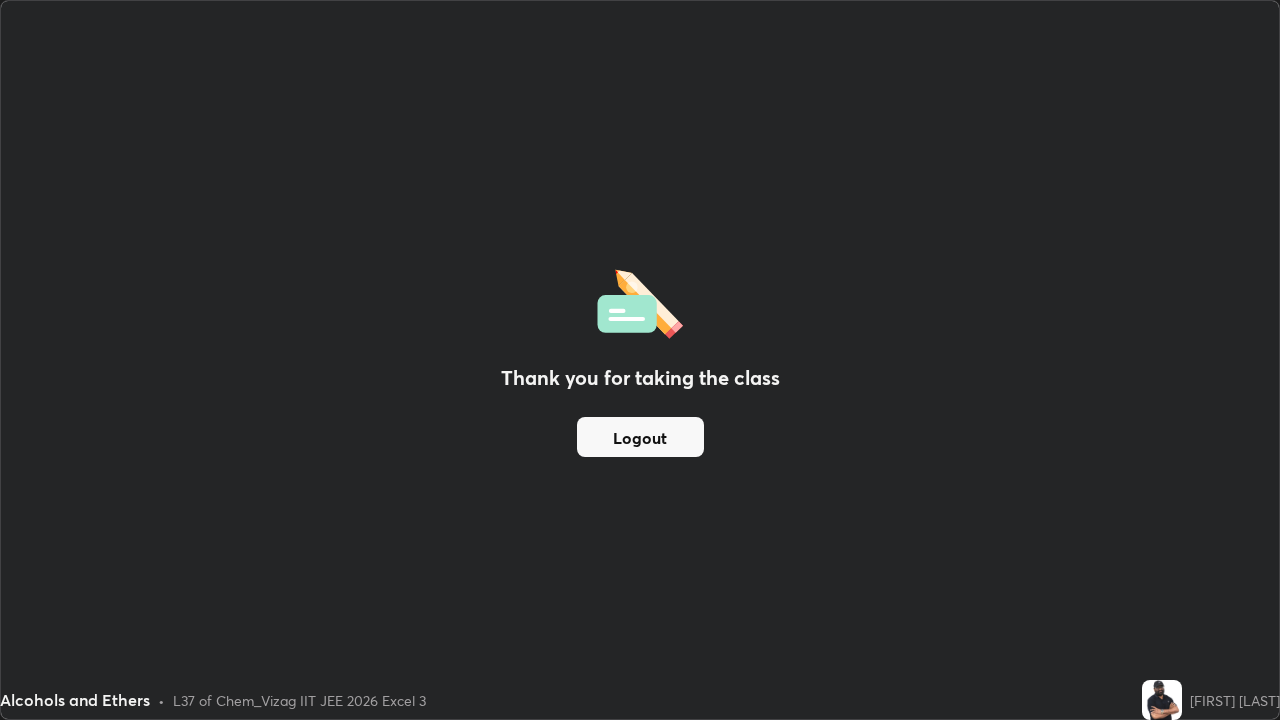 click on "Logout" at bounding box center (640, 437) 